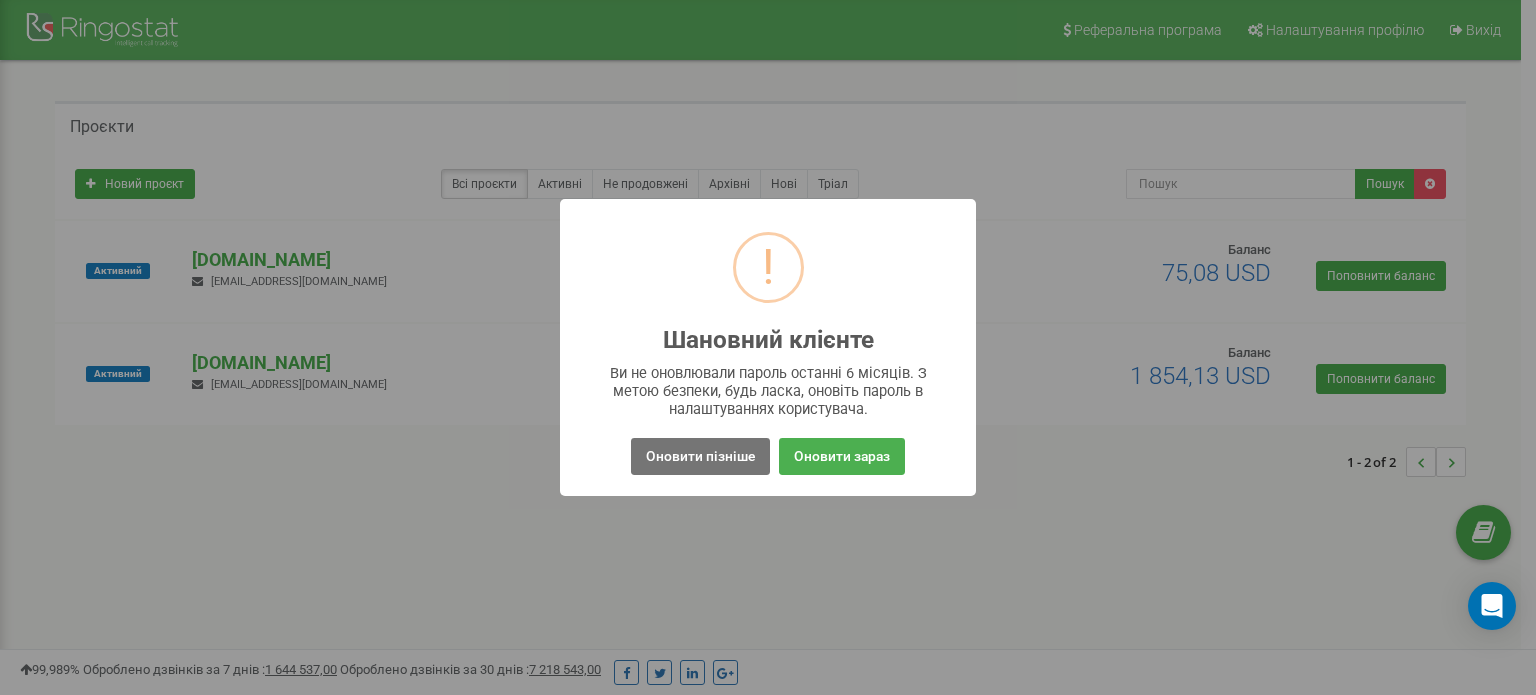 scroll, scrollTop: 0, scrollLeft: 0, axis: both 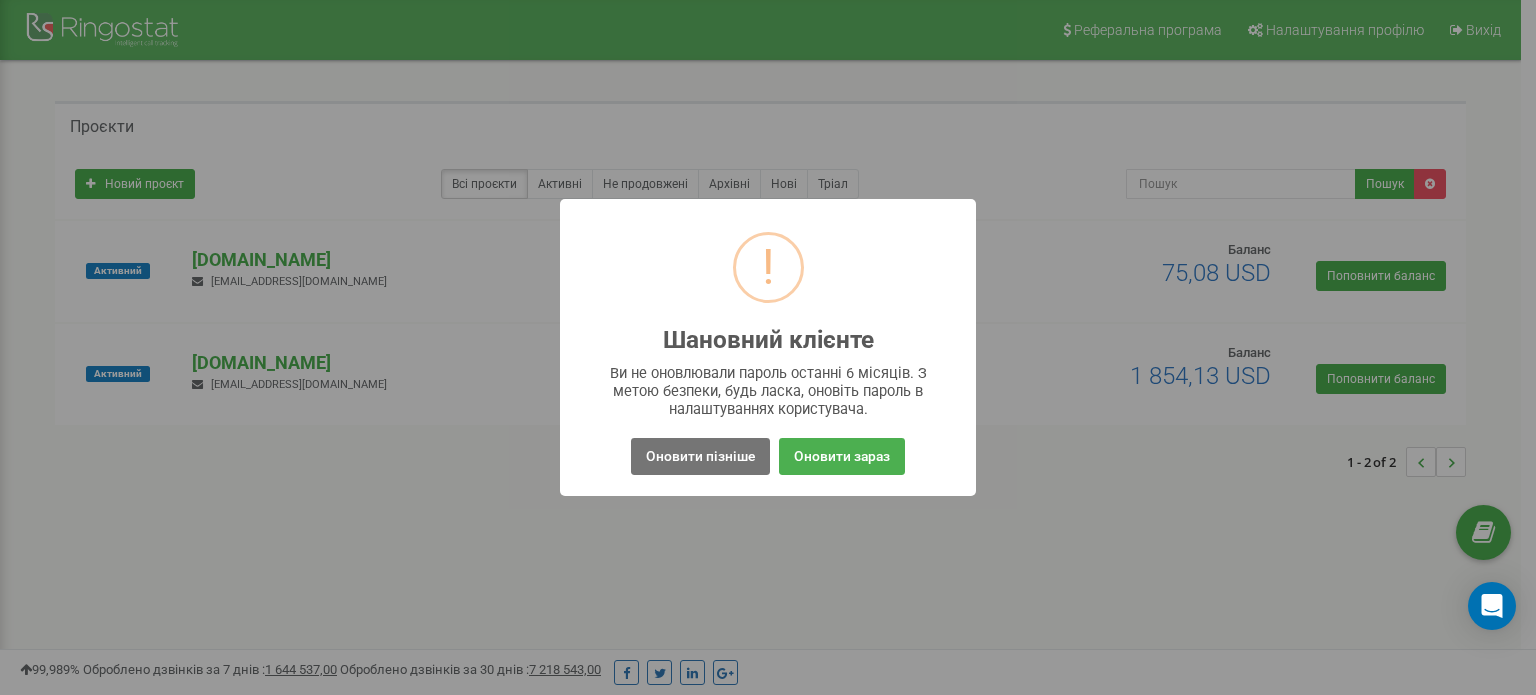 click on "Оновити пізніше" at bounding box center [700, 456] 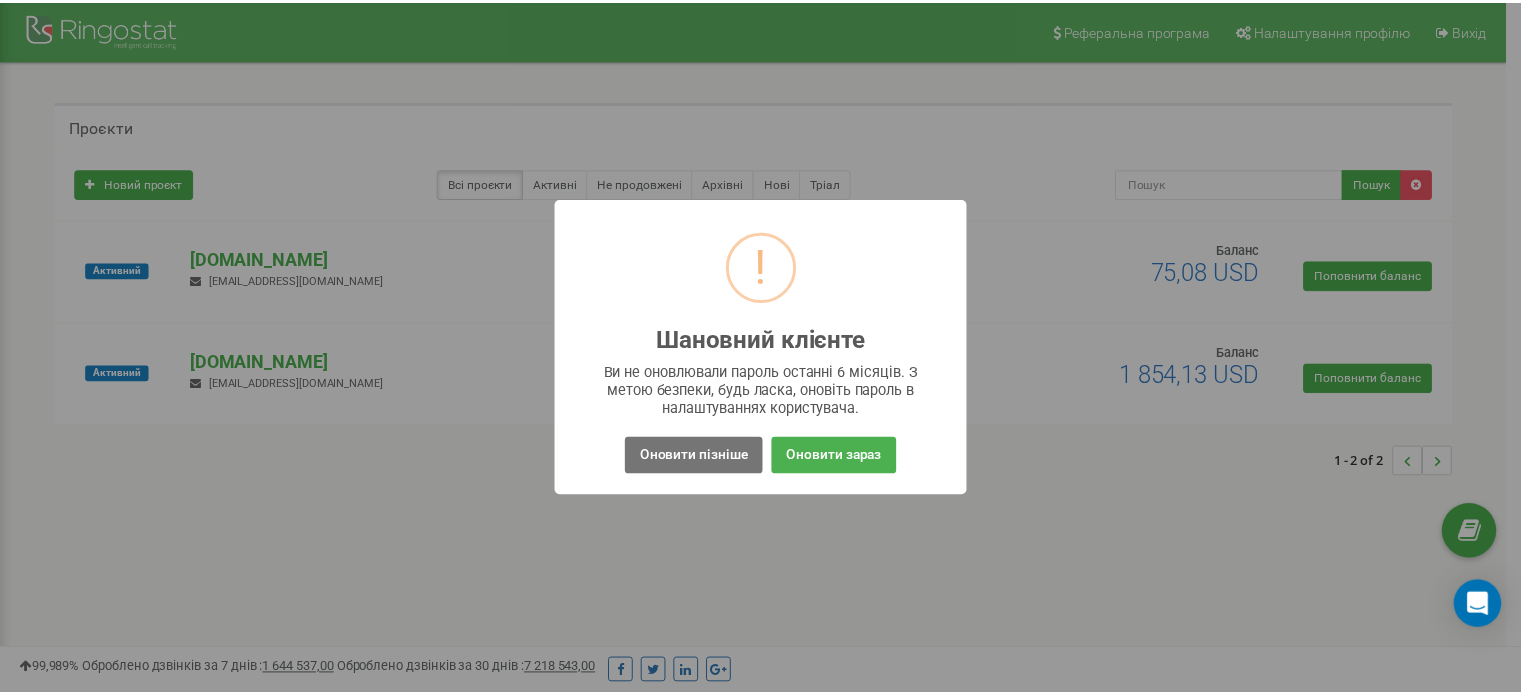 scroll, scrollTop: 0, scrollLeft: 0, axis: both 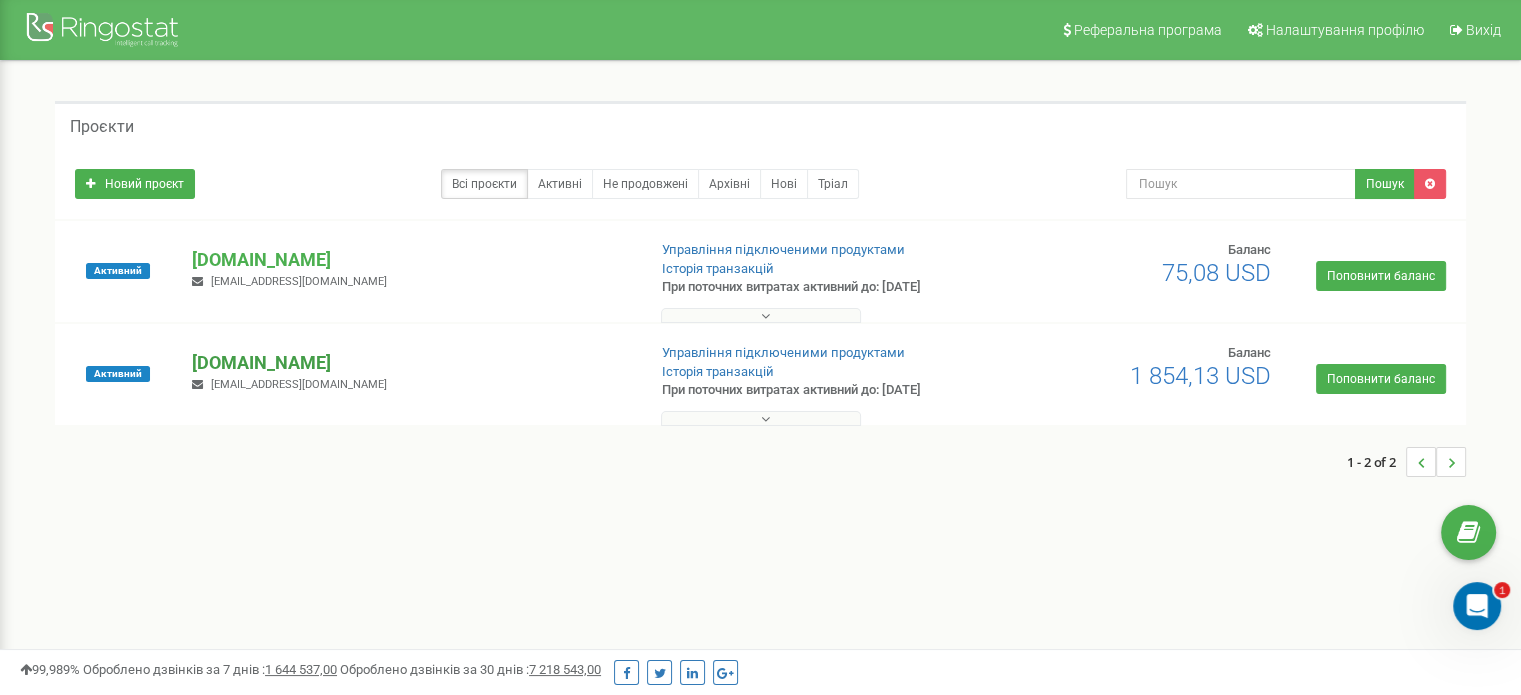 click on "[DOMAIN_NAME]" at bounding box center (410, 363) 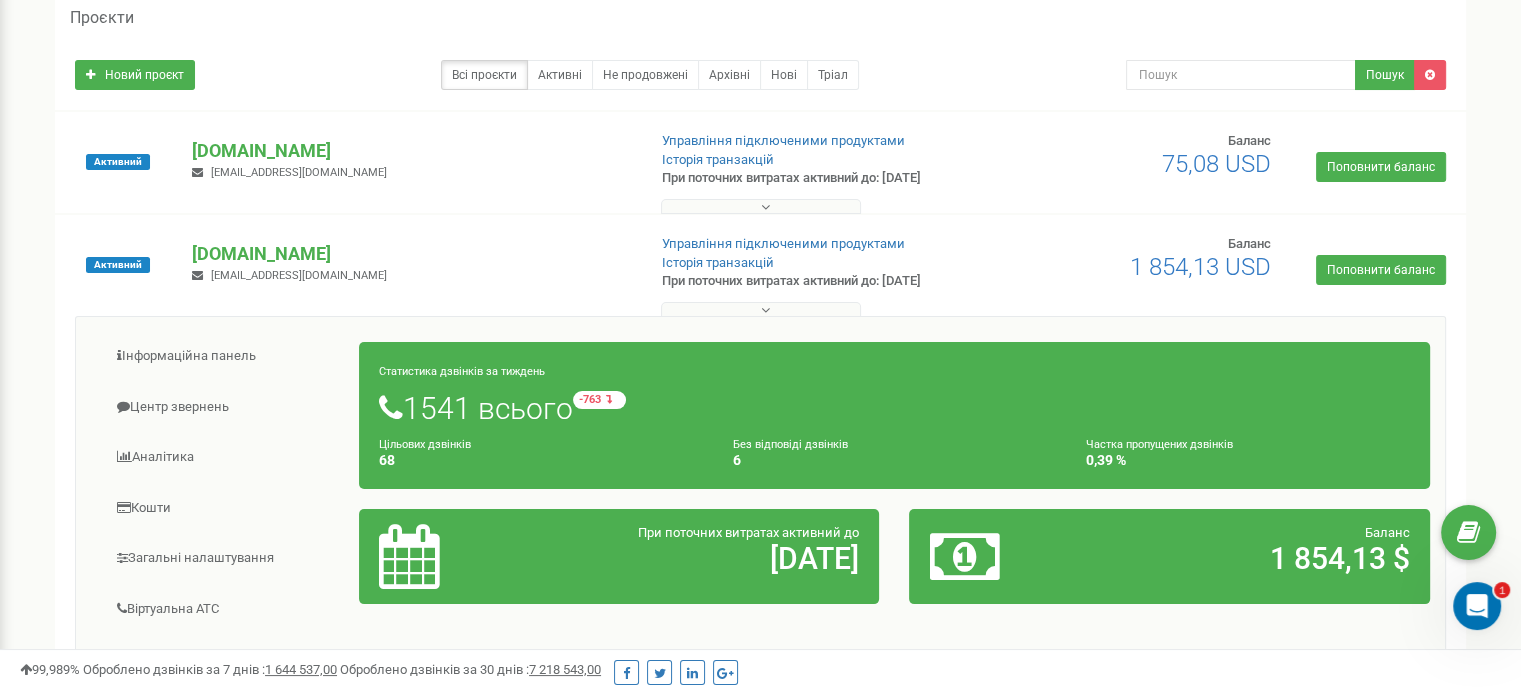 scroll, scrollTop: 0, scrollLeft: 0, axis: both 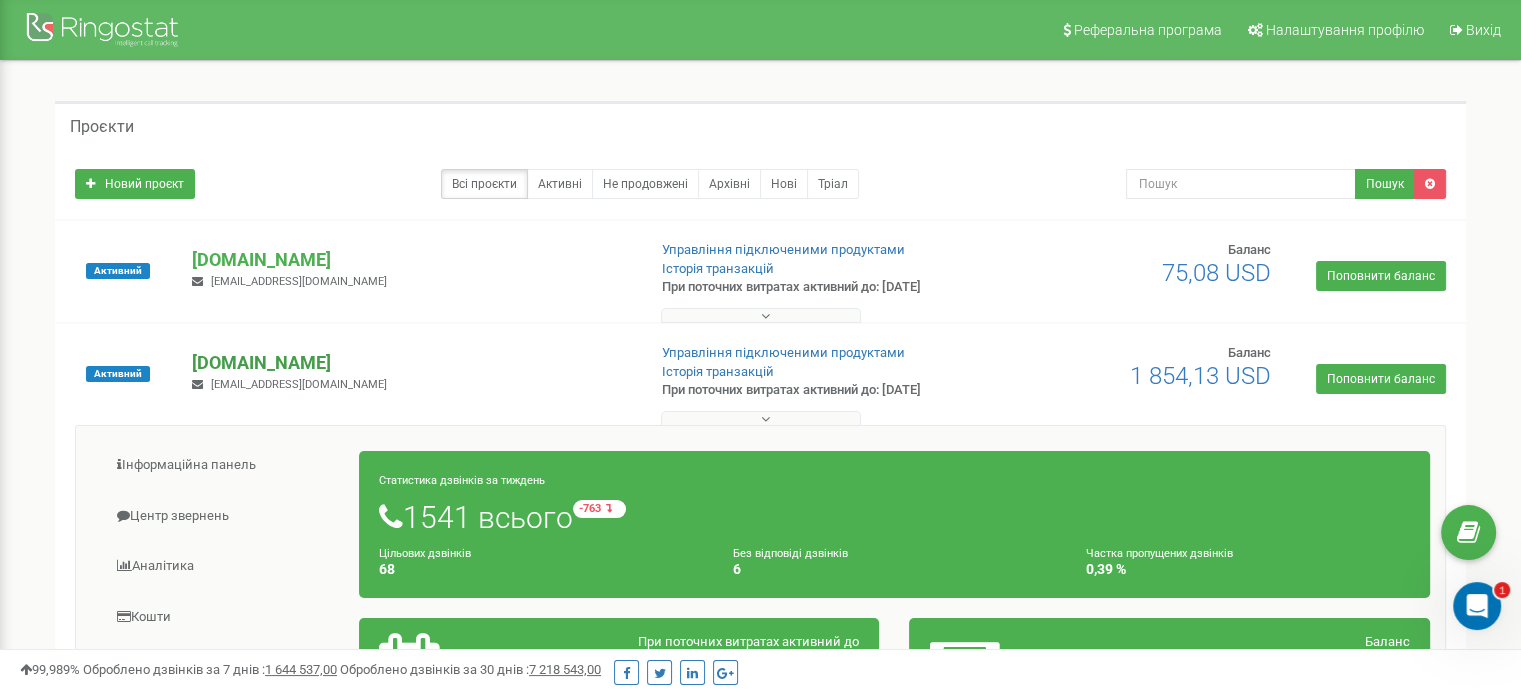 click on "[DOMAIN_NAME]" at bounding box center [410, 363] 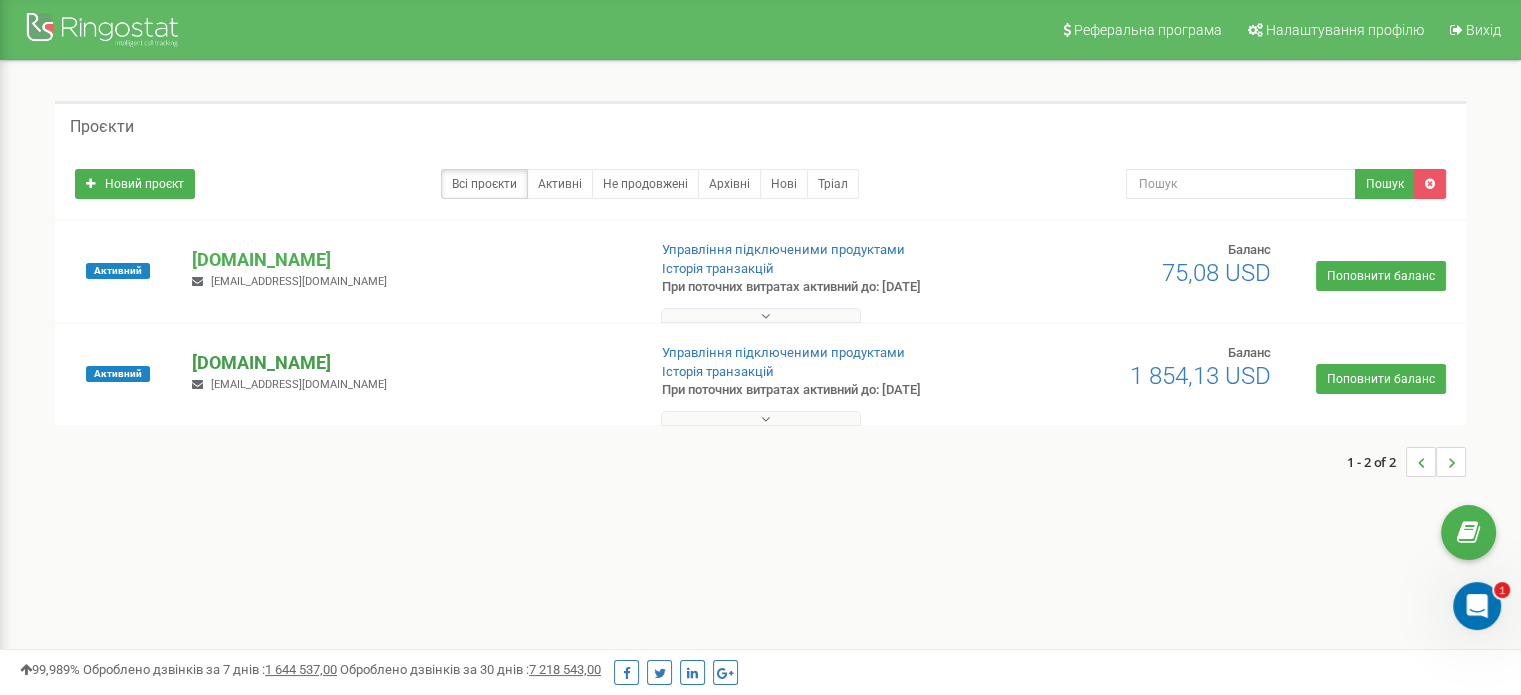 click on "[DOMAIN_NAME]" at bounding box center (410, 363) 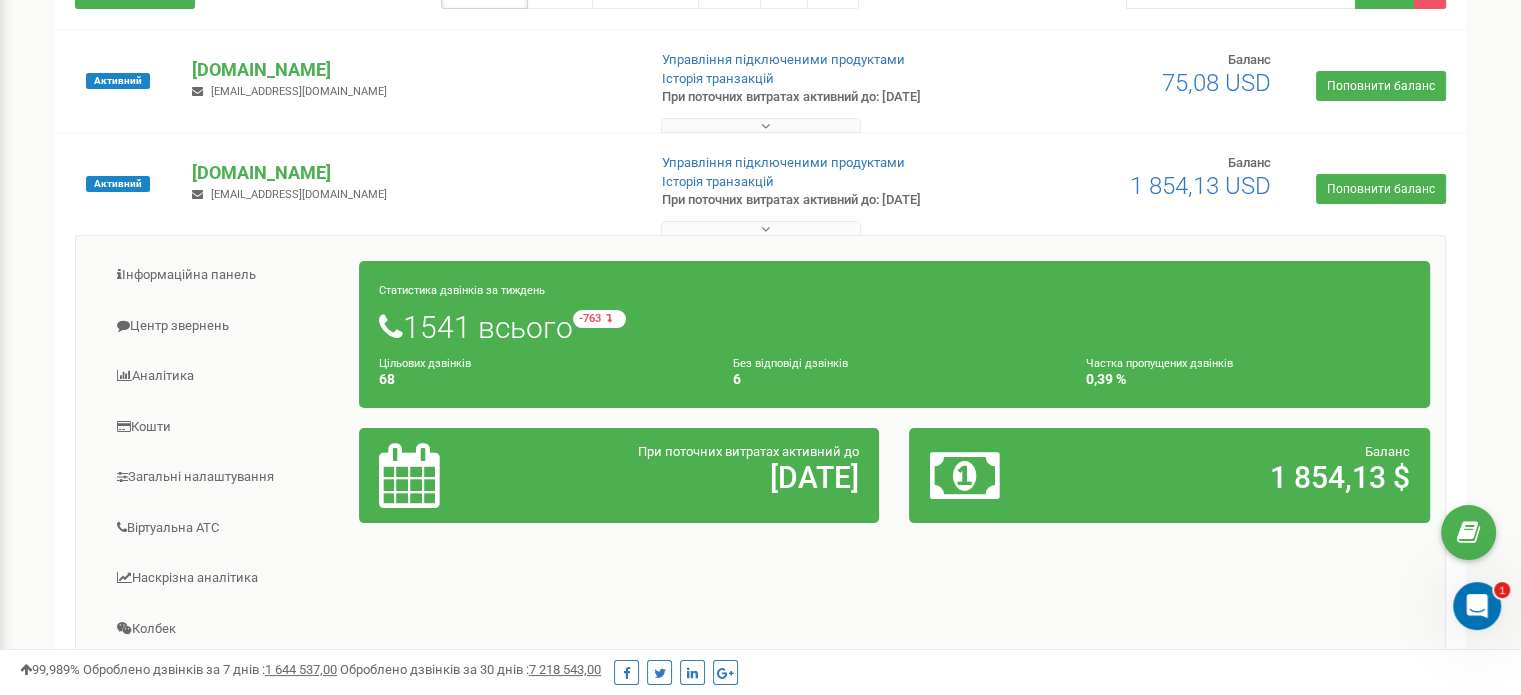 scroll, scrollTop: 200, scrollLeft: 0, axis: vertical 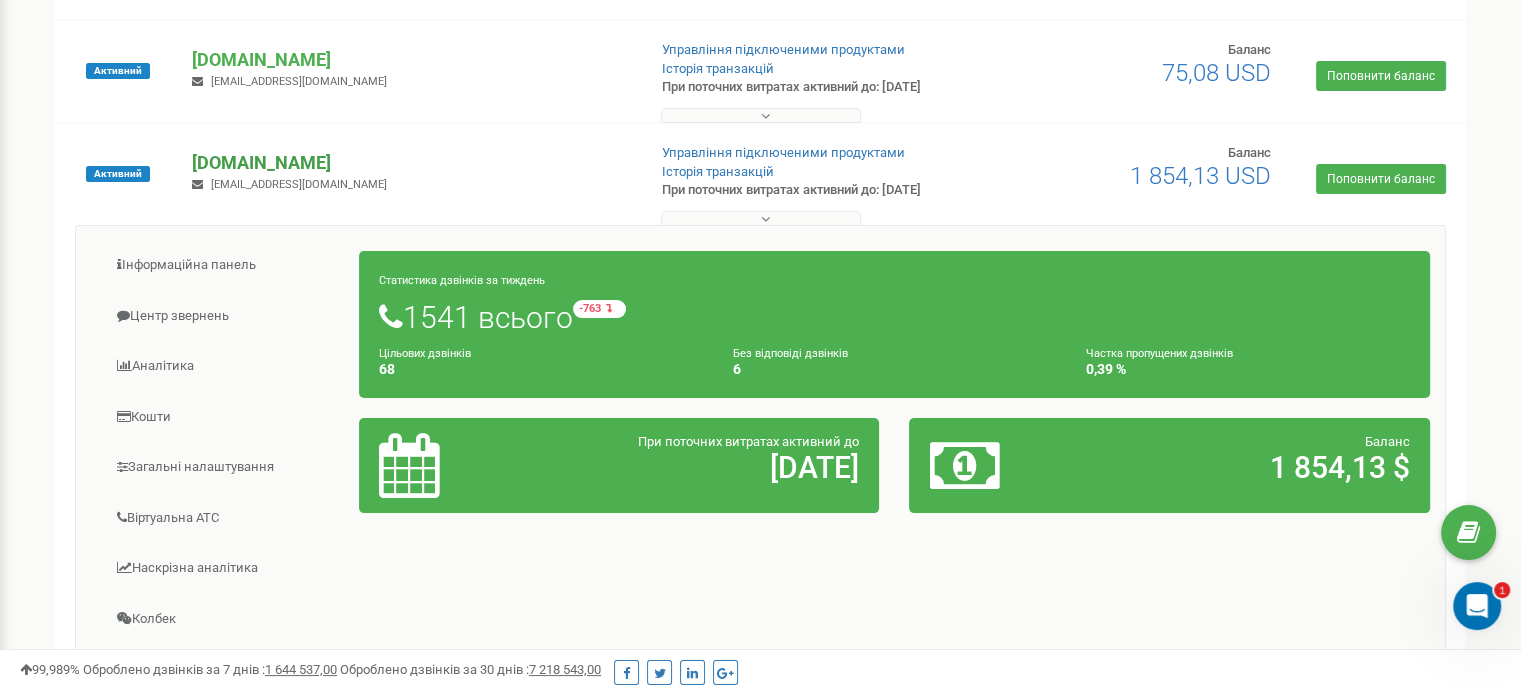 click on "[DOMAIN_NAME]" at bounding box center [410, 163] 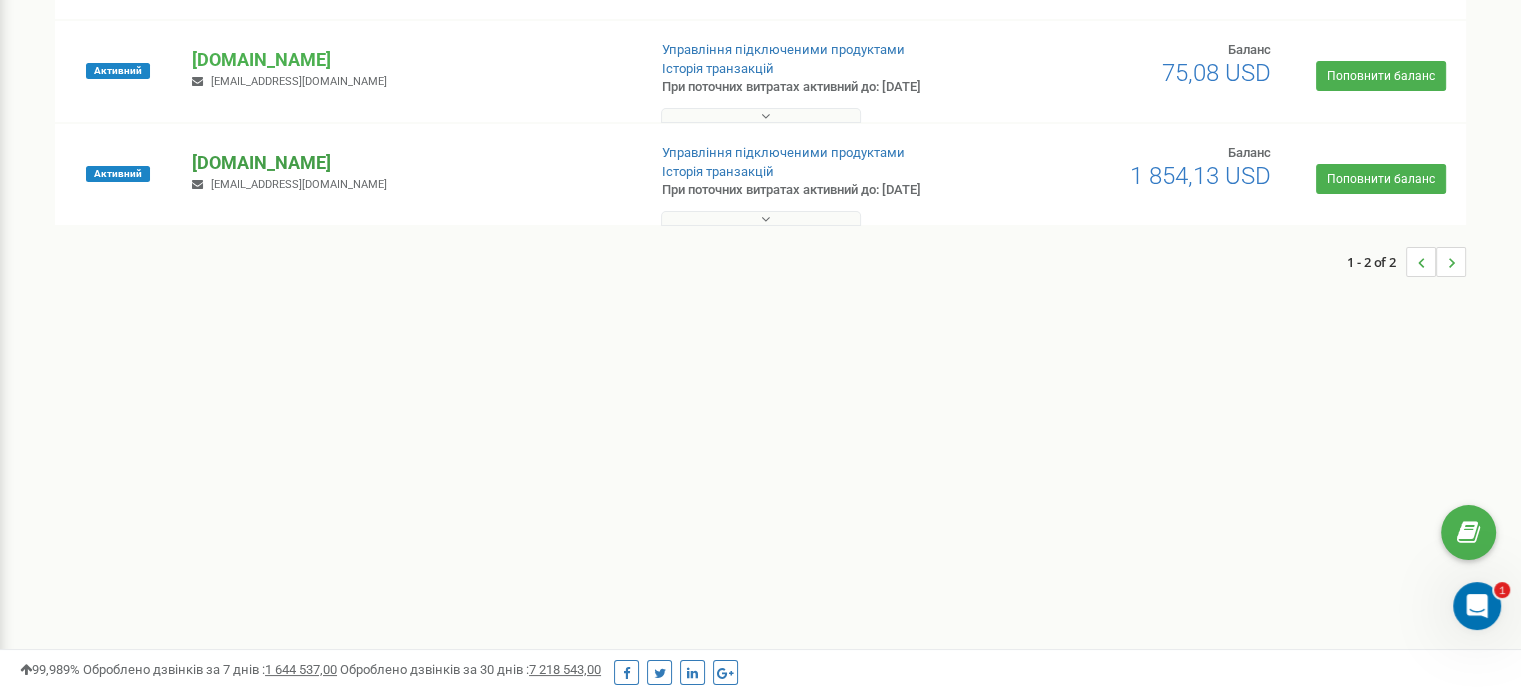 click on "[DOMAIN_NAME]" at bounding box center [410, 163] 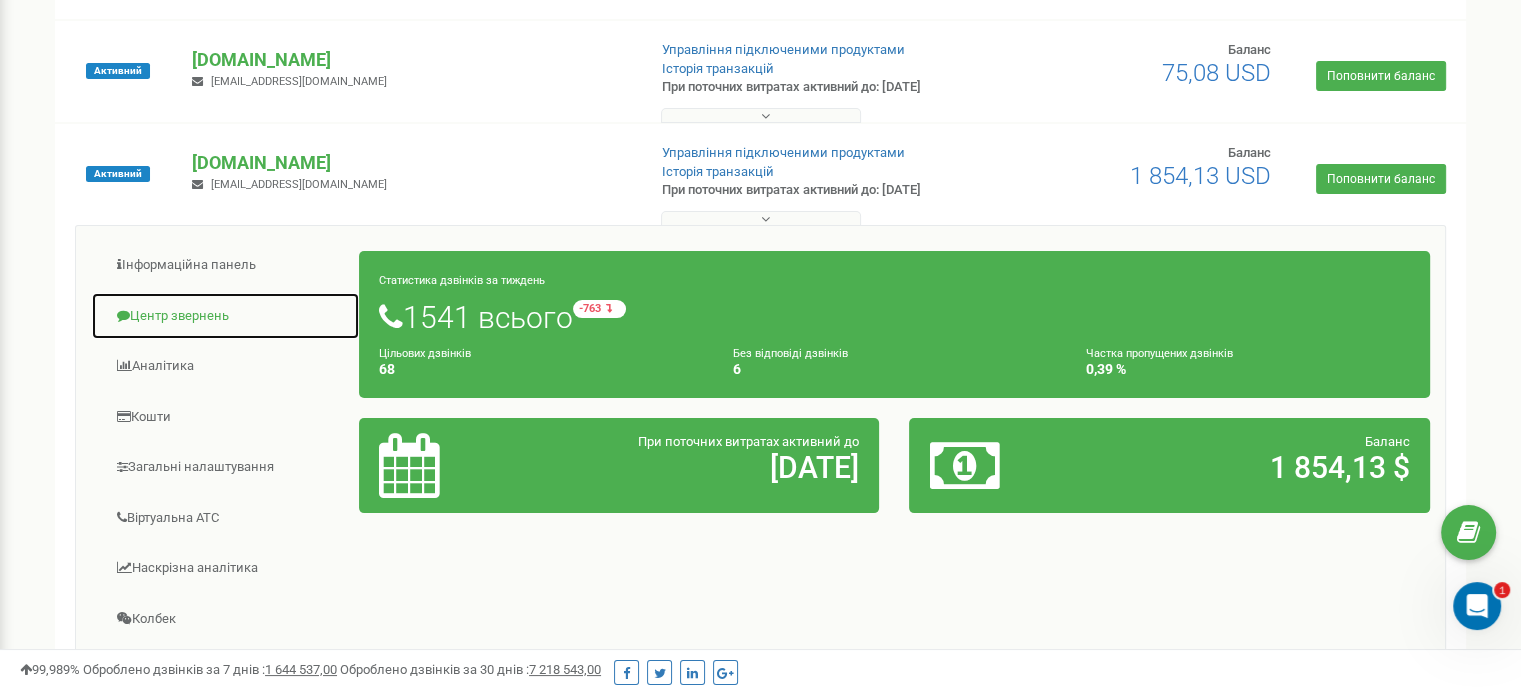 click on "Центр звернень" at bounding box center [225, 316] 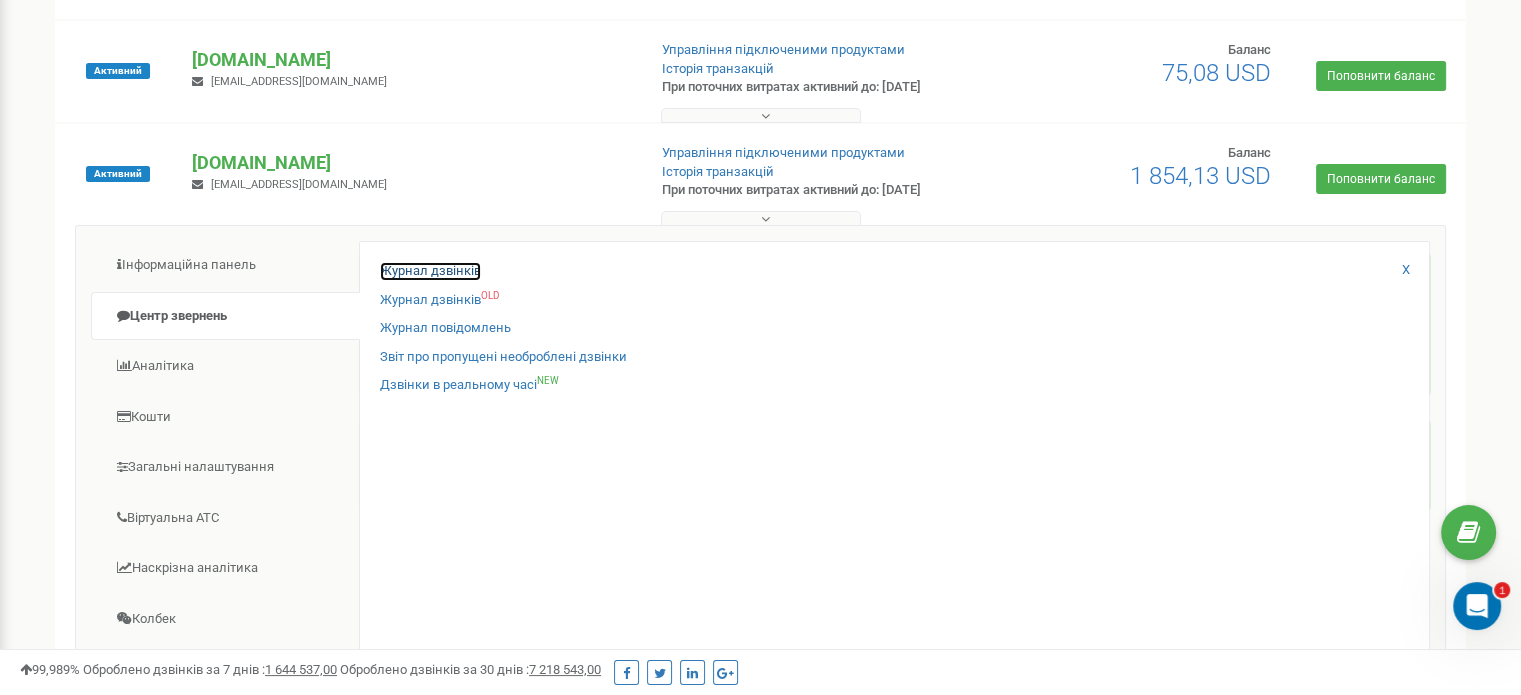 click on "Журнал дзвінків" at bounding box center [430, 271] 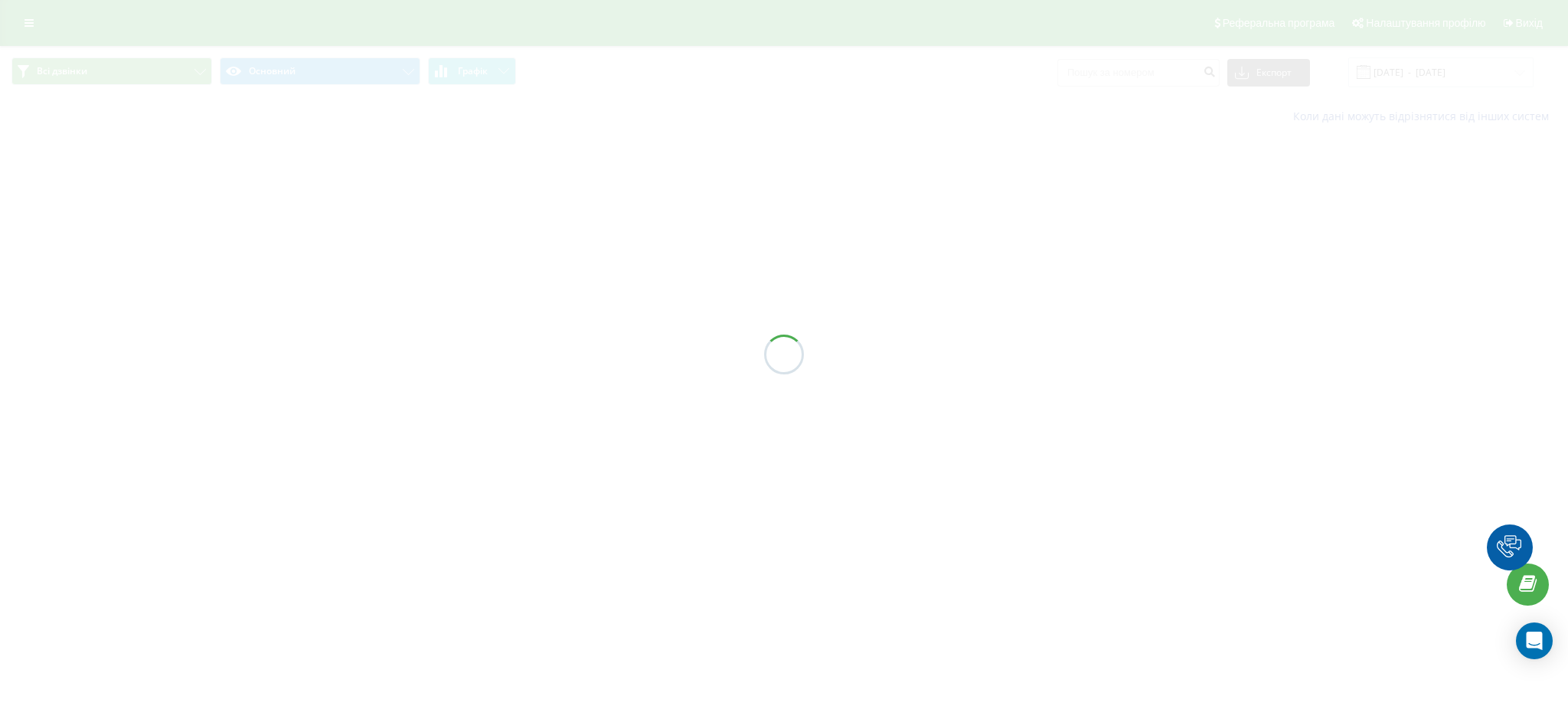 scroll, scrollTop: 0, scrollLeft: 0, axis: both 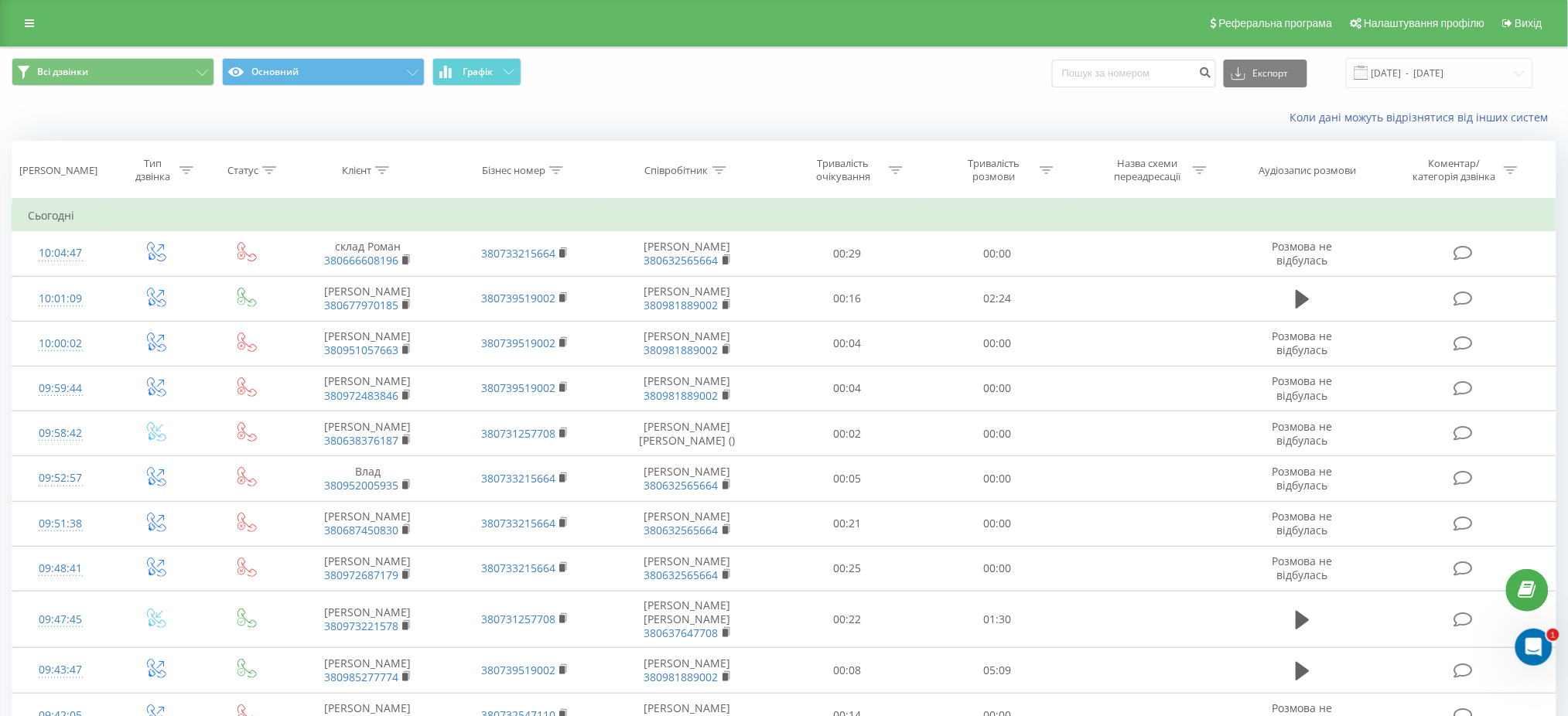 click 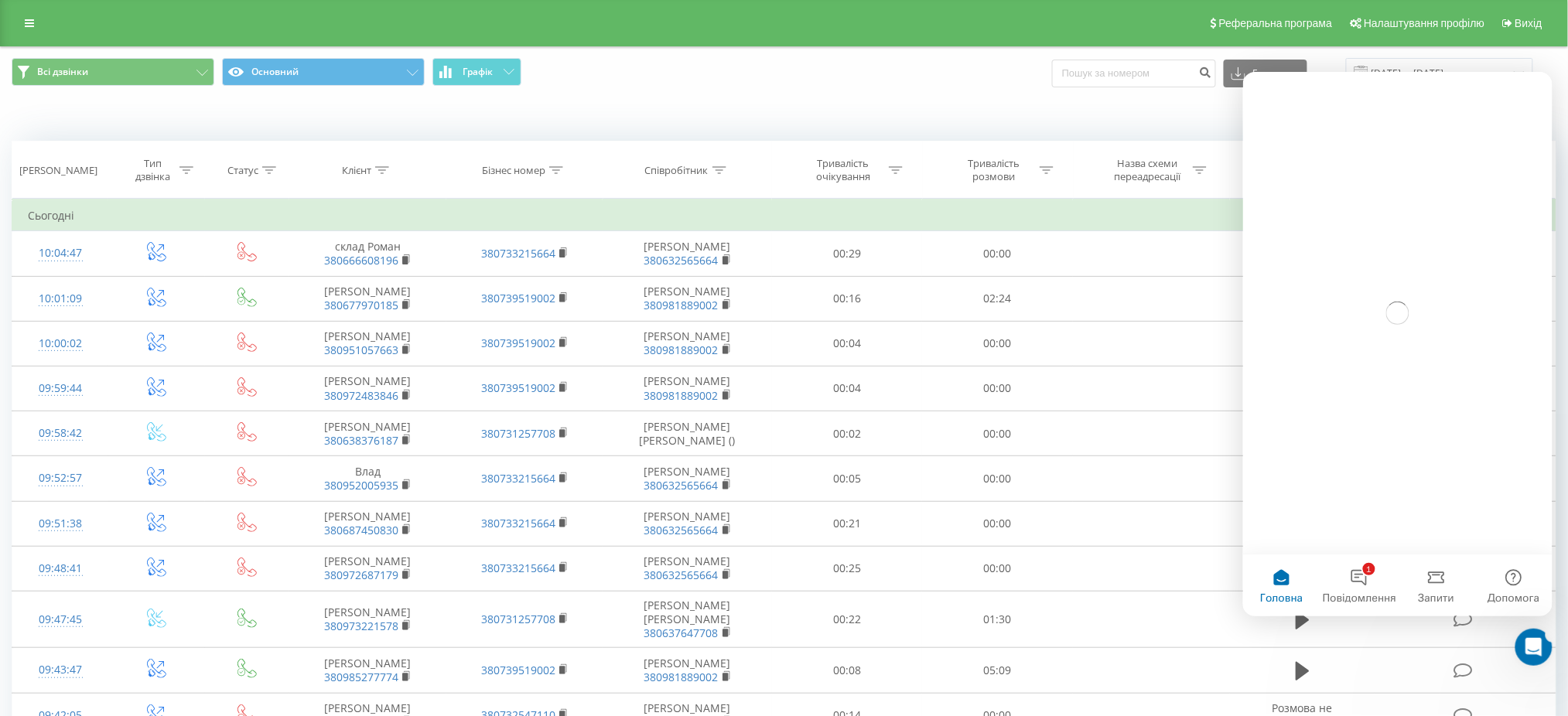 scroll, scrollTop: 0, scrollLeft: 0, axis: both 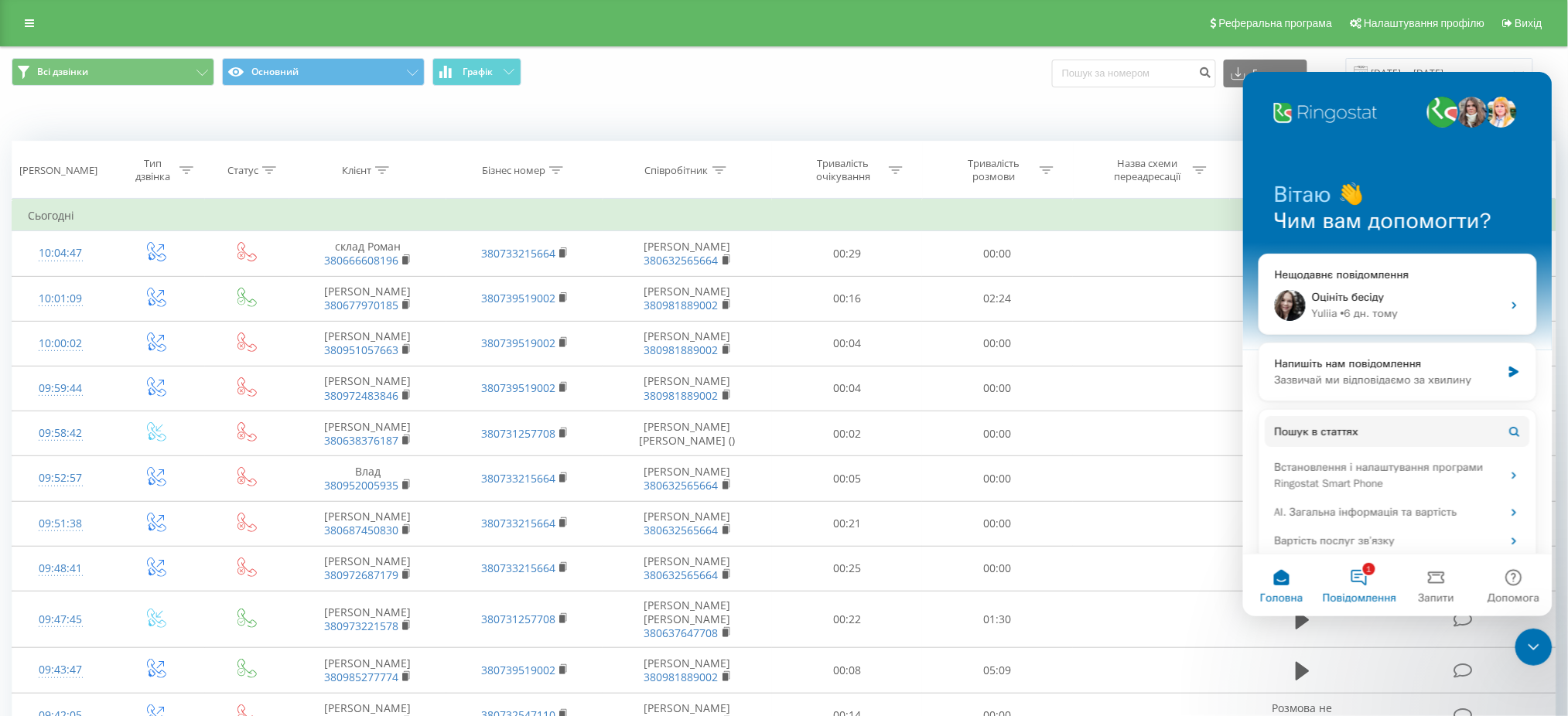 click on "1 Повідомлення" at bounding box center (1358, 585) 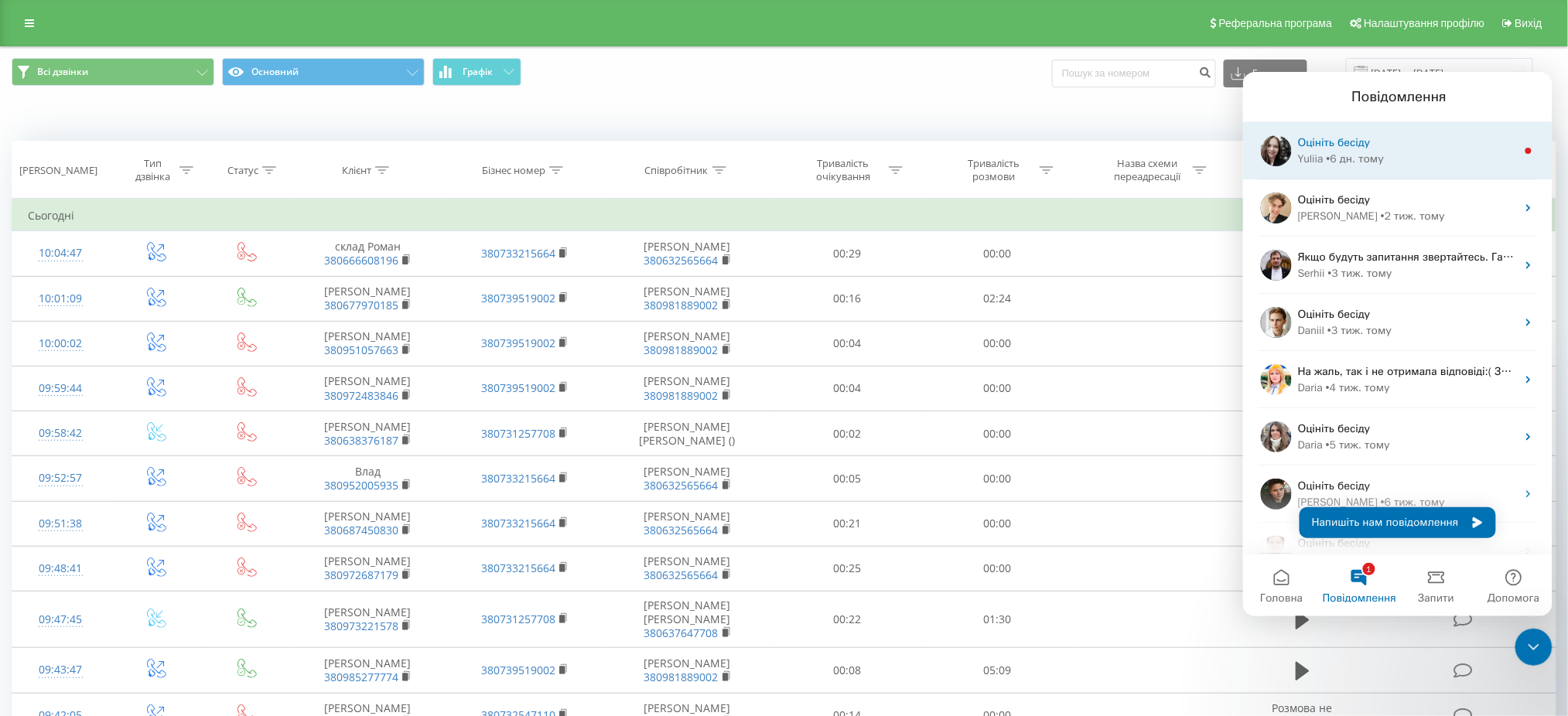 click on "Yuliia •  6 дн. тому" at bounding box center [1406, 158] 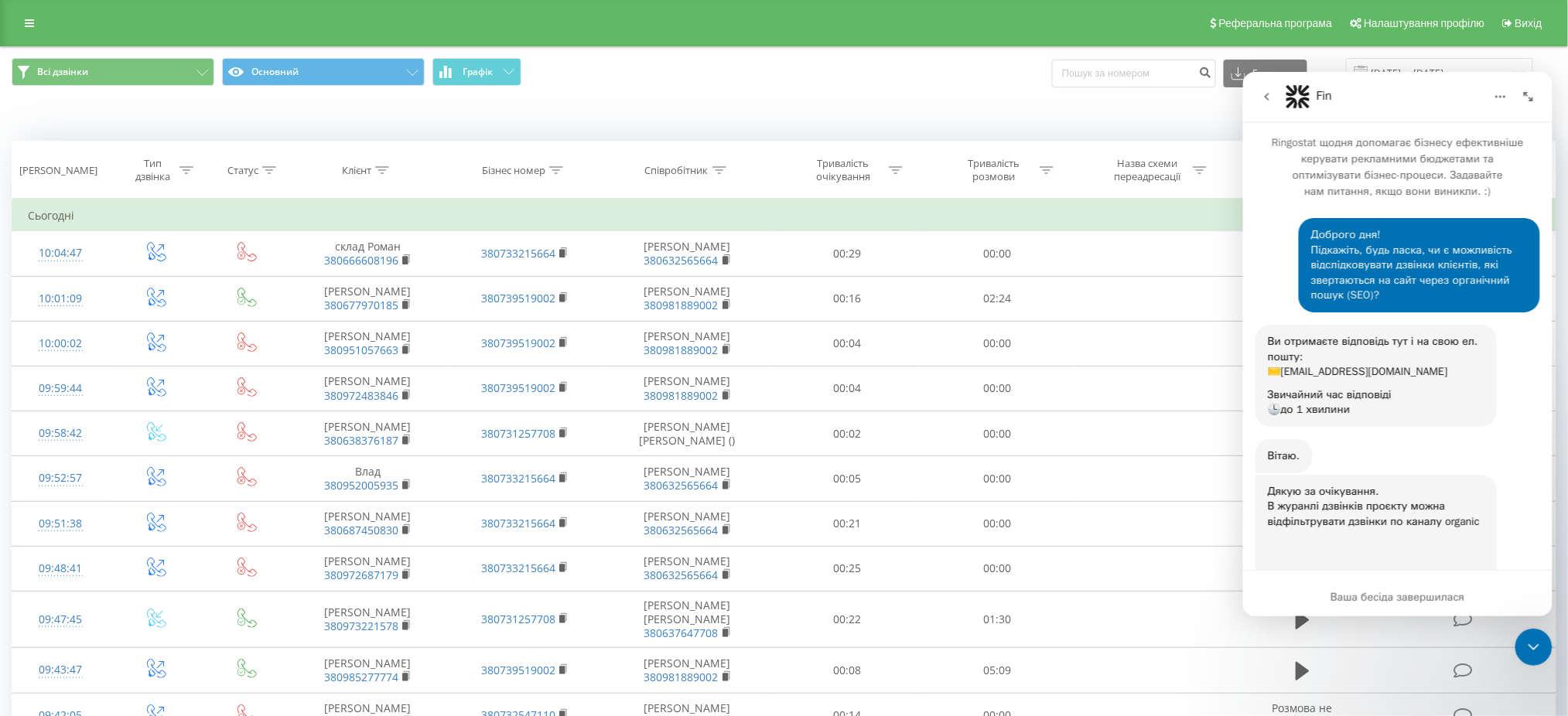 scroll, scrollTop: 2, scrollLeft: 0, axis: vertical 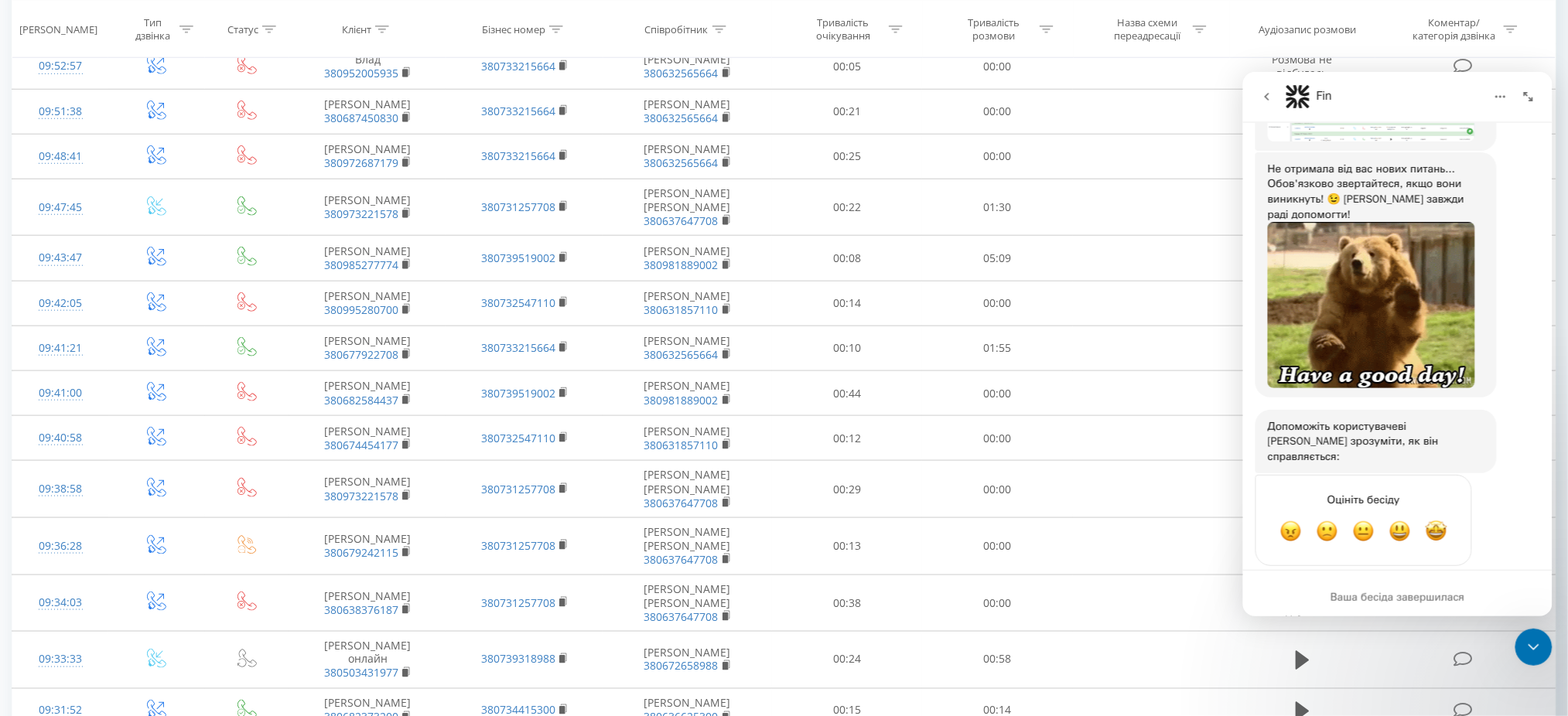 click 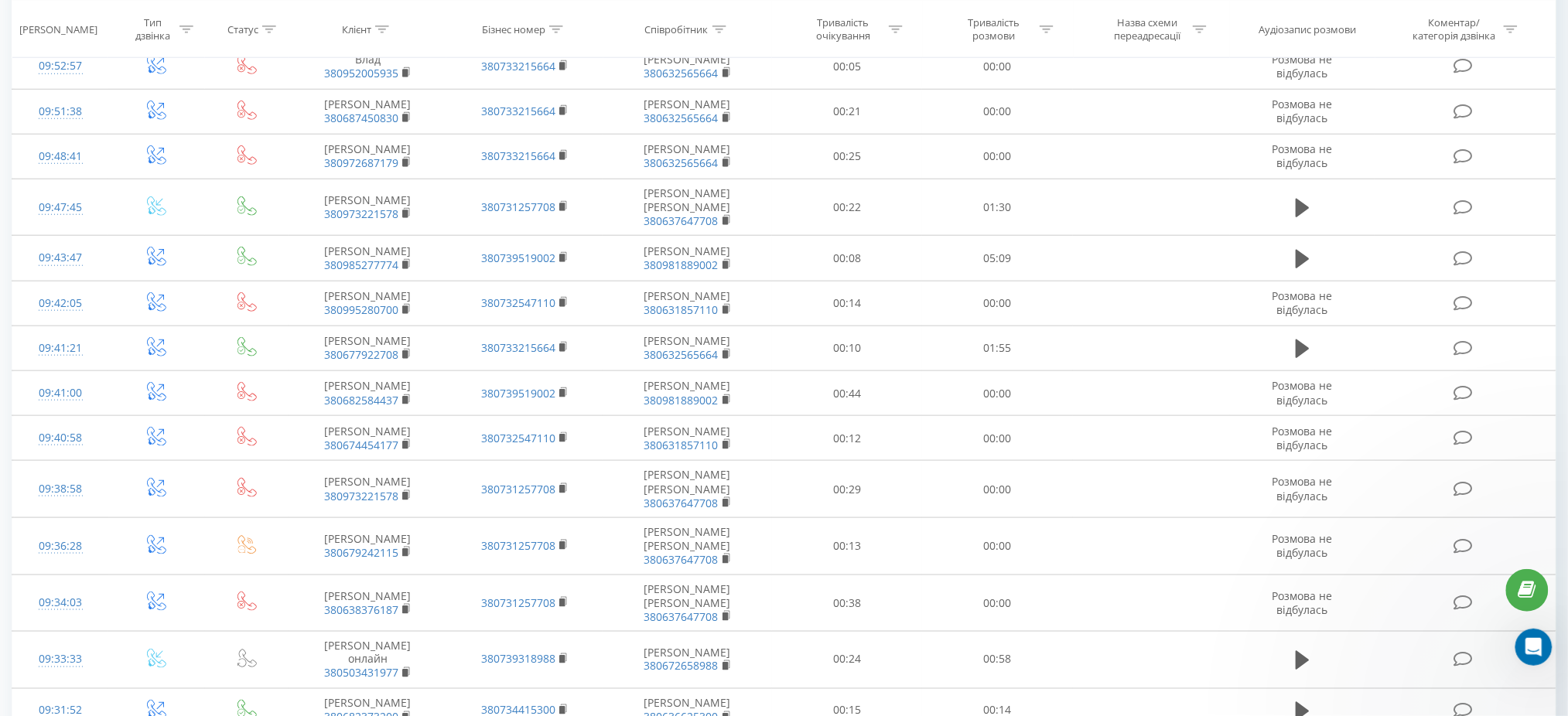 scroll, scrollTop: 0, scrollLeft: 0, axis: both 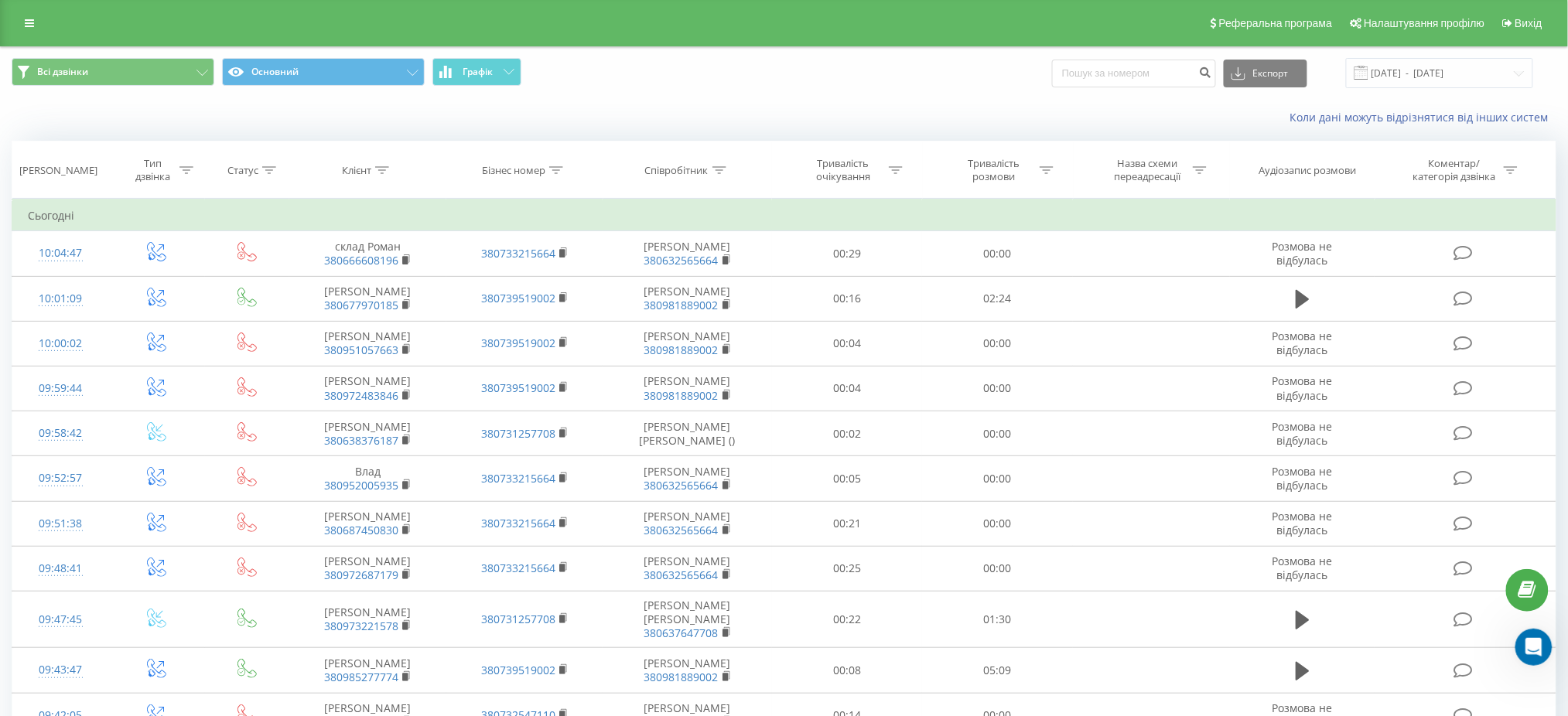 click on "Бізнес номер" at bounding box center [514, 170] 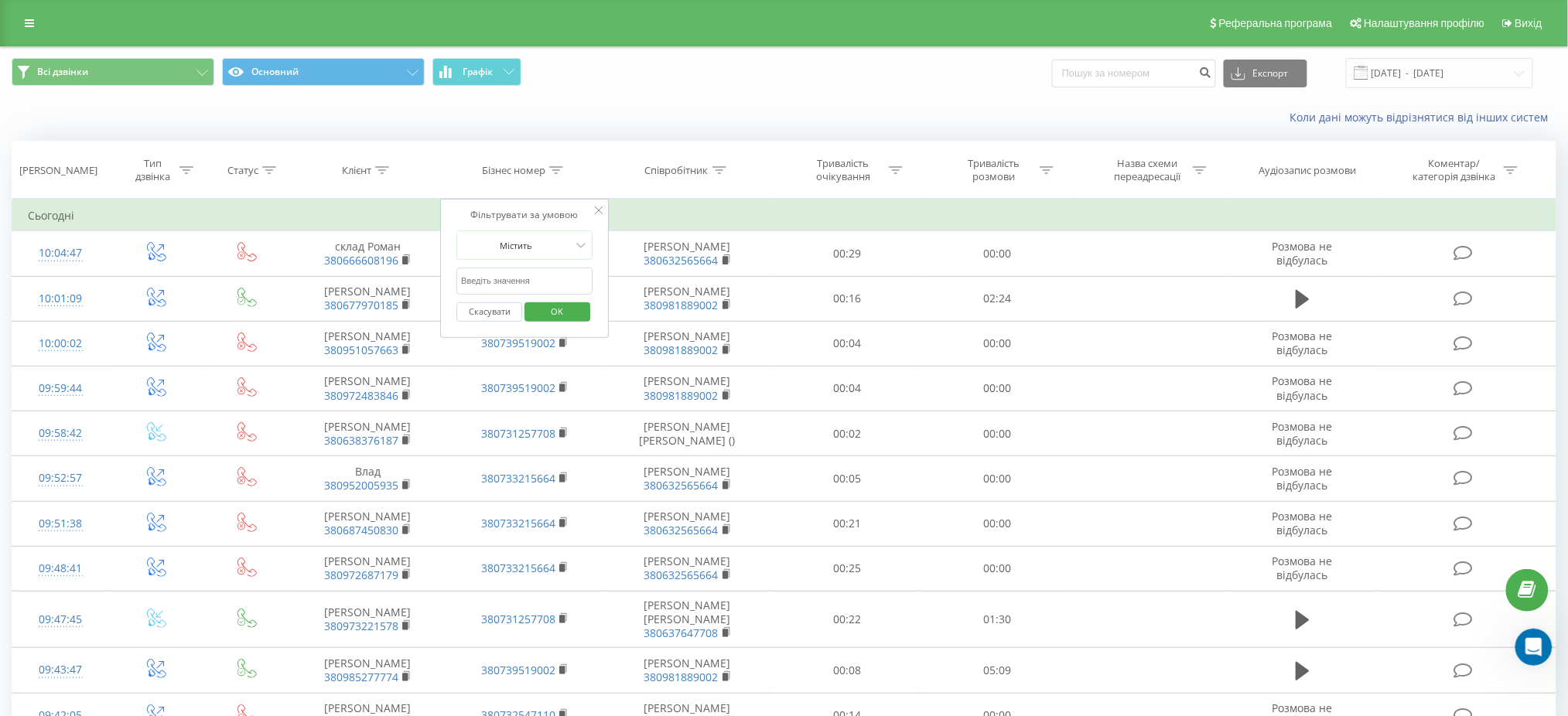 click at bounding box center [524, 281] 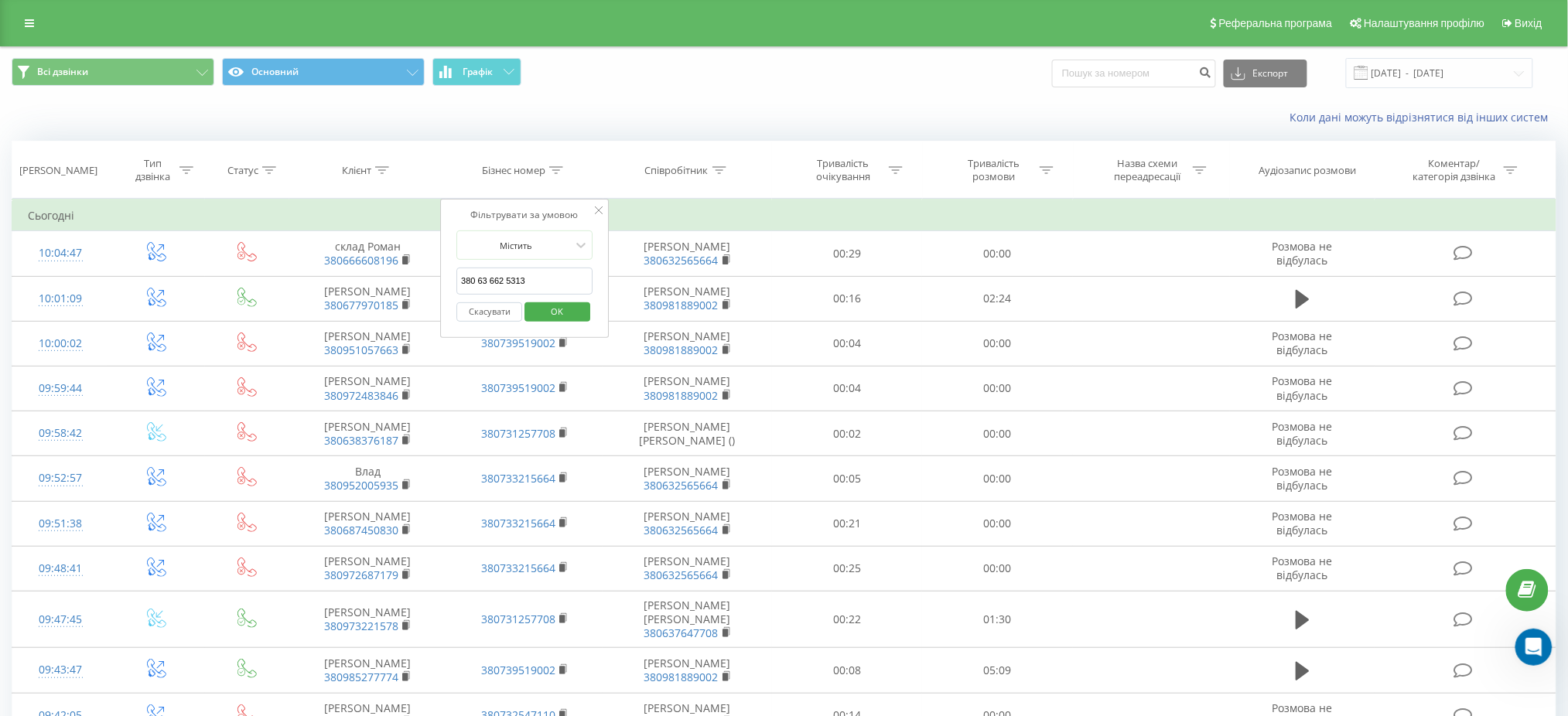 click on "380 63 662 5313" at bounding box center (524, 281) 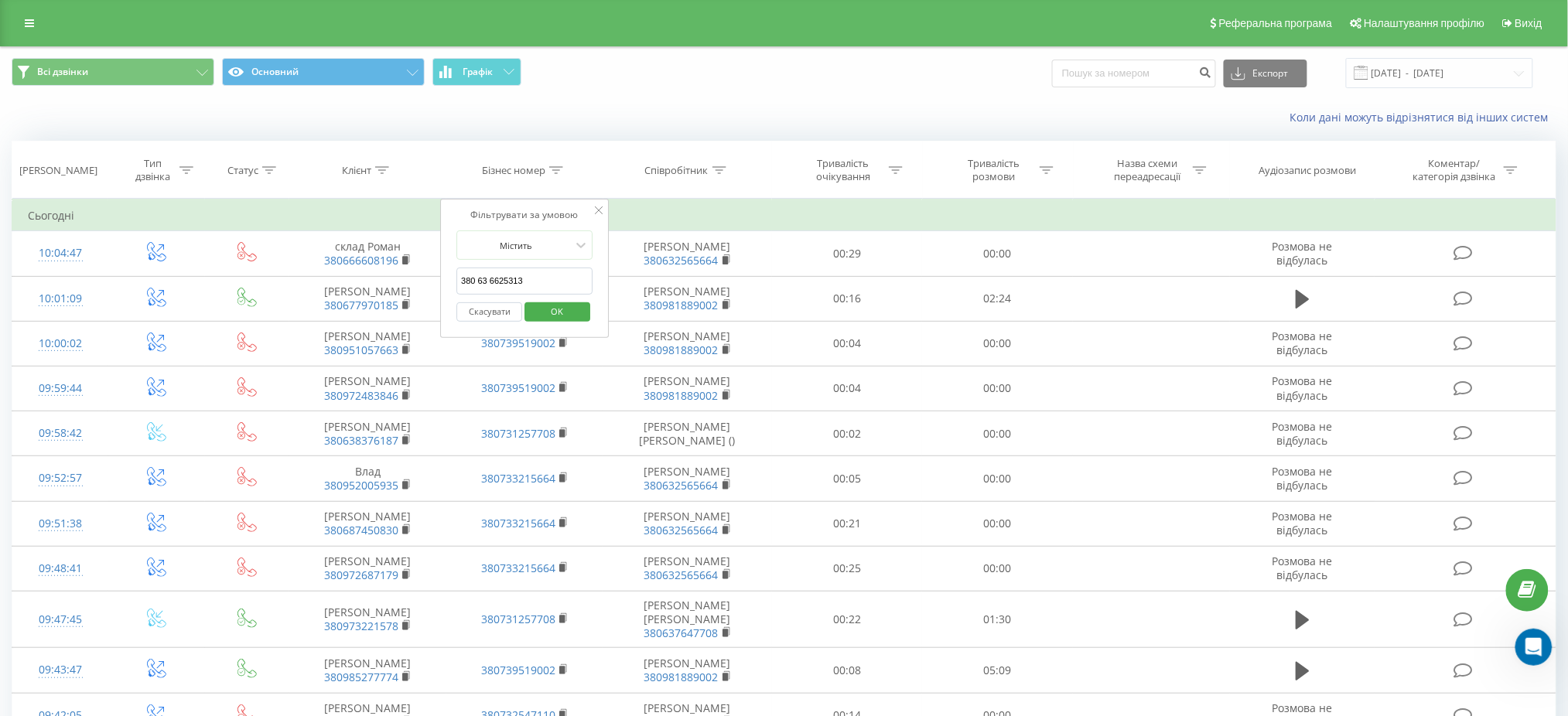 click on "380 63 6625313" at bounding box center (524, 281) 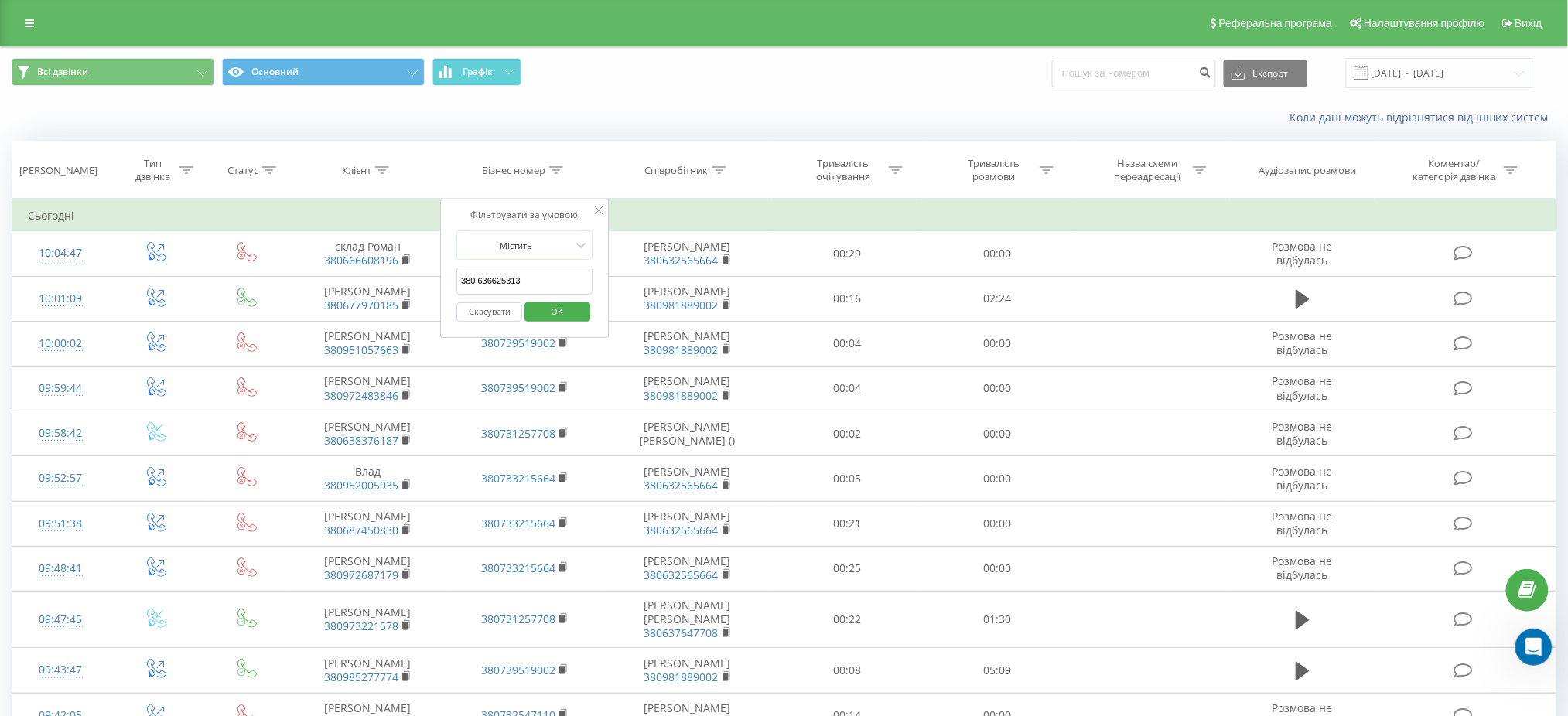 type on "380636625313" 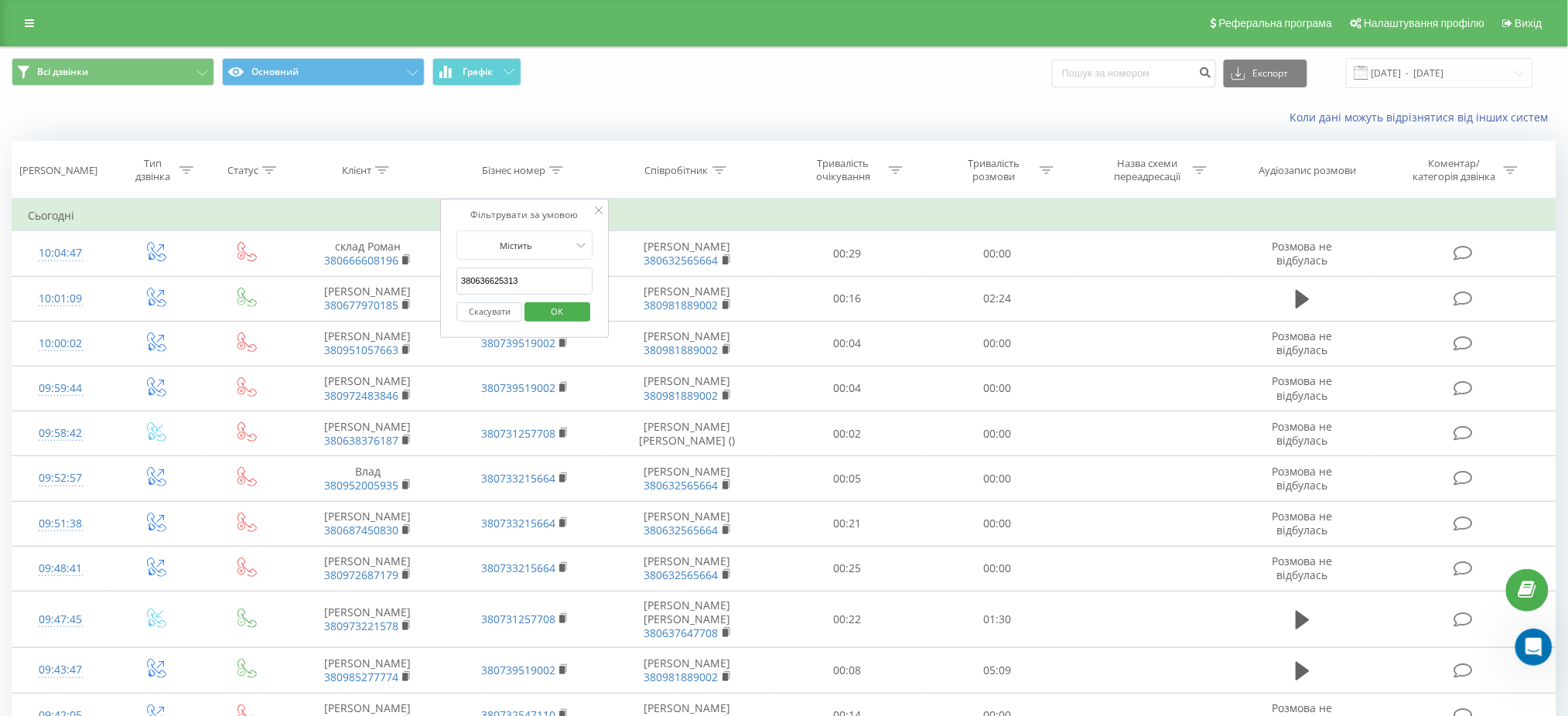 click on "OK" at bounding box center (558, 311) 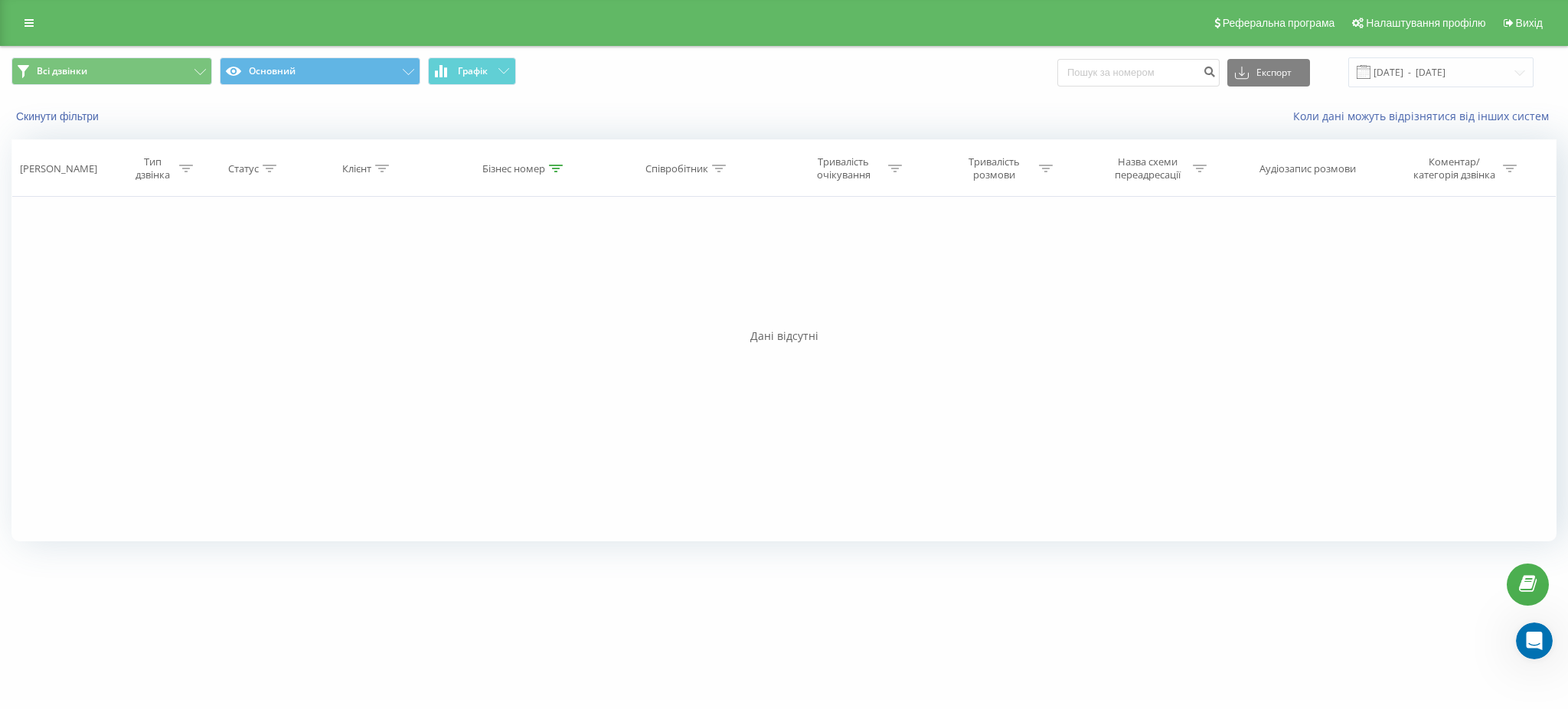 click at bounding box center (556, 168) 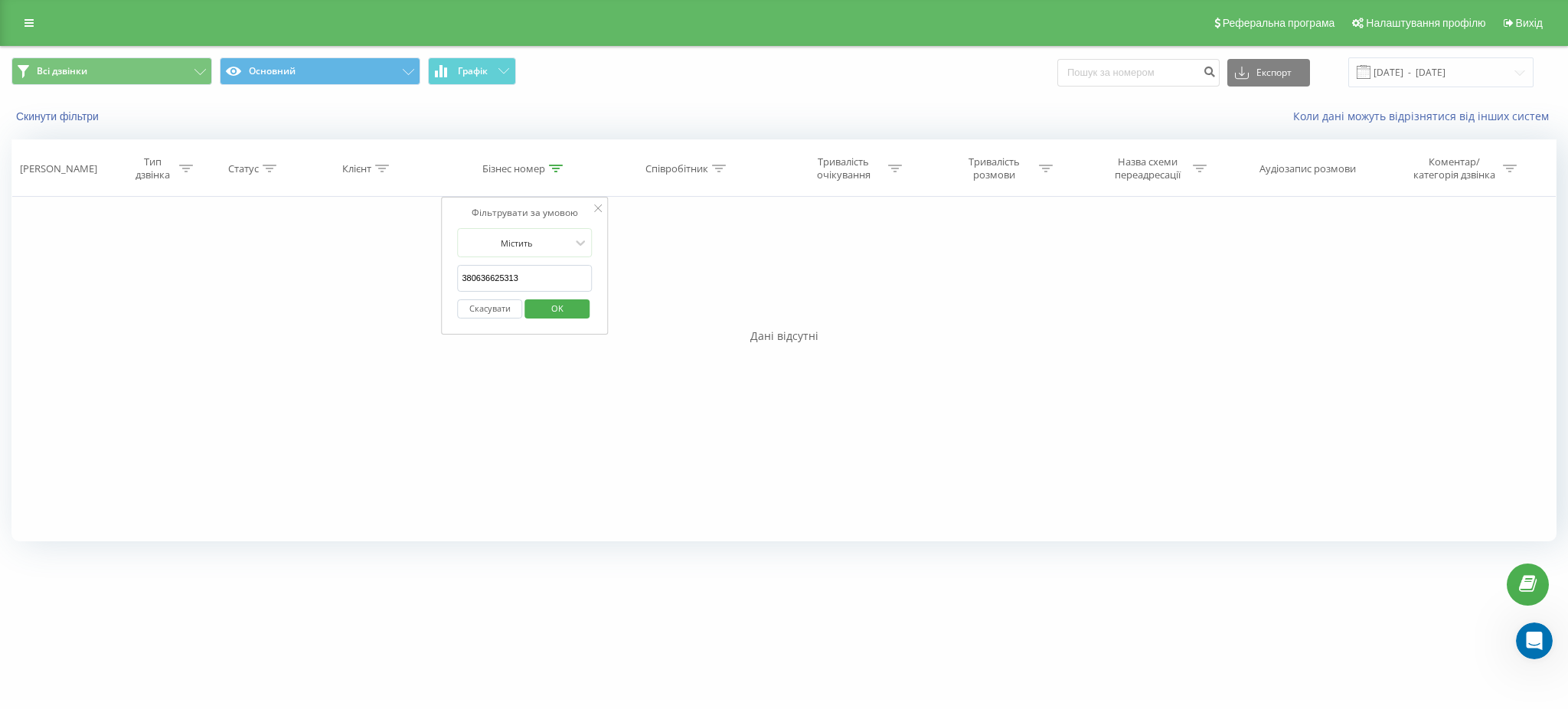 click on "OK" at bounding box center (557, 308) 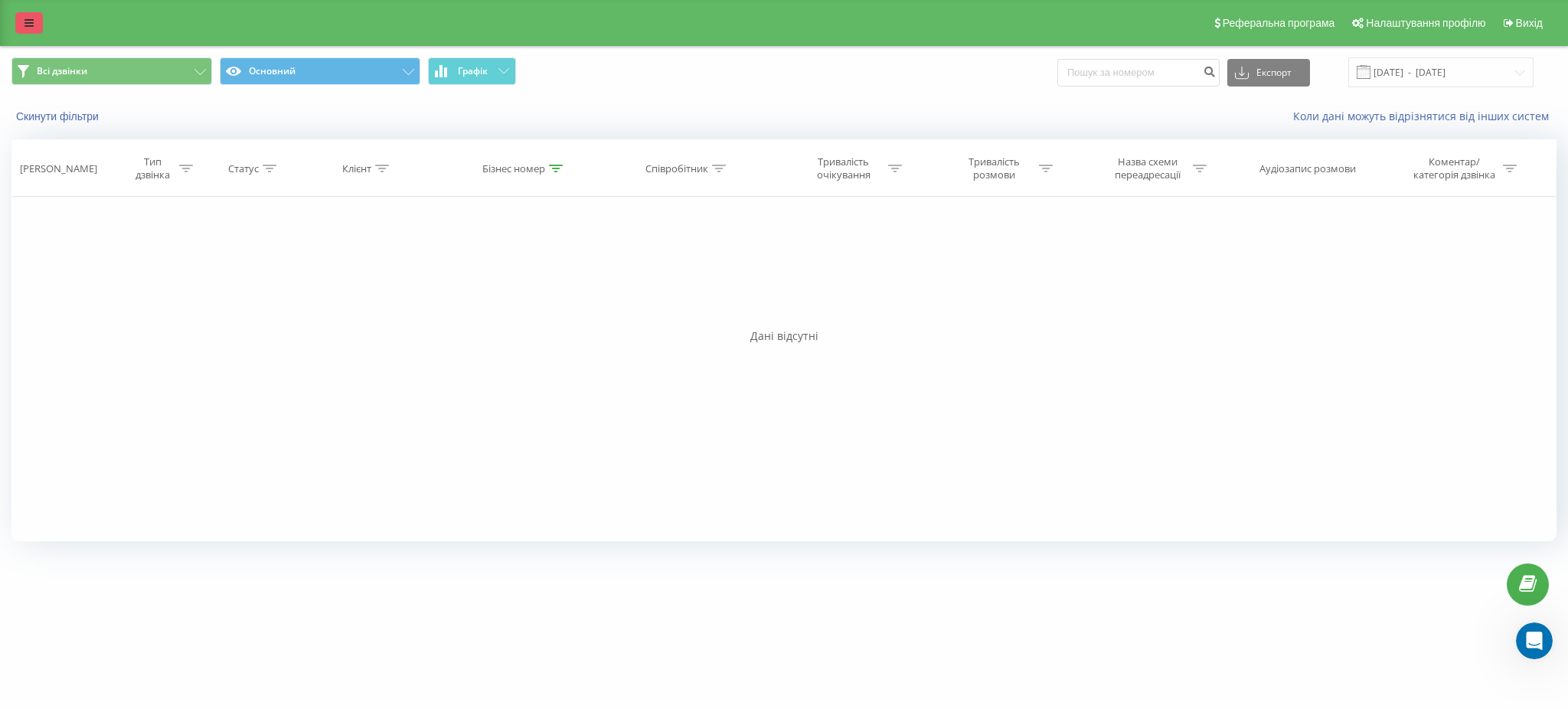 click at bounding box center (29, 23) 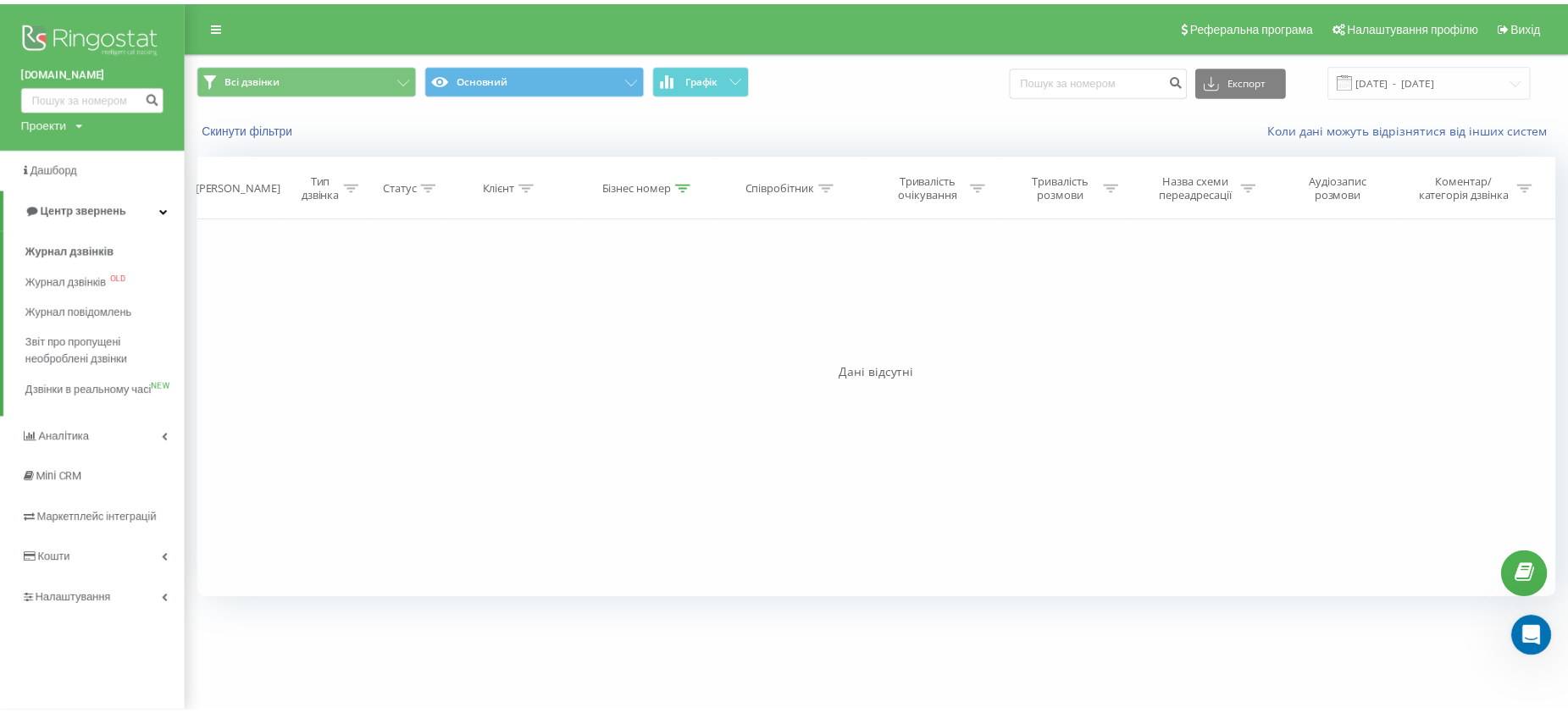 scroll, scrollTop: 525, scrollLeft: 0, axis: vertical 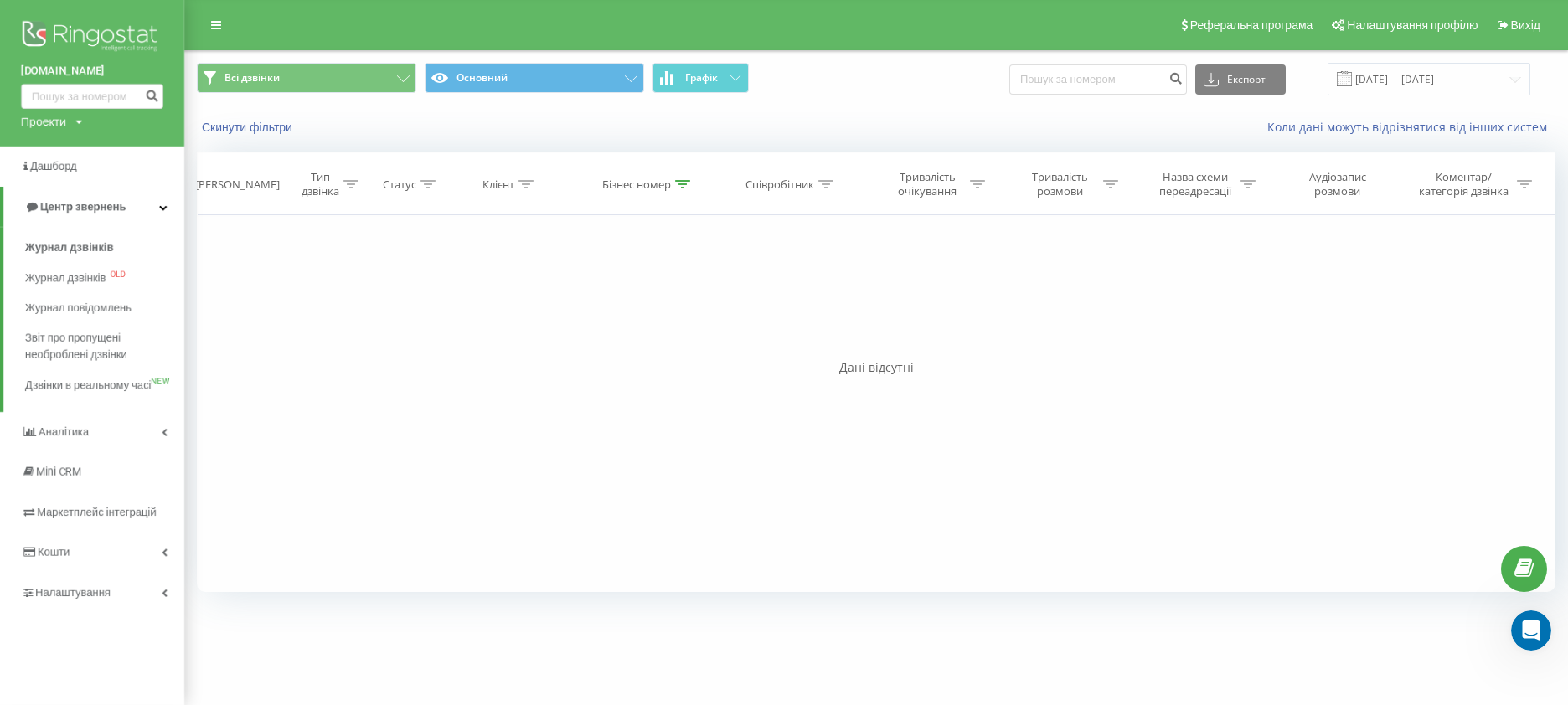 click 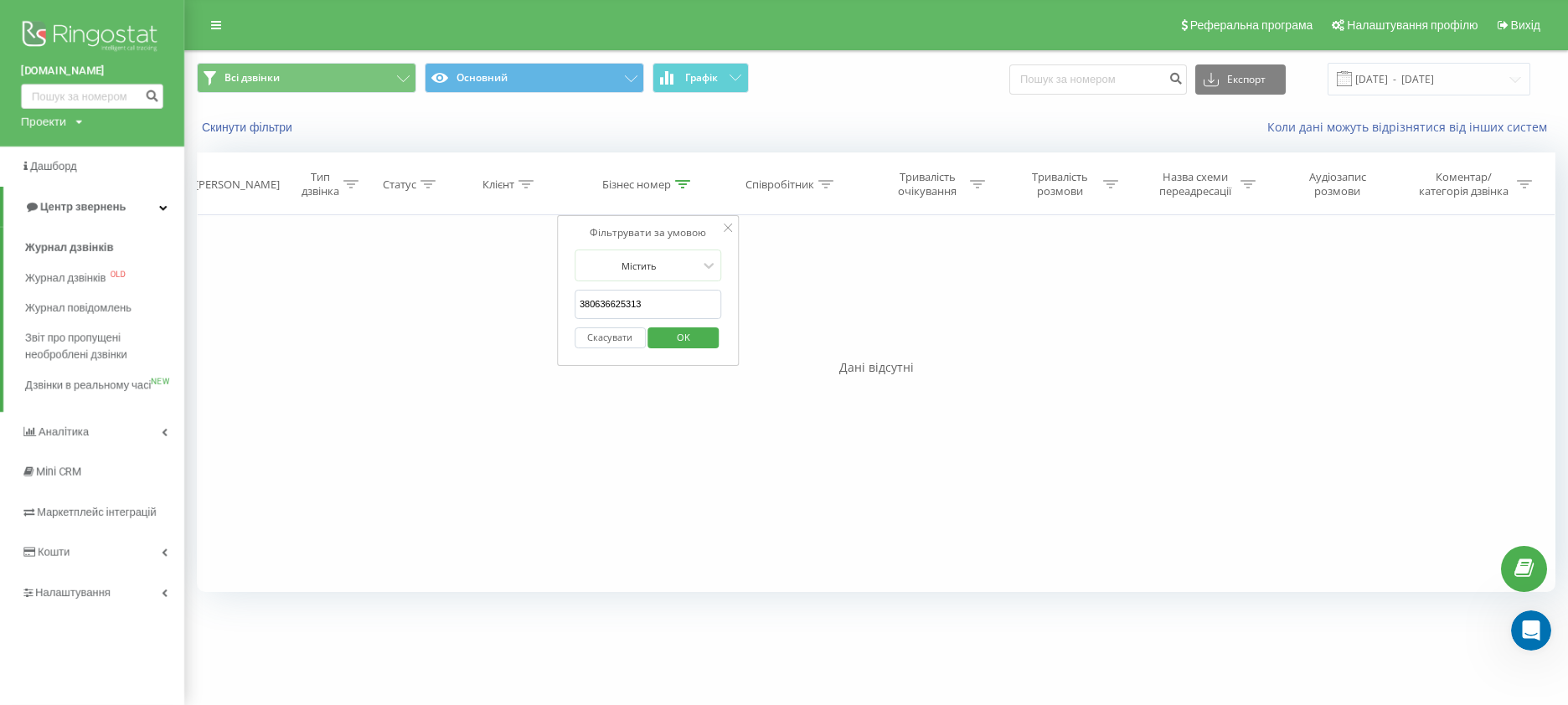 drag, startPoint x: 664, startPoint y: 301, endPoint x: 578, endPoint y: 296, distance: 86.14523 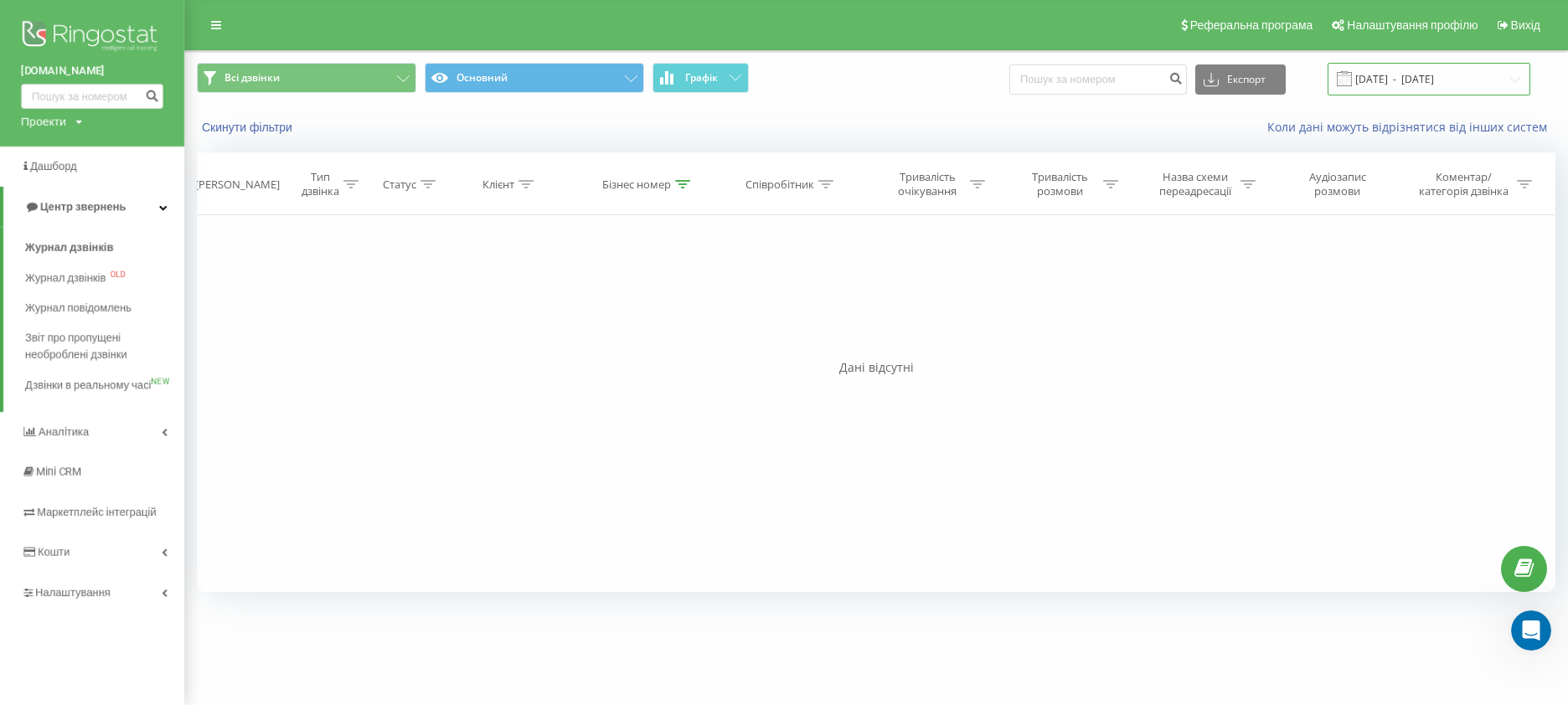click on "11.06.2025  -  11.07.2025" at bounding box center [1429, 79] 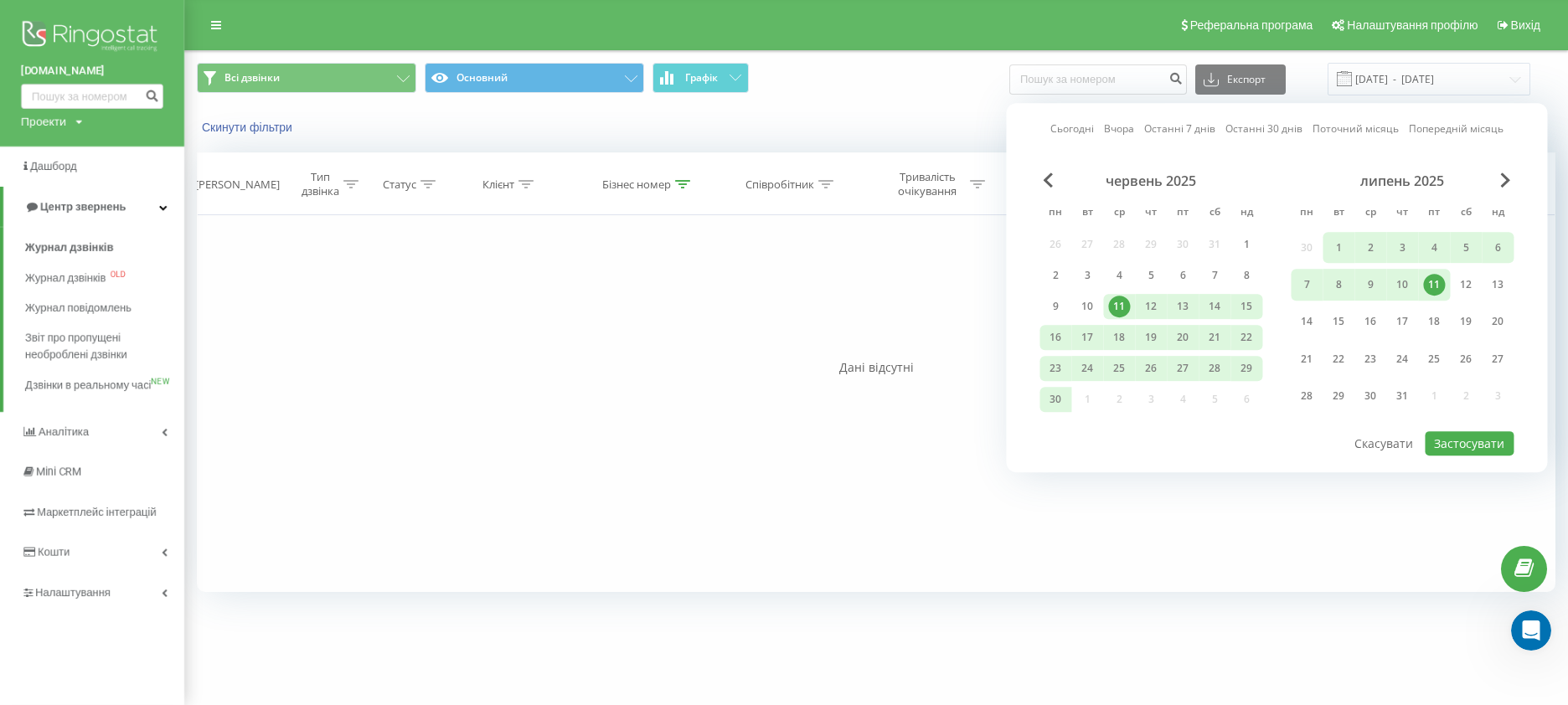click on "Дані відсутні" at bounding box center [876, 368] 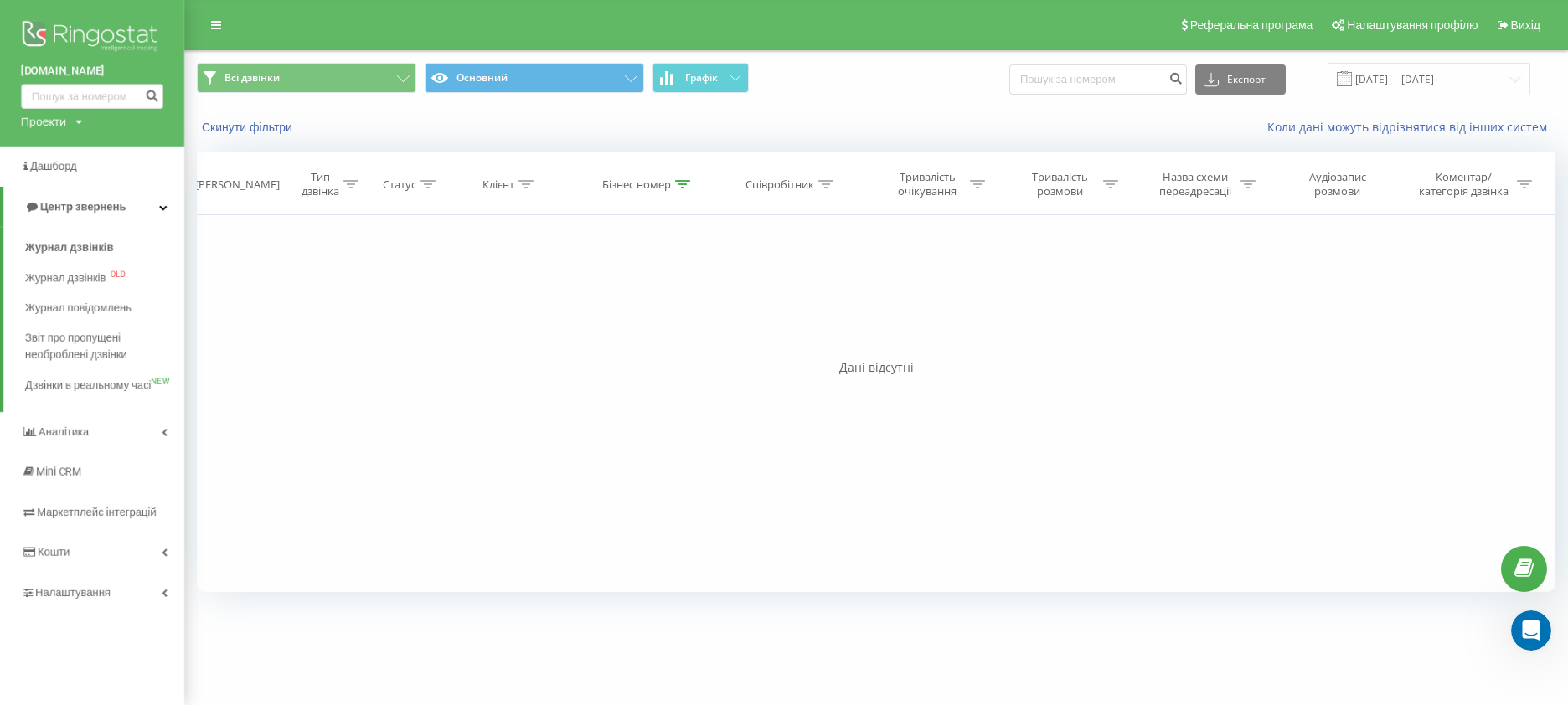 click 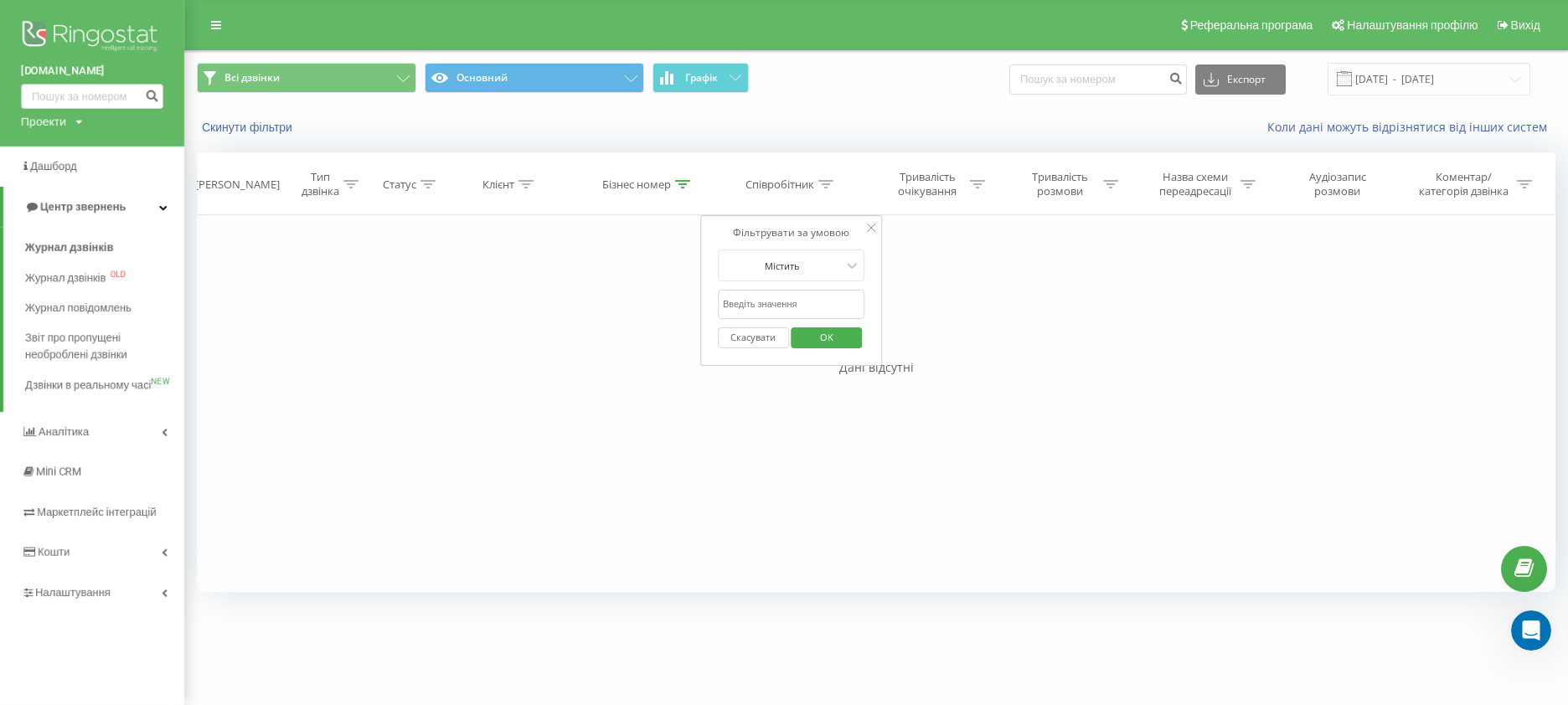 click 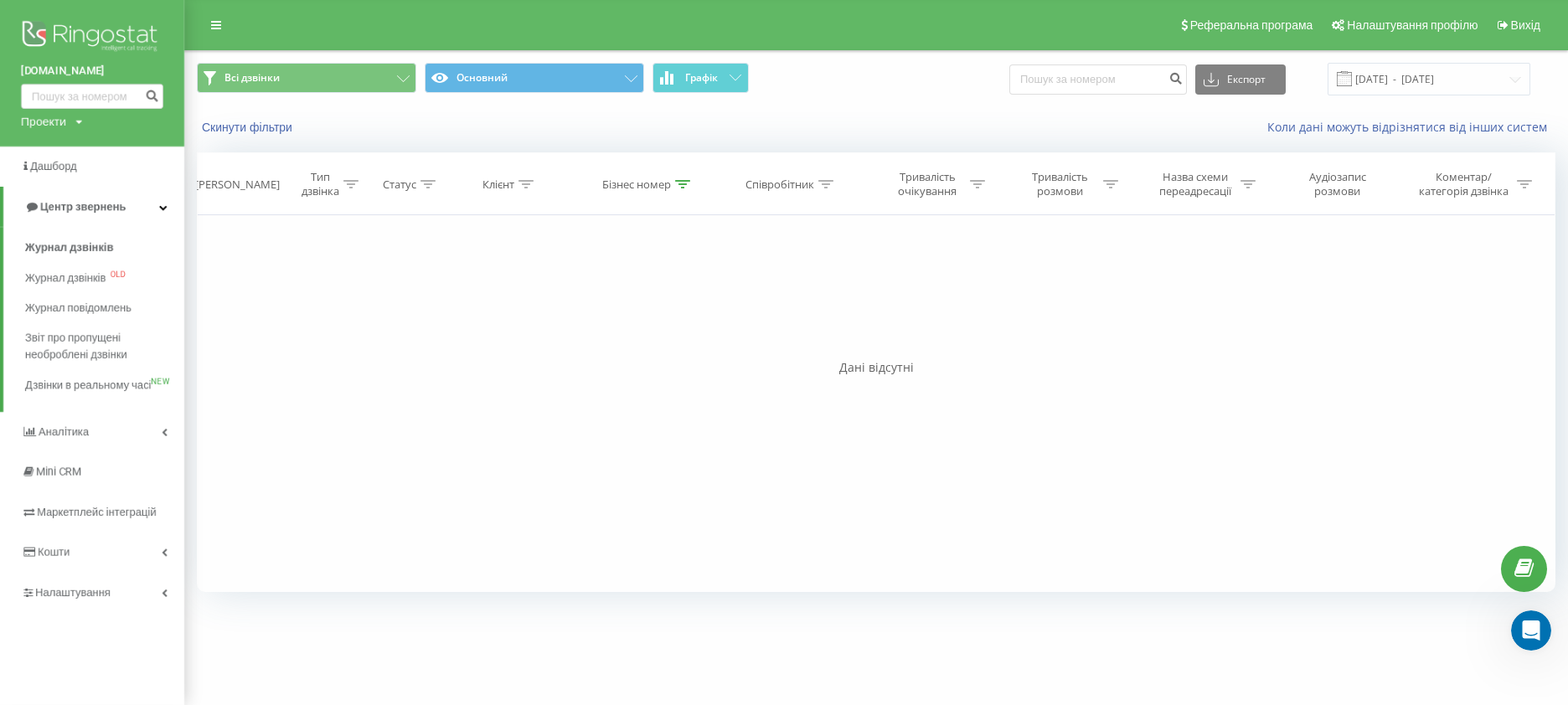 click on "Фільтрувати за умовою Дорівнює Введіть значення Скасувати OK Фільтрувати за умовою Дорівнює Введіть значення Скасувати OK Фільтрувати за умовою Містить Скасувати OK Фільтрувати за умовою Містить 380636625313 Скасувати OK Фільтрувати за умовою Містить Скасувати OK Фільтрувати за умовою Дорівнює Скасувати OK Фільтрувати за умовою Дорівнює Скасувати OK Фільтрувати за умовою Містить Скасувати OK Фільтрувати за умовою Дорівнює Введіть значення Скасувати OK" at bounding box center (876, 404) 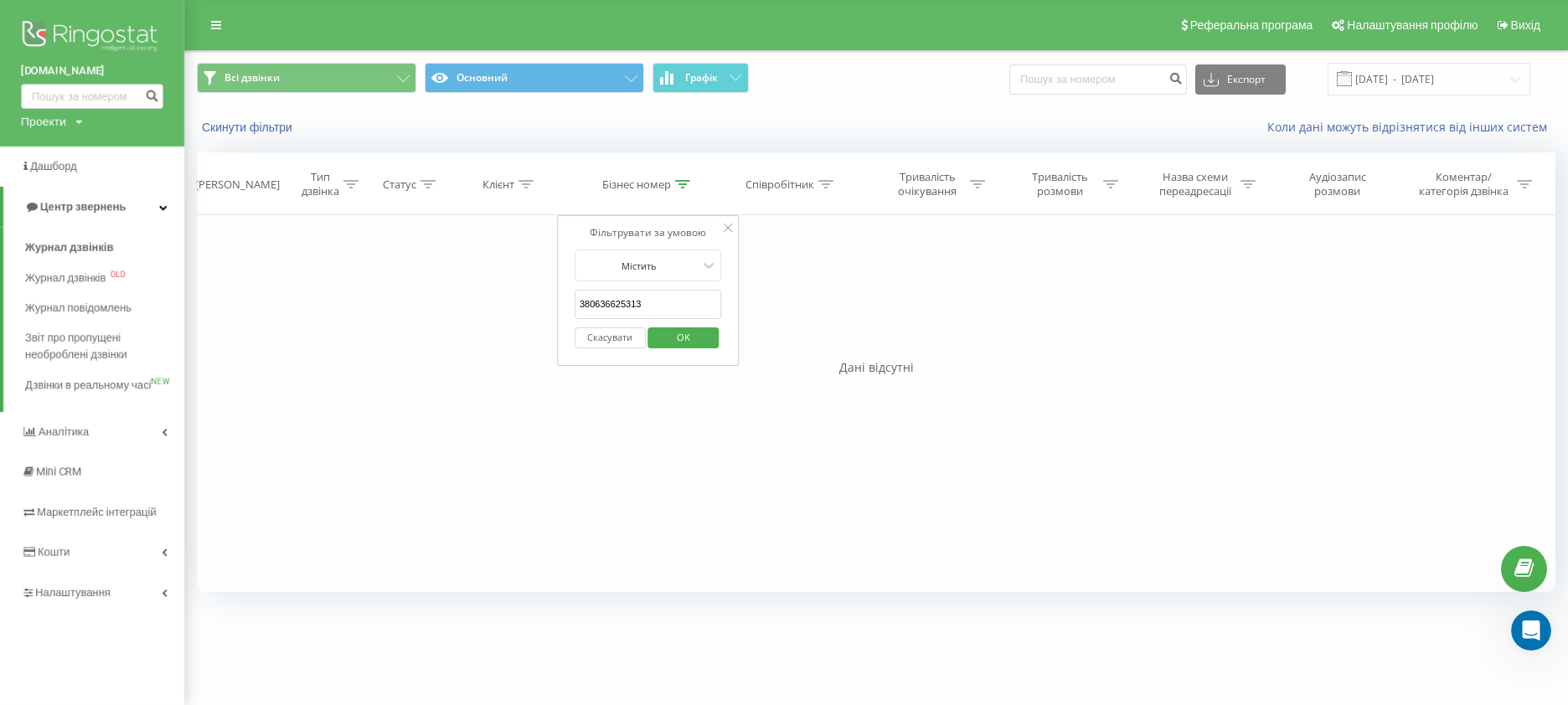 drag, startPoint x: 668, startPoint y: 303, endPoint x: 551, endPoint y: 293, distance: 117.42657 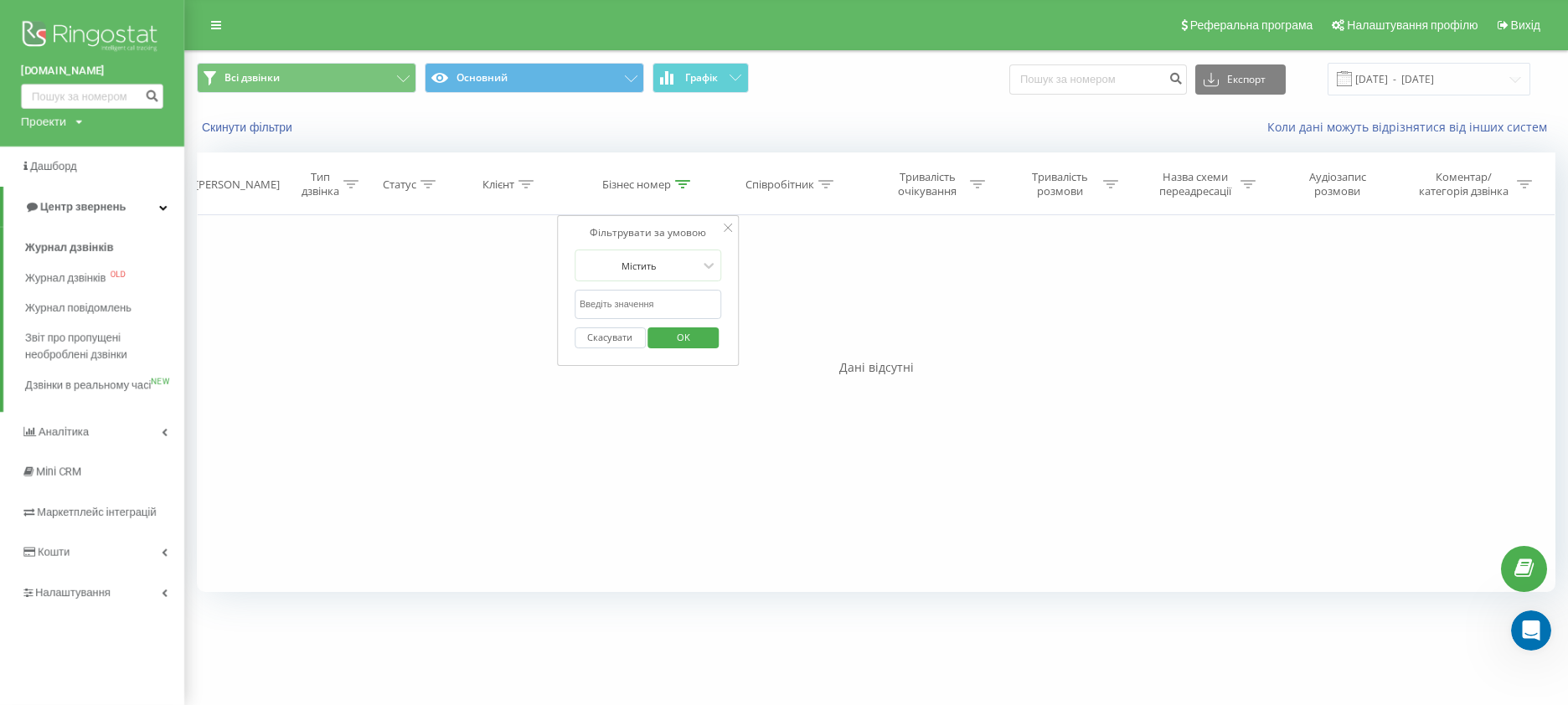 type 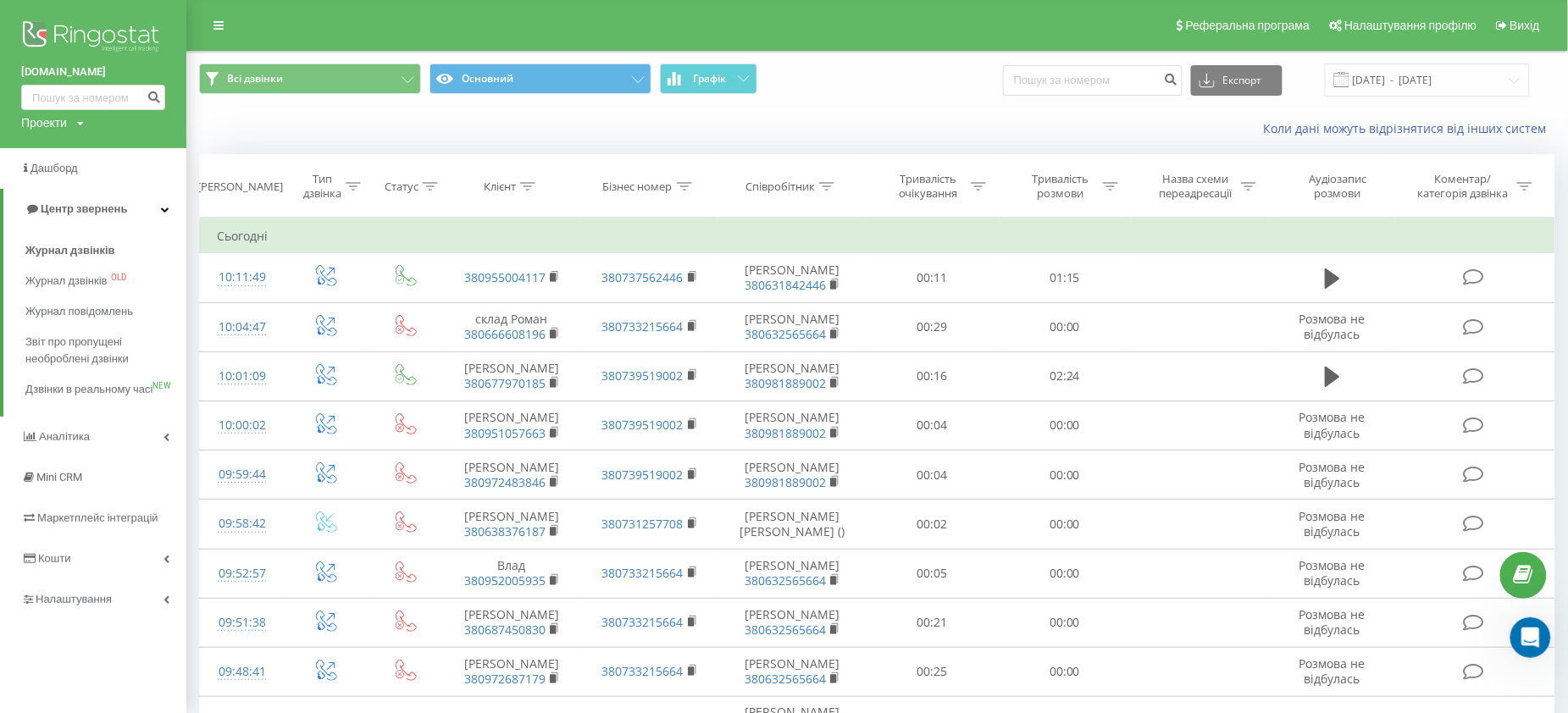 click on "Співробітник" at bounding box center [792, 186] 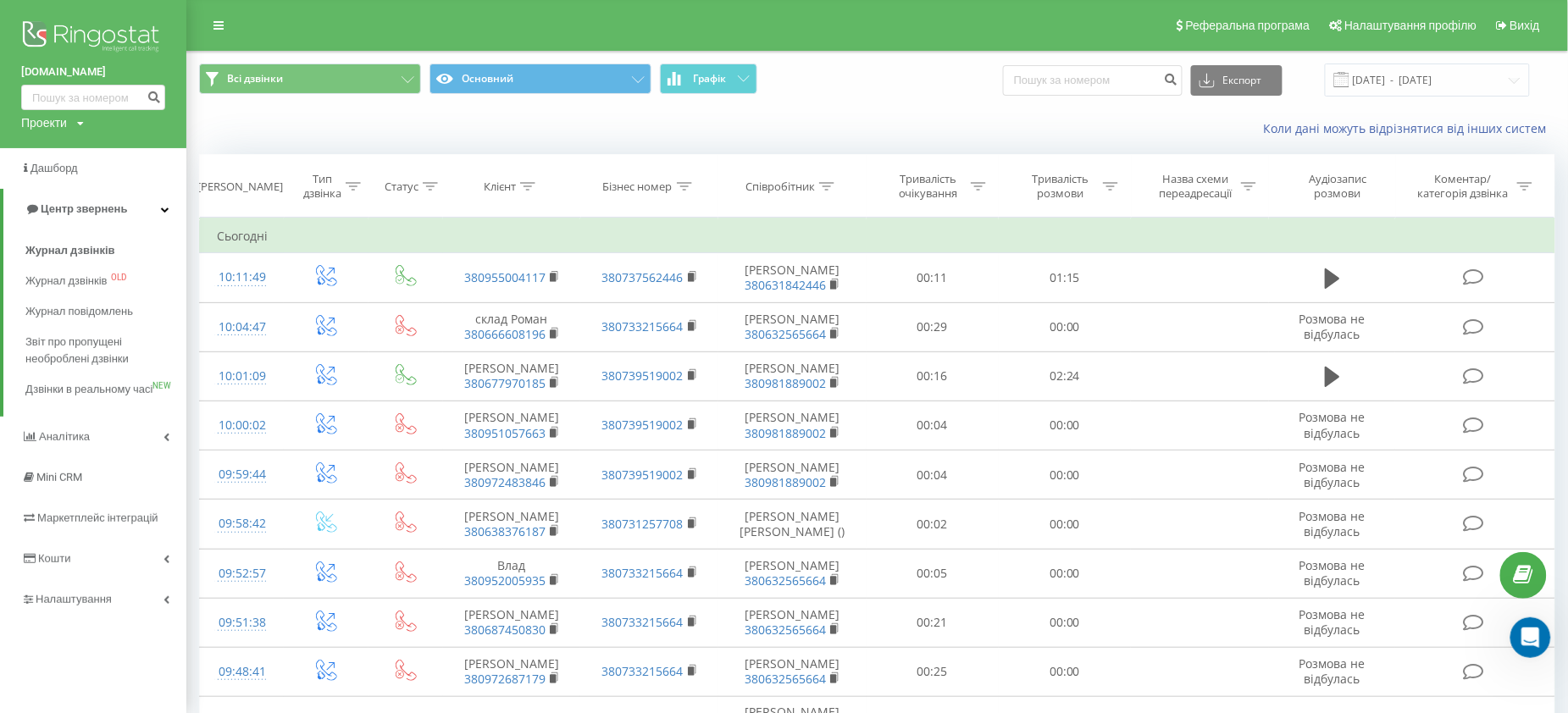 click 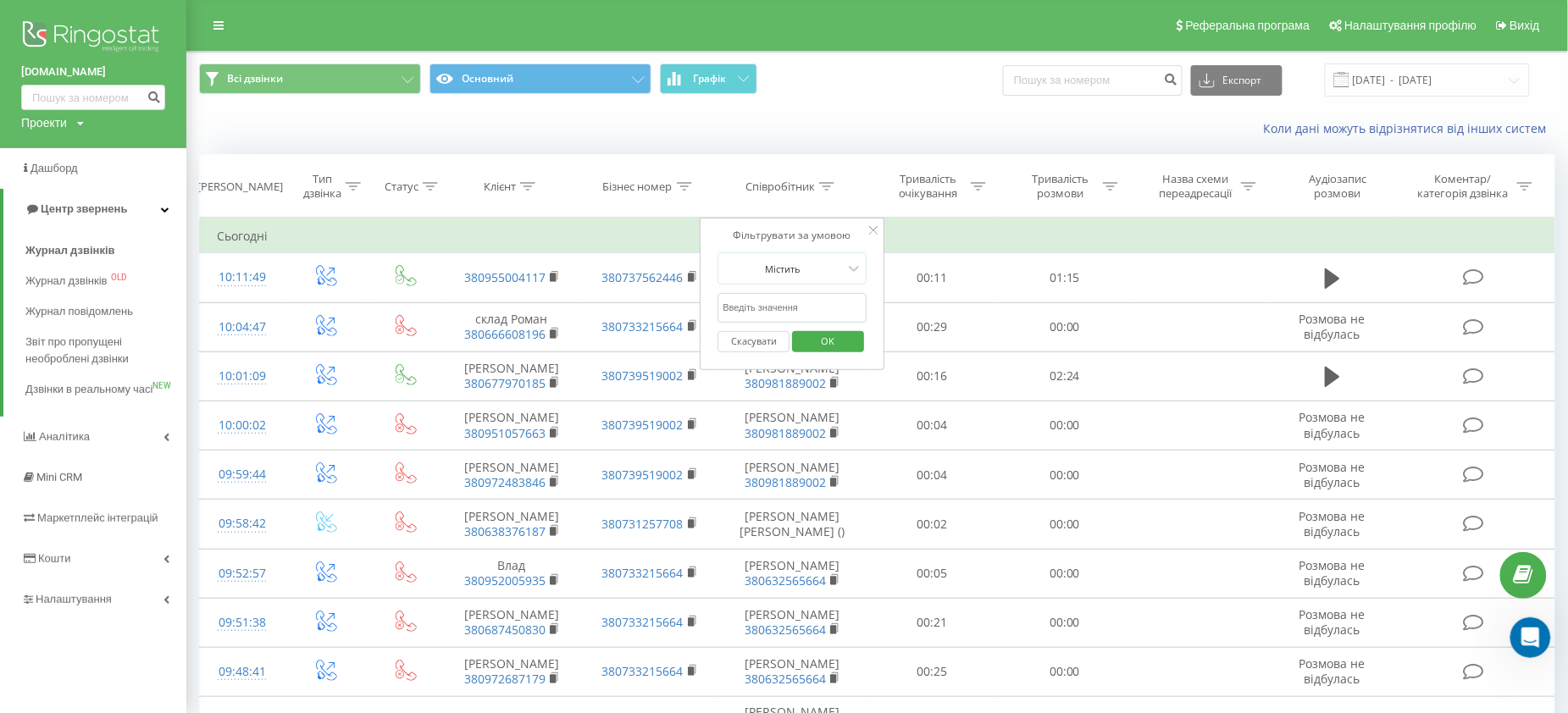 click at bounding box center [793, 307] 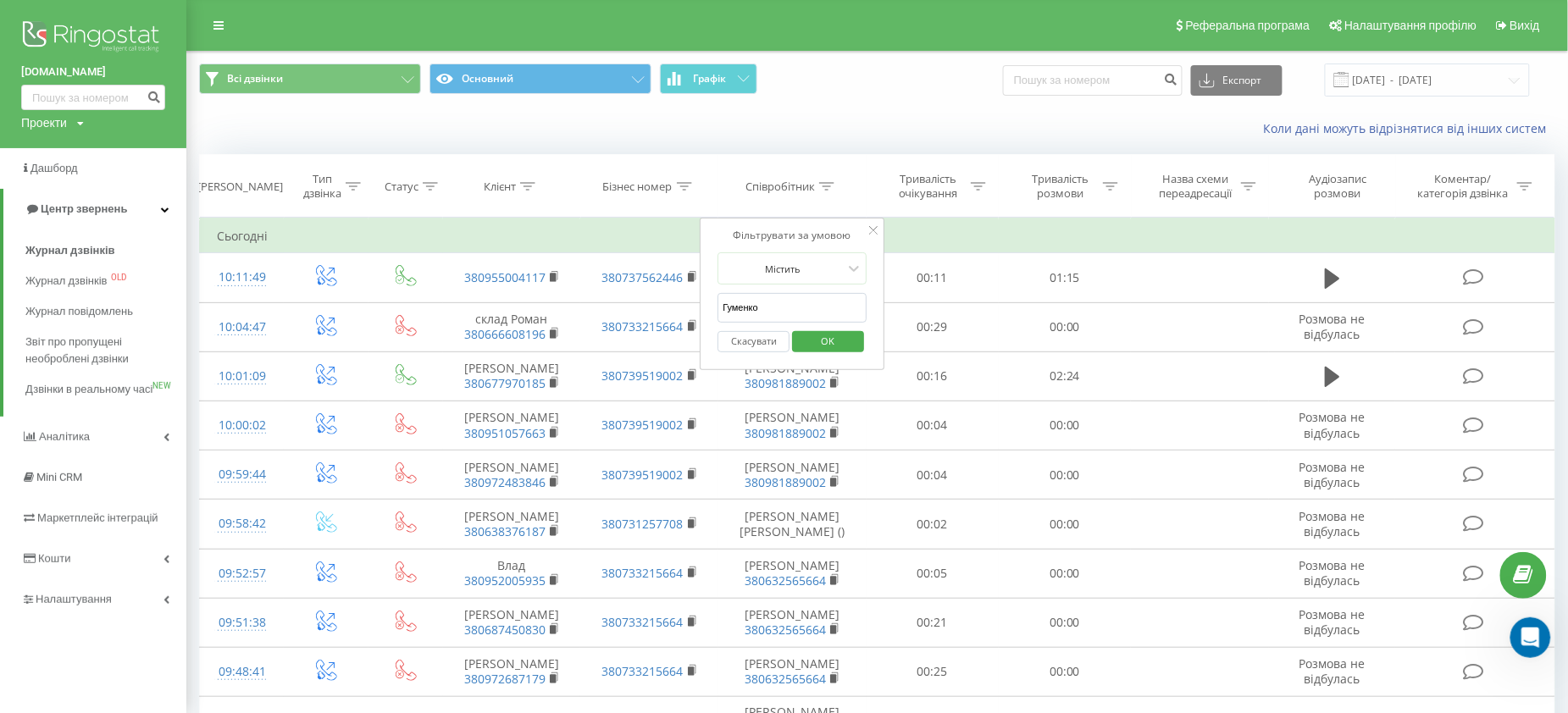 type on "Гуменко" 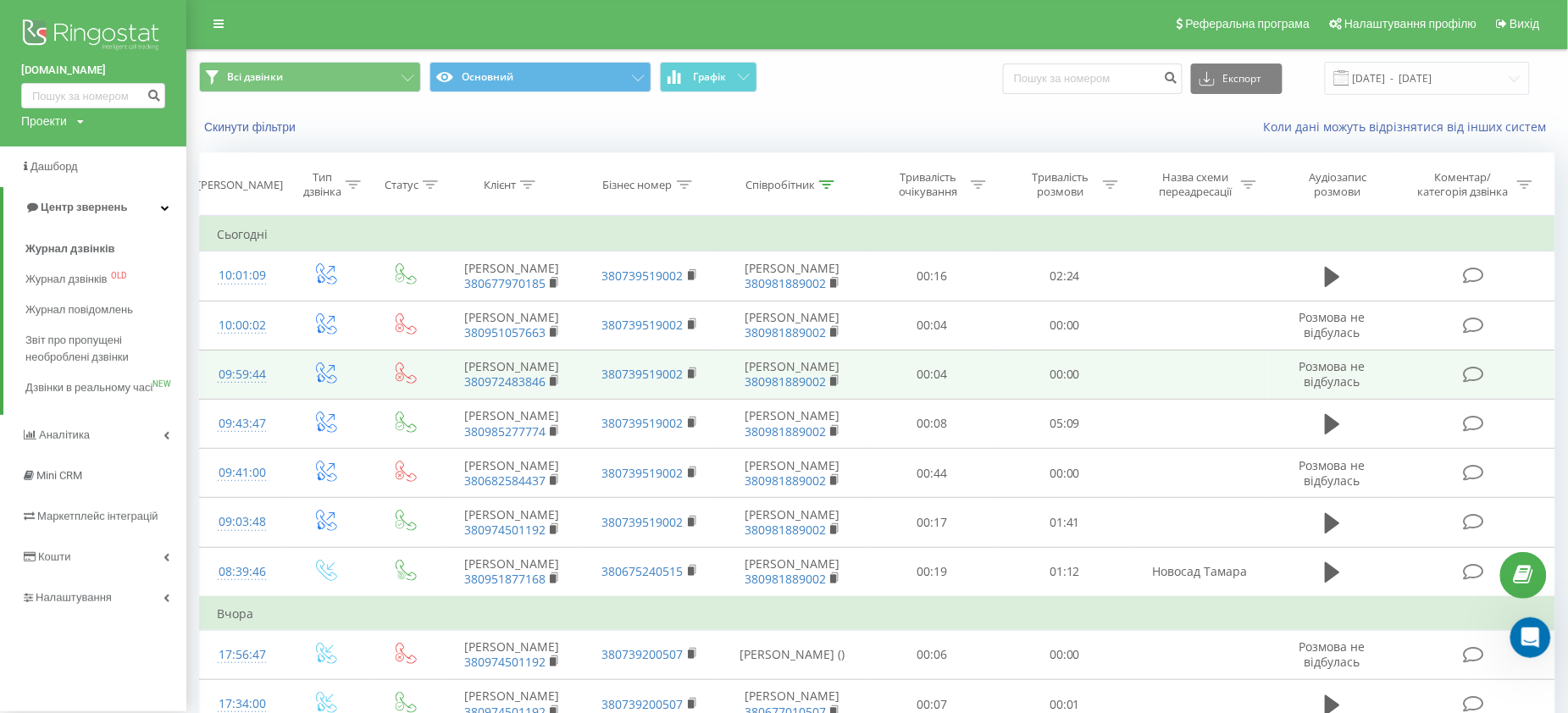scroll, scrollTop: 0, scrollLeft: 0, axis: both 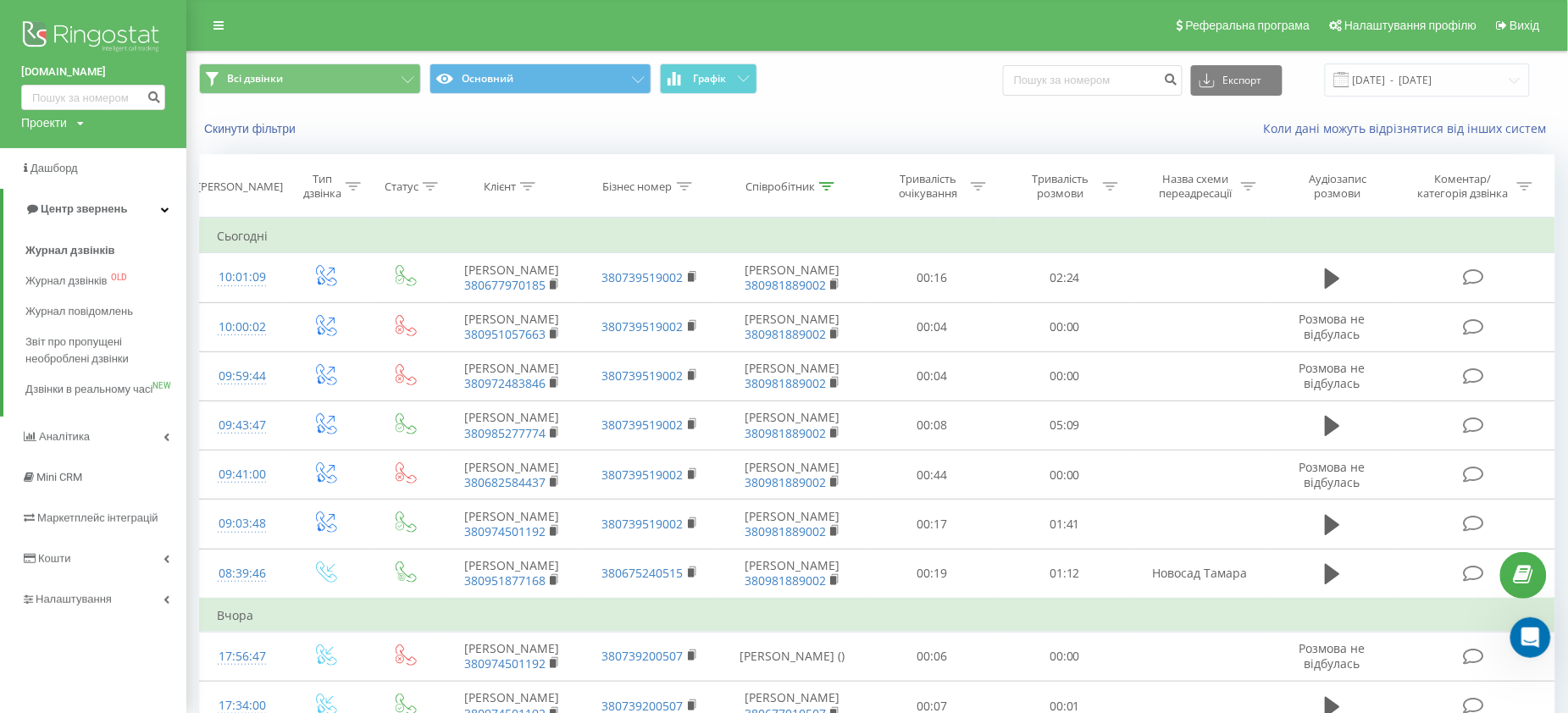 click 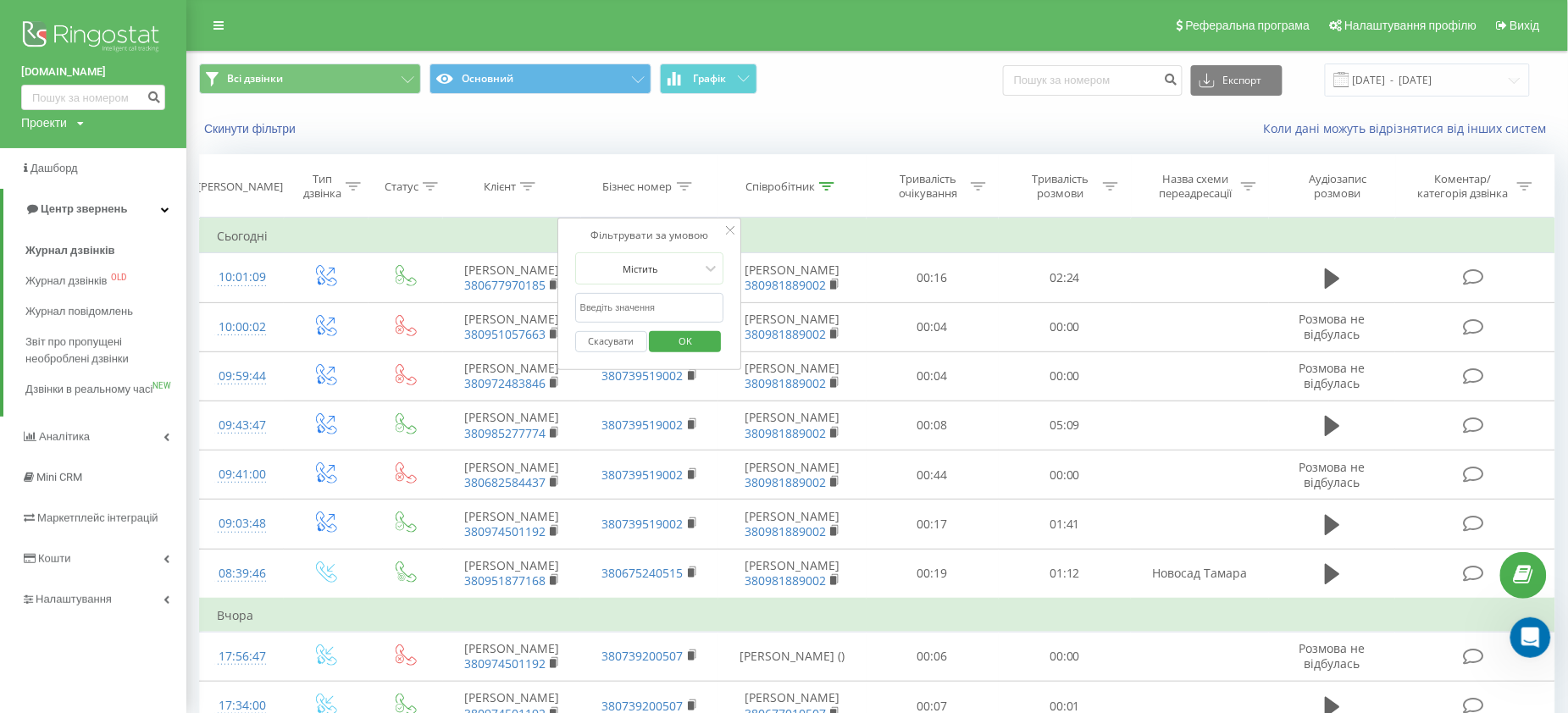 click at bounding box center [650, 307] 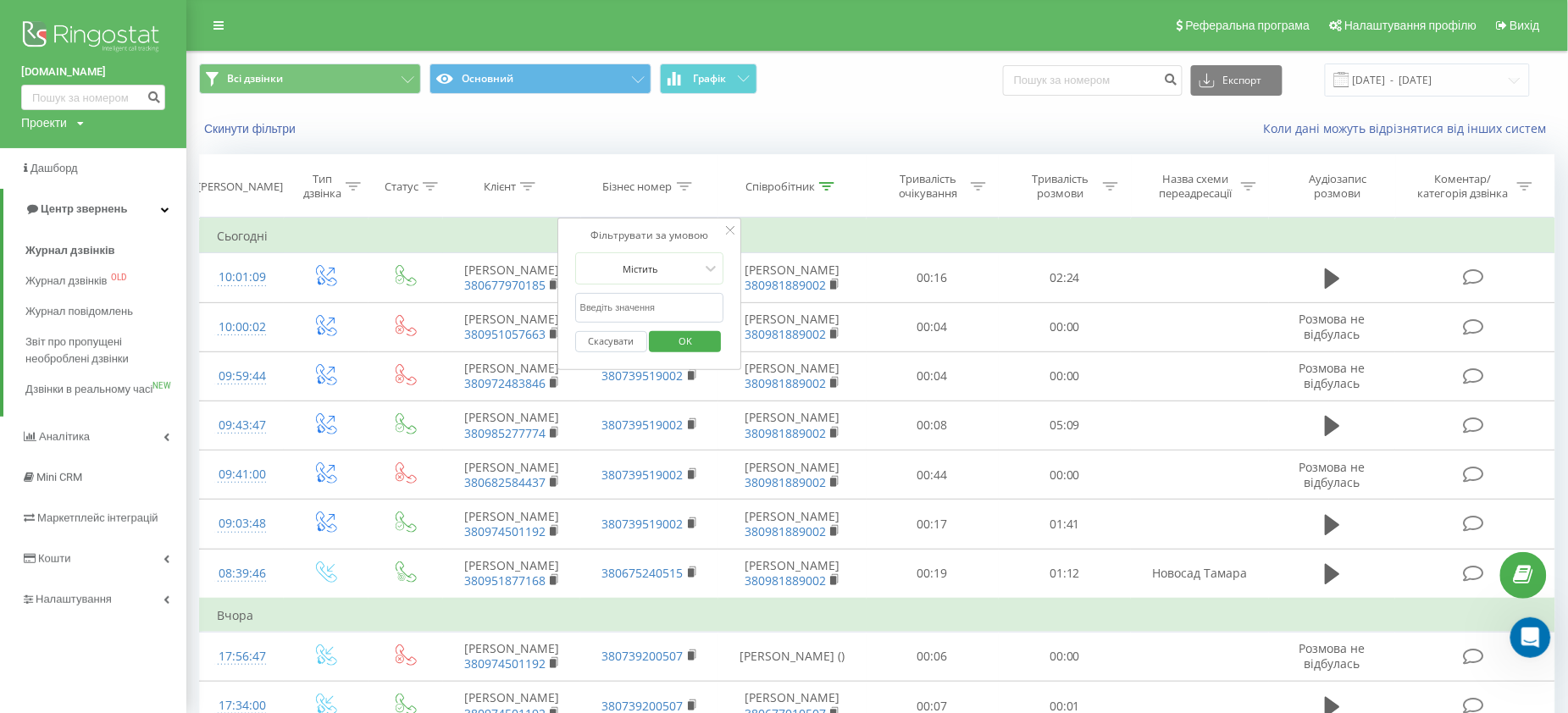 paste on "380636625313" 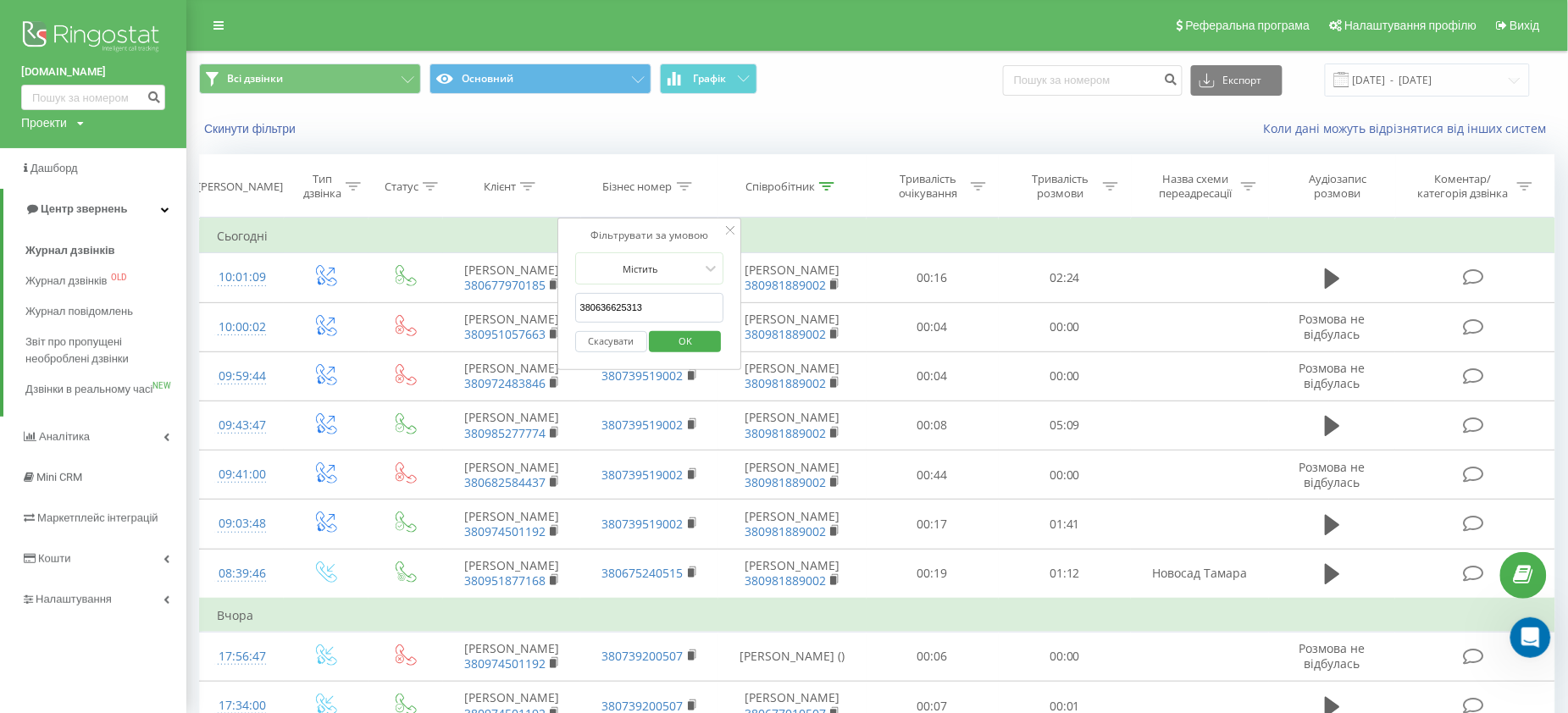 type on "380636625313" 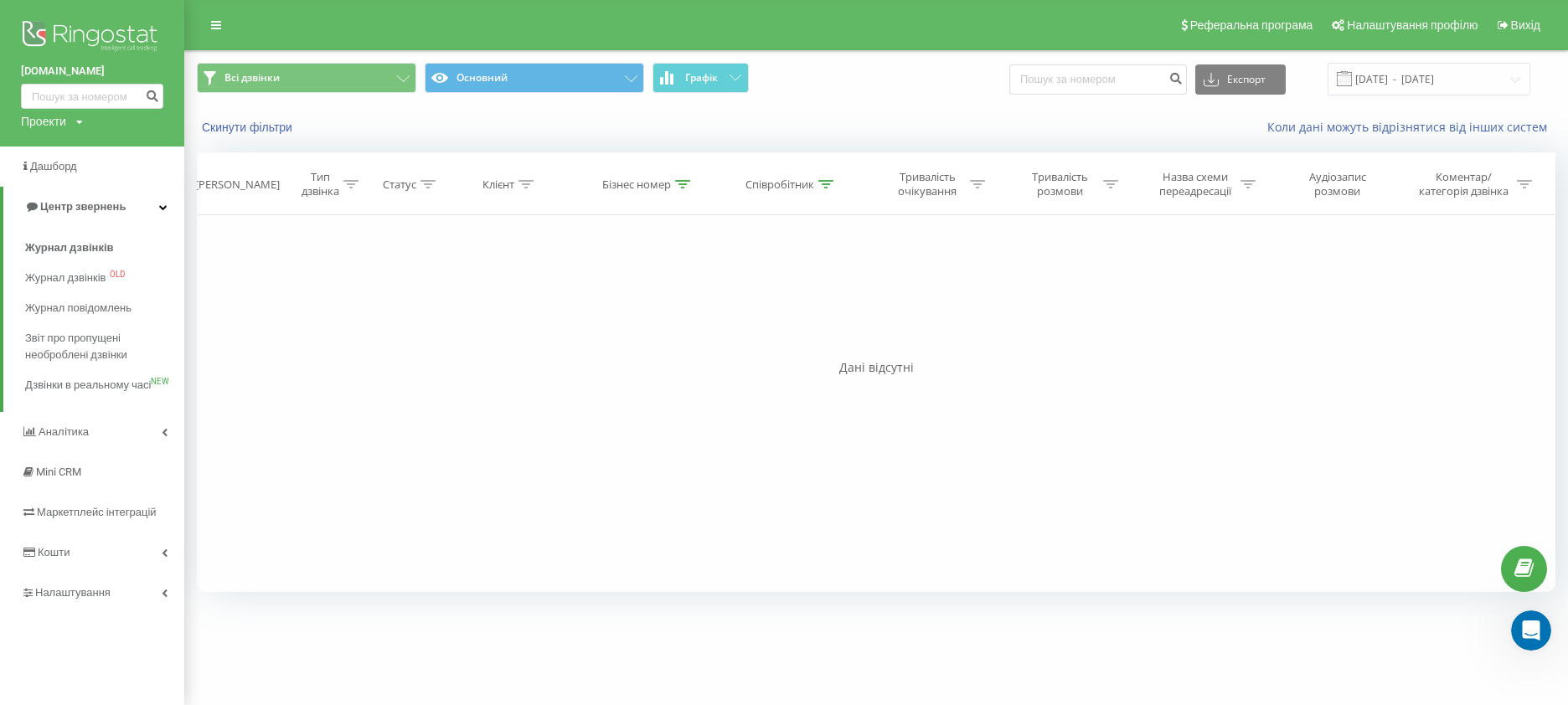 click 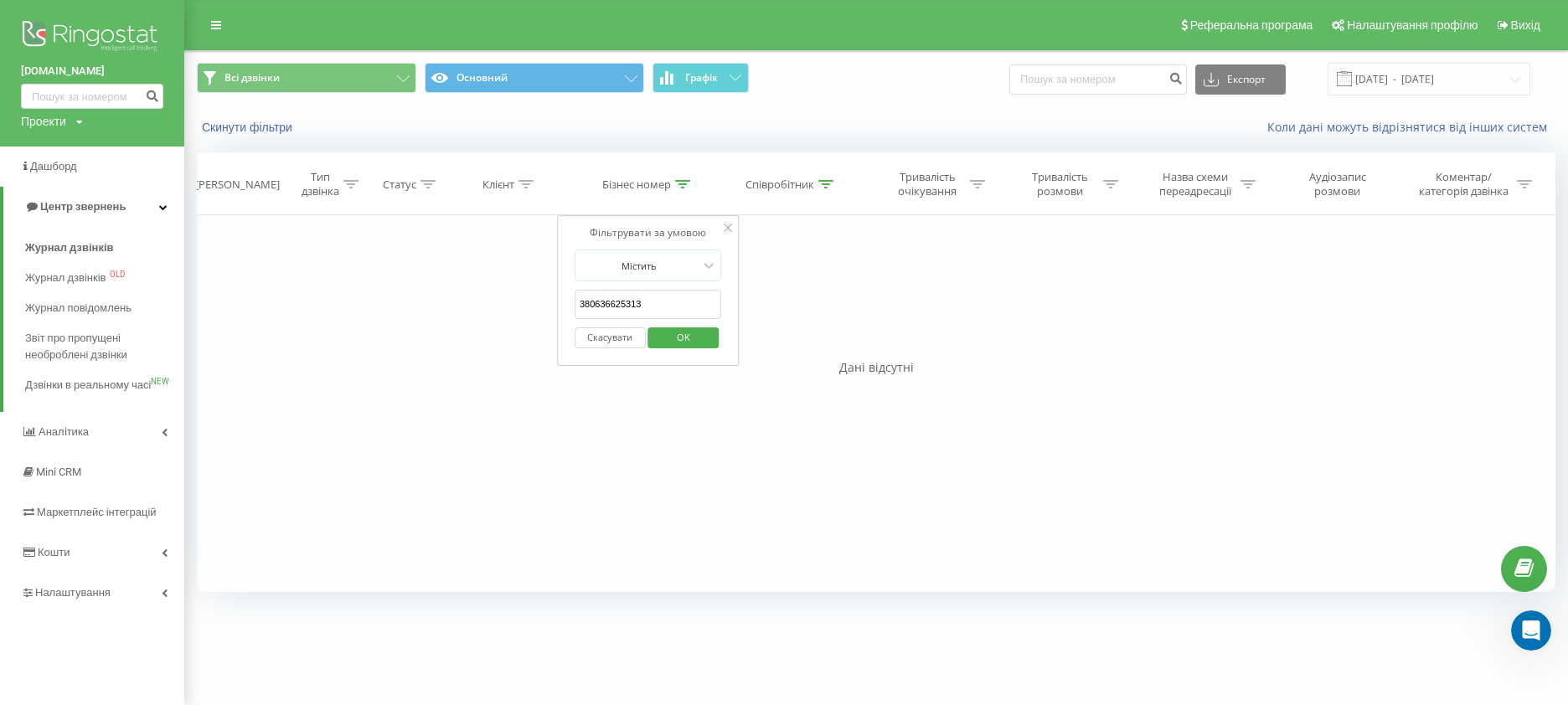 drag, startPoint x: 649, startPoint y: 303, endPoint x: 557, endPoint y: 290, distance: 92.91394 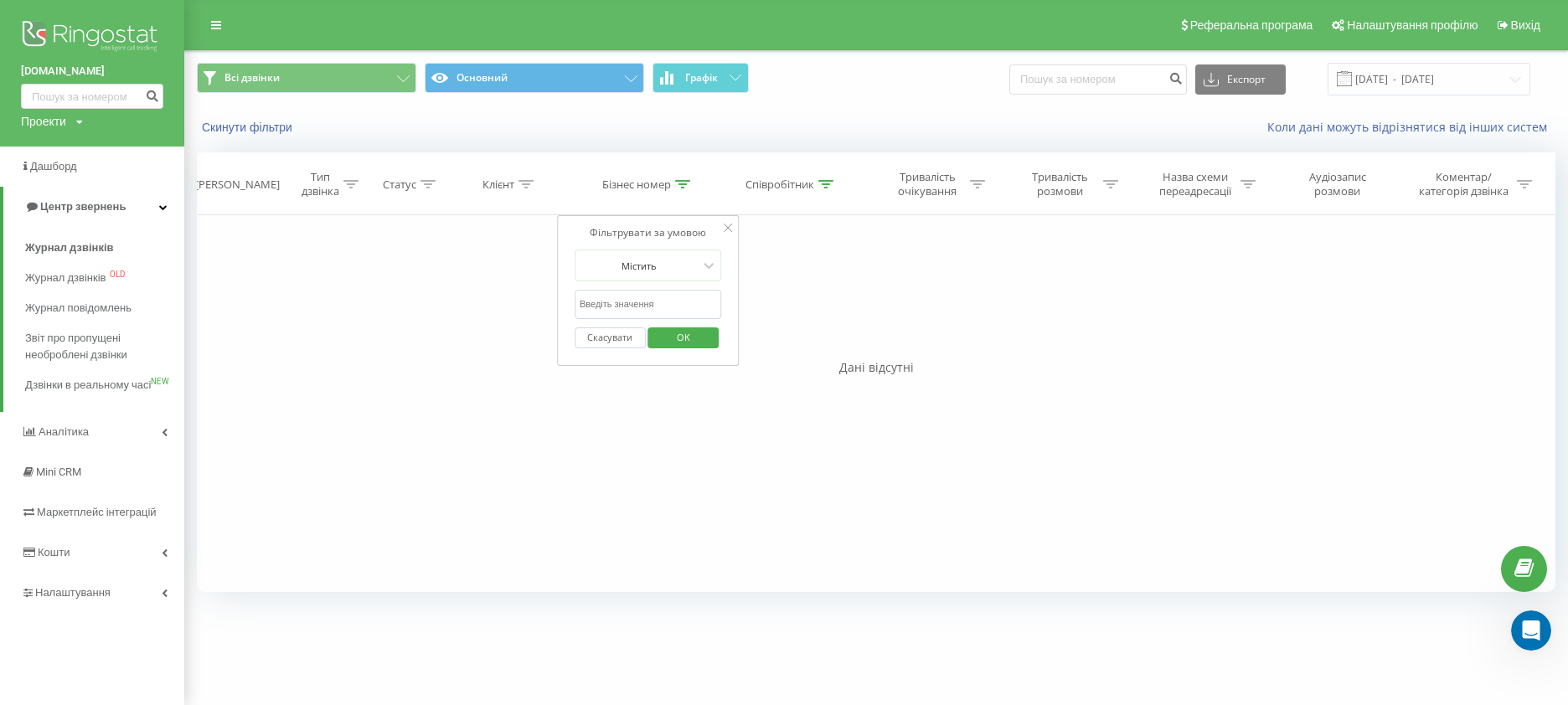 type 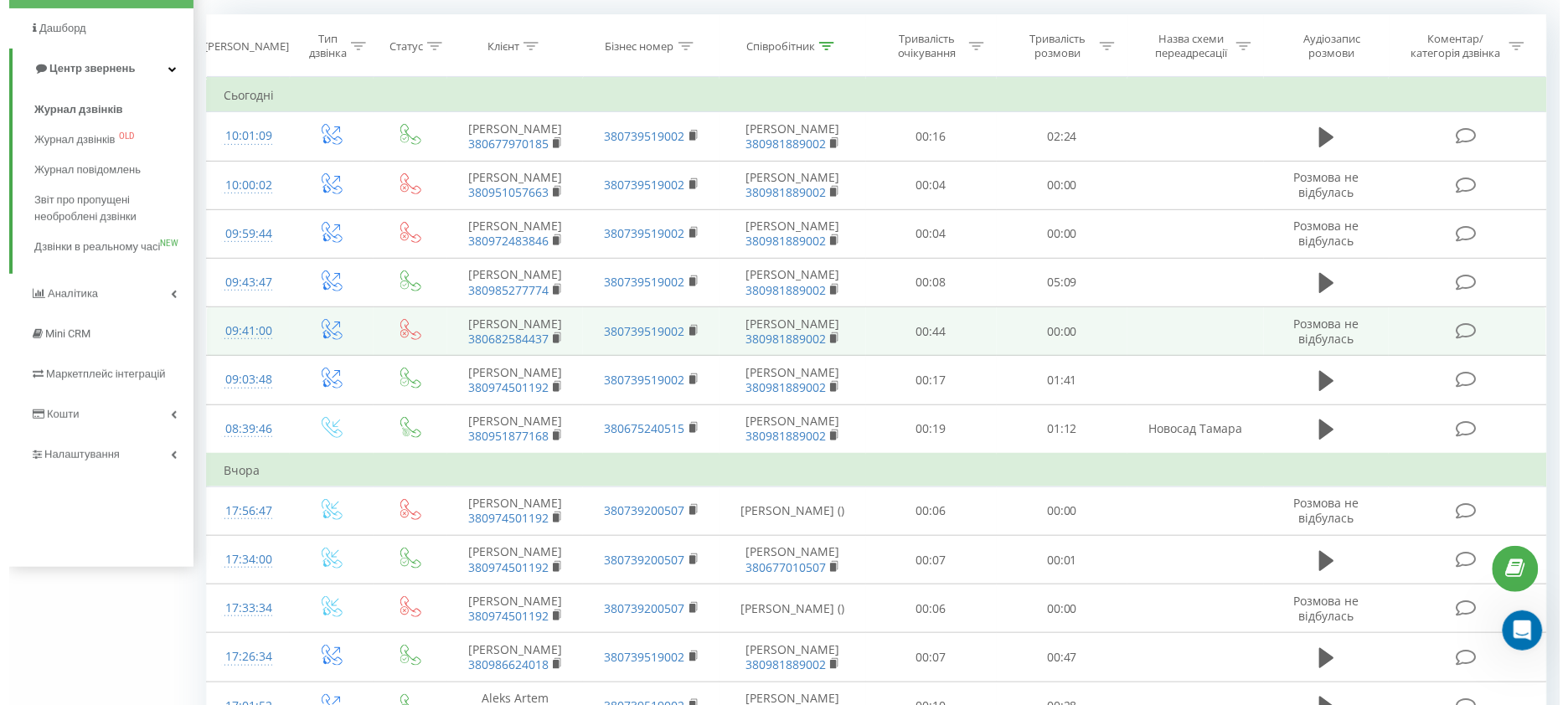 scroll, scrollTop: 0, scrollLeft: 0, axis: both 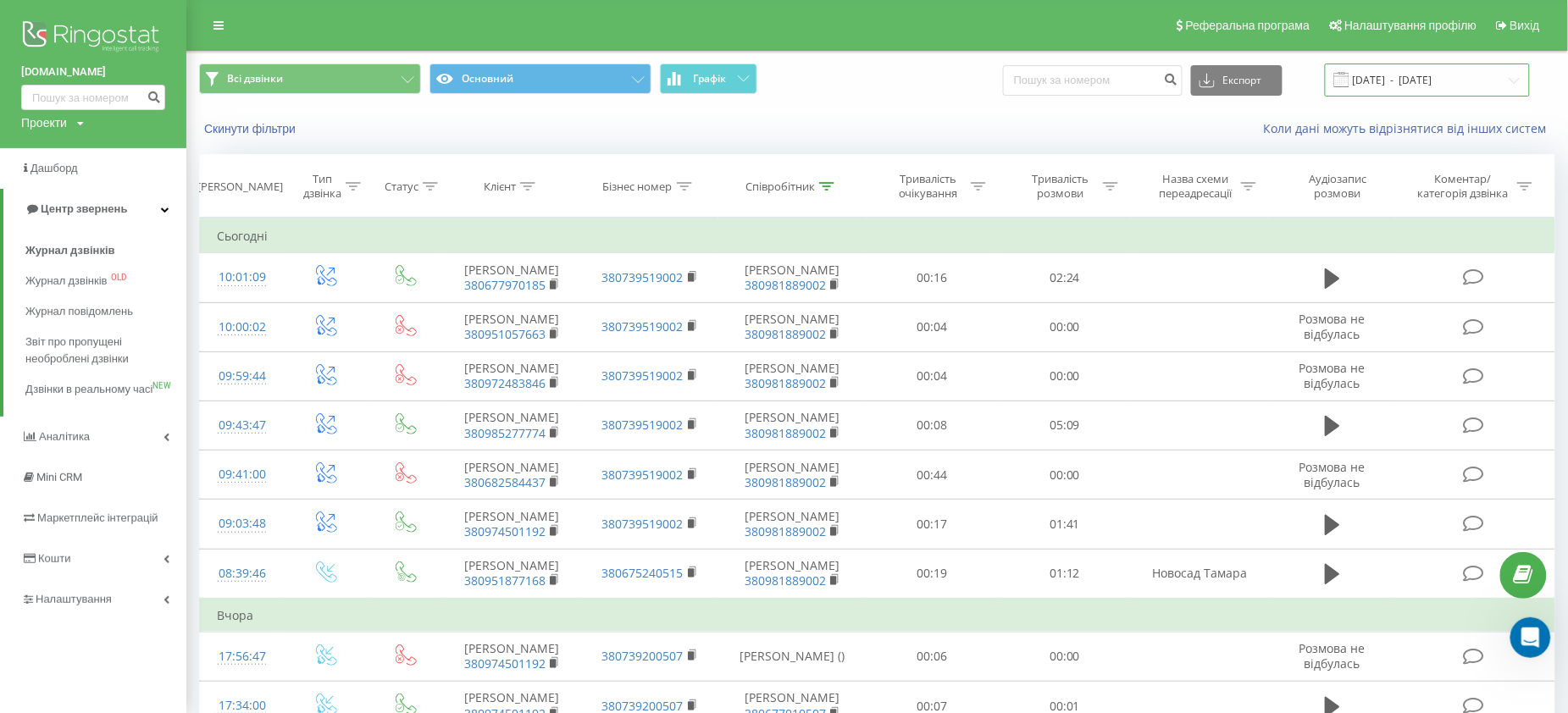 click on "11.06.2025  -  11.07.2025" at bounding box center [1427, 80] 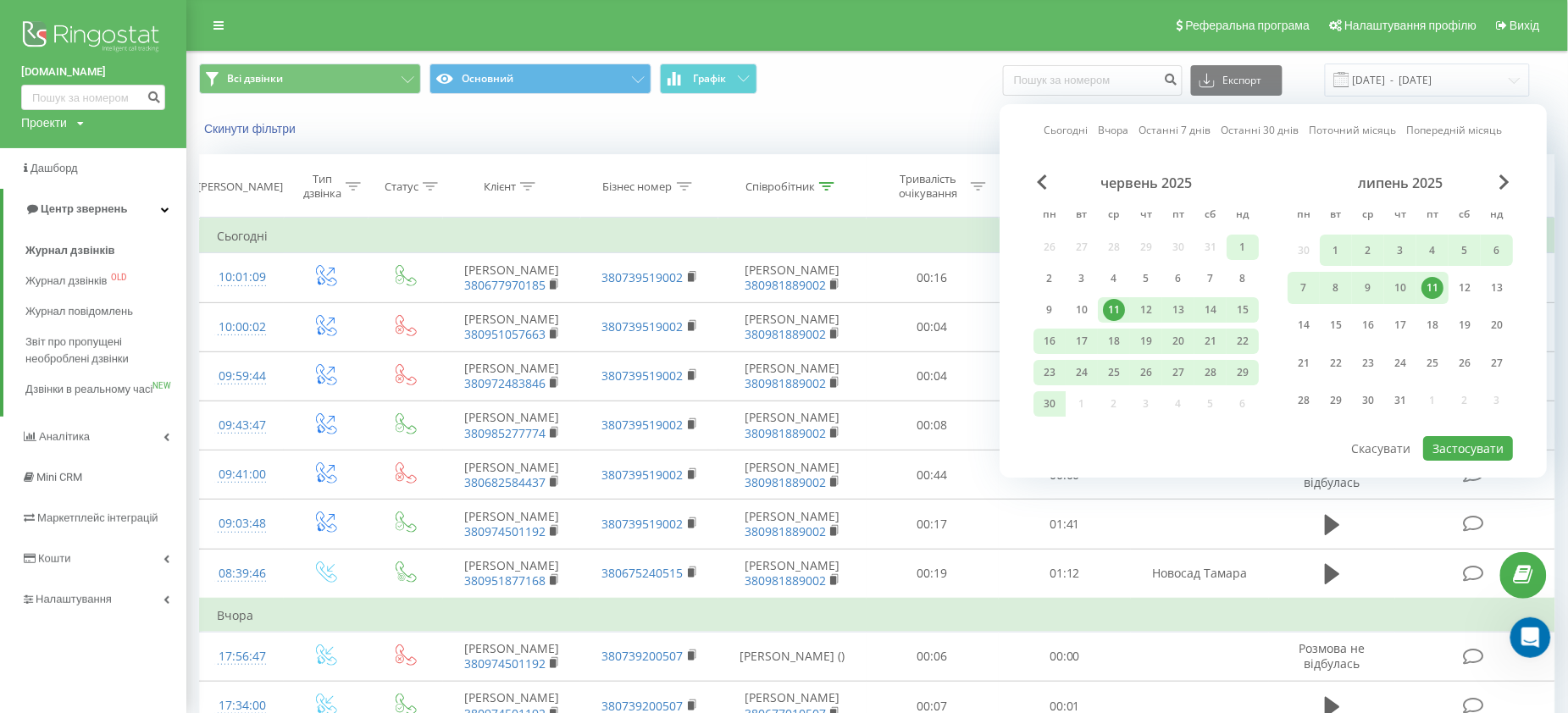 click on "1" at bounding box center (1243, 247) 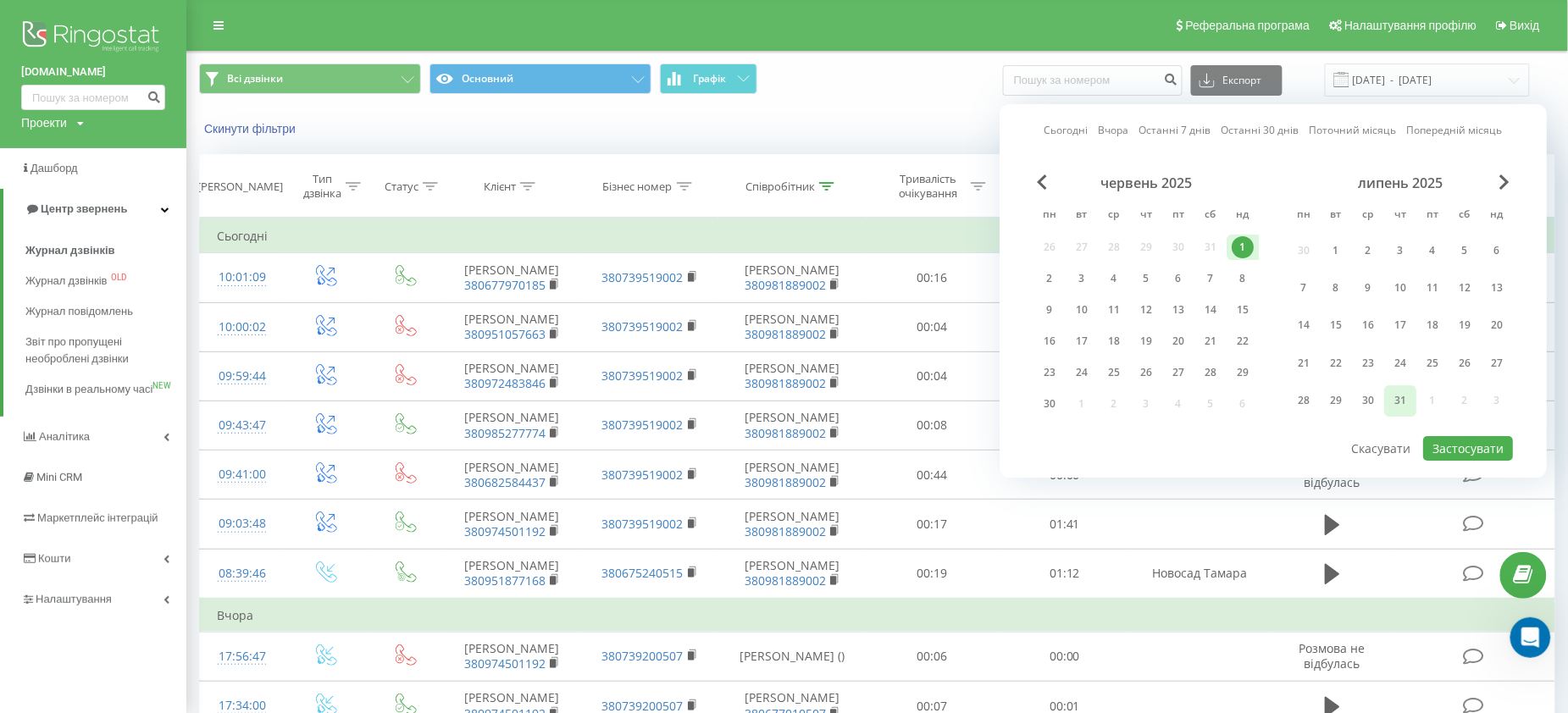 click on "31" at bounding box center (1400, 401) 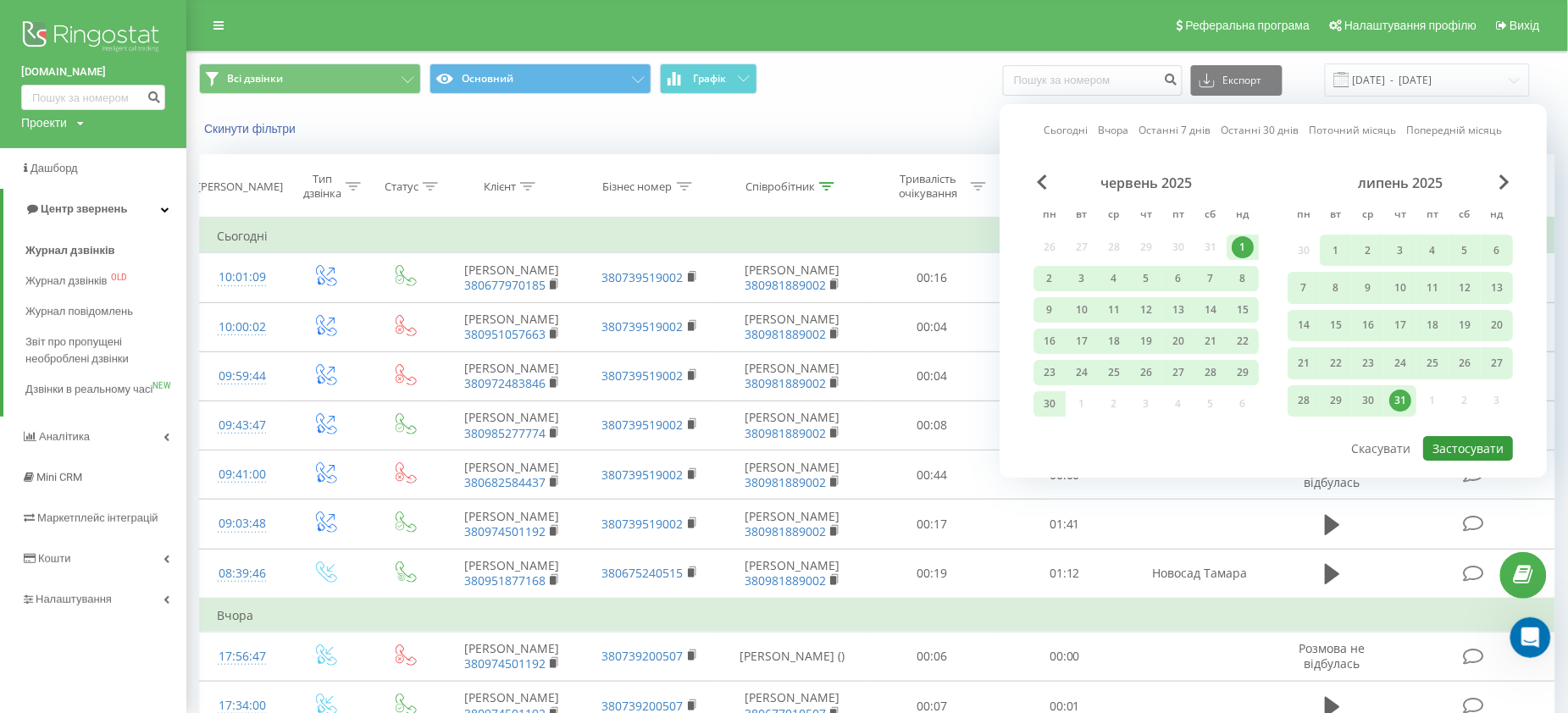 click on "Застосувати" at bounding box center [1468, 448] 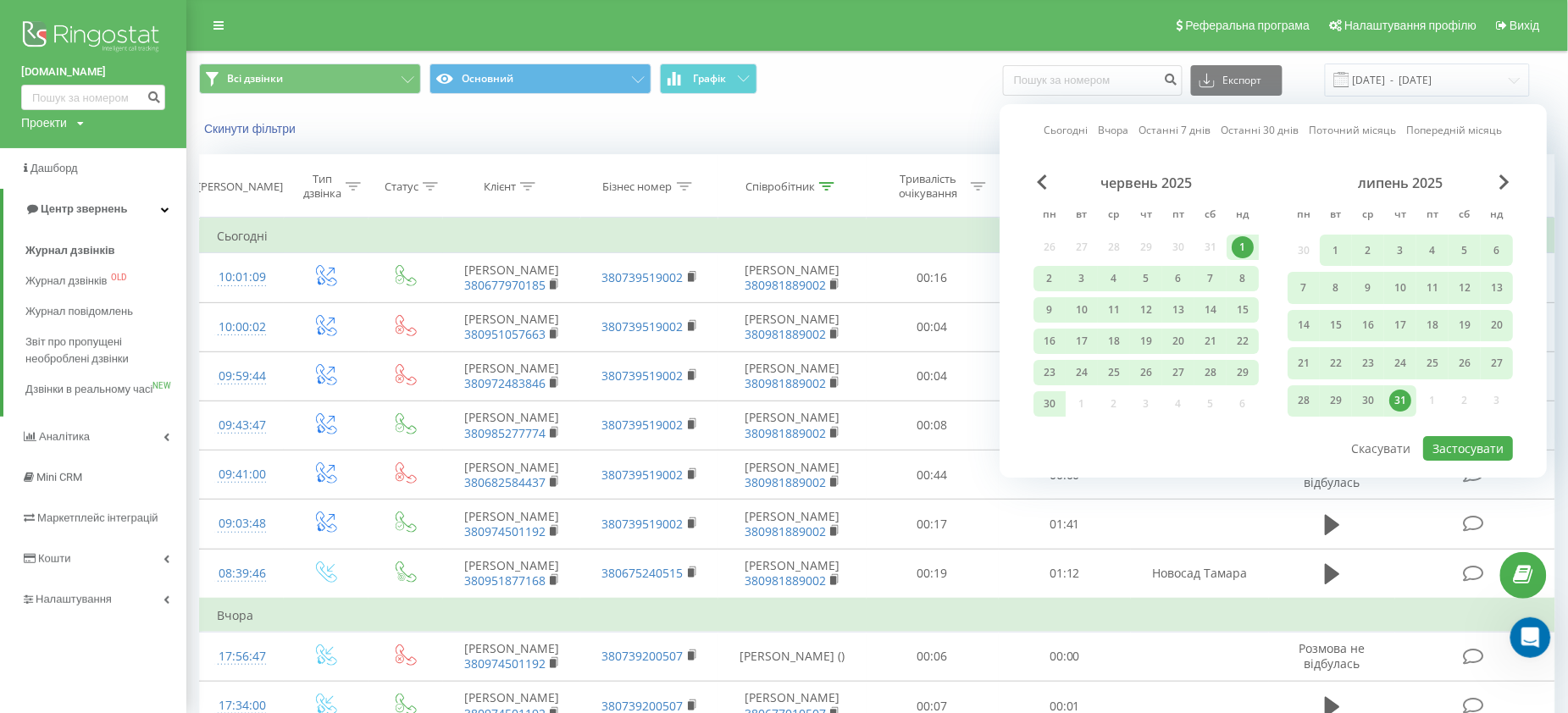 type on "01.06.2025  -  31.07.2025" 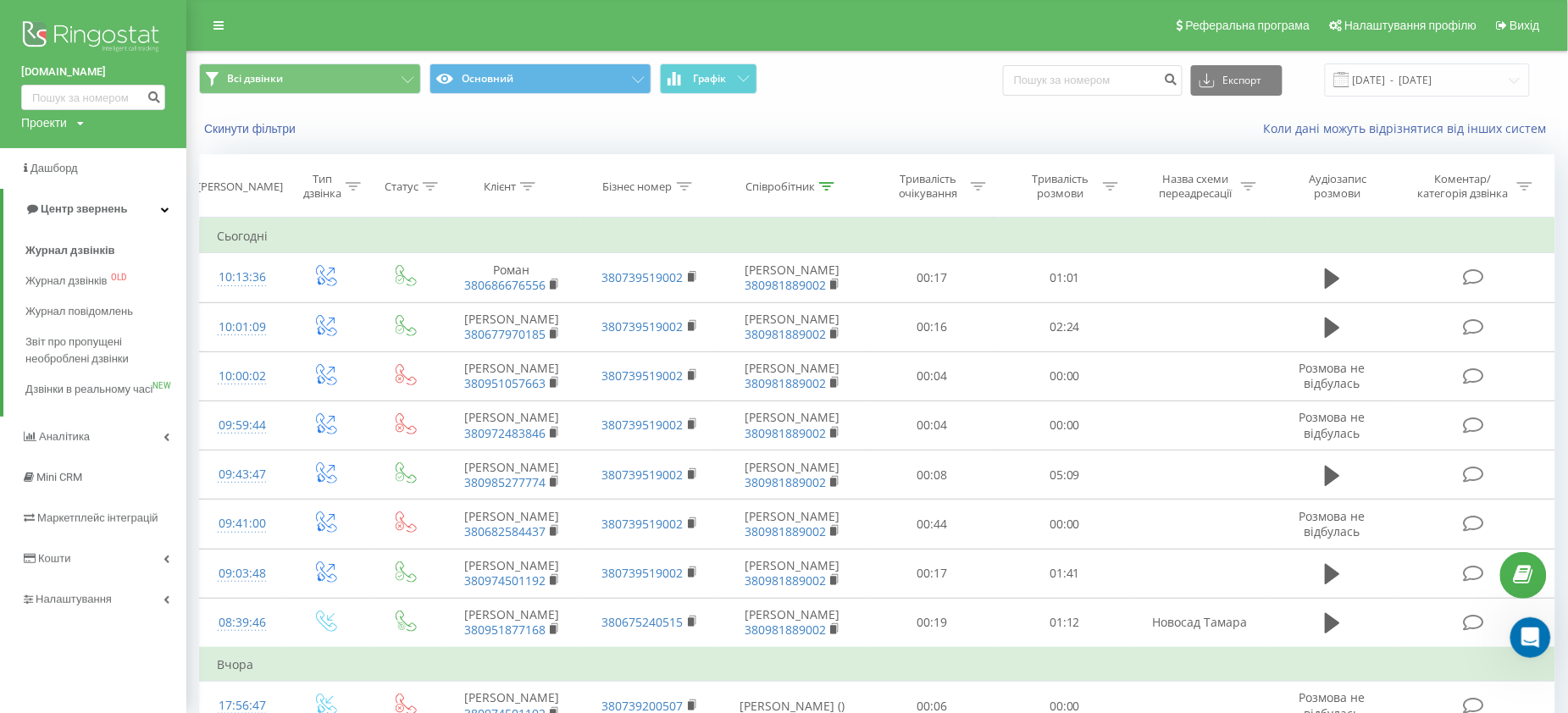 click at bounding box center [684, 186] 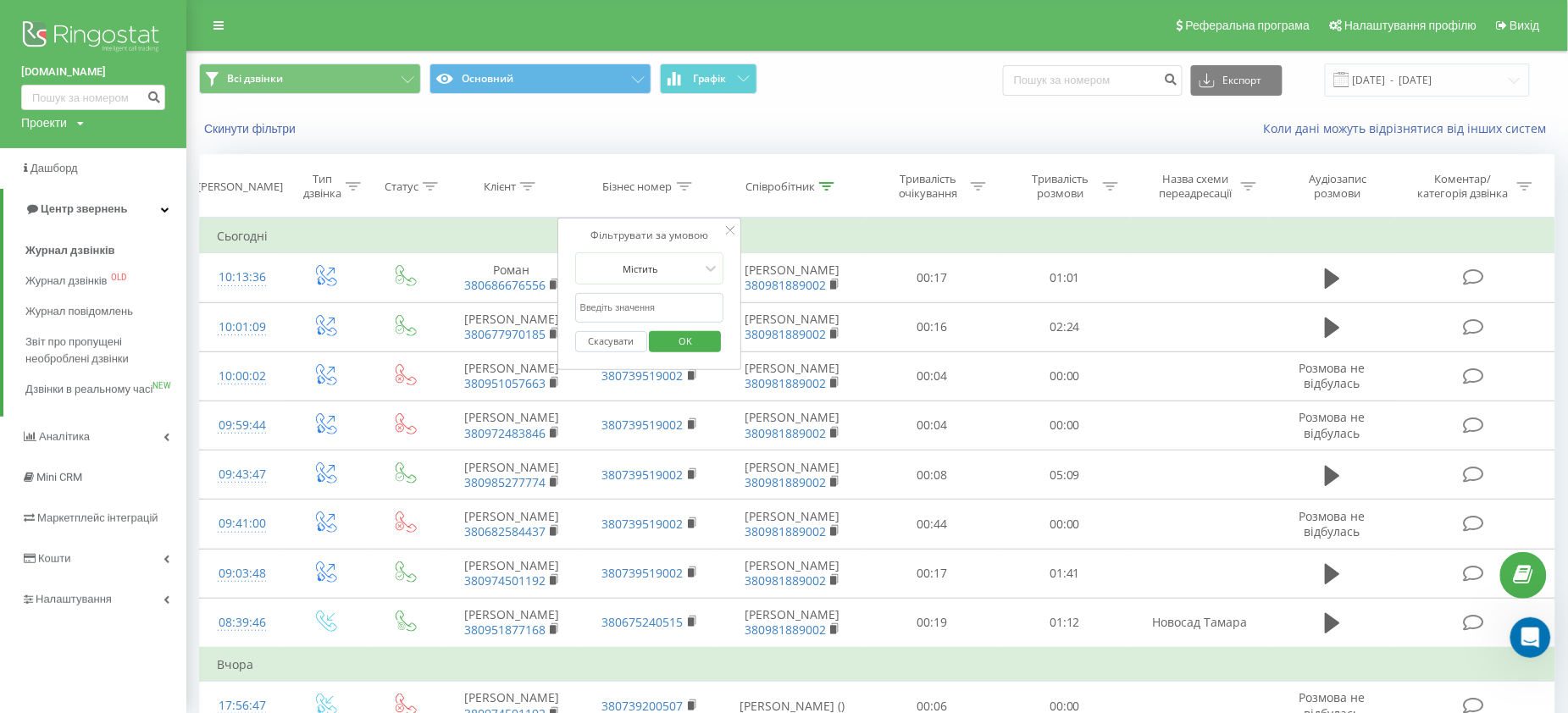 click at bounding box center [650, 307] 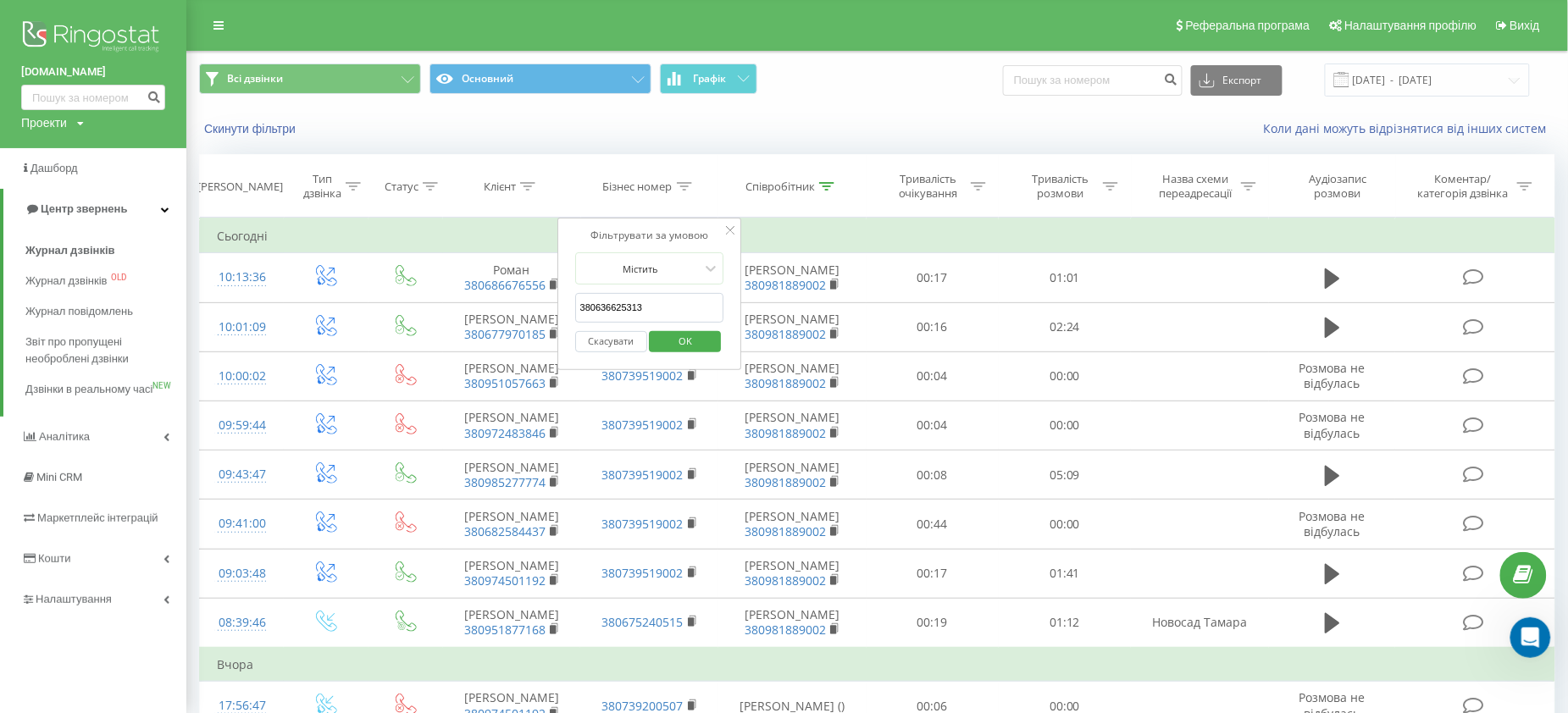 type on "380636625313" 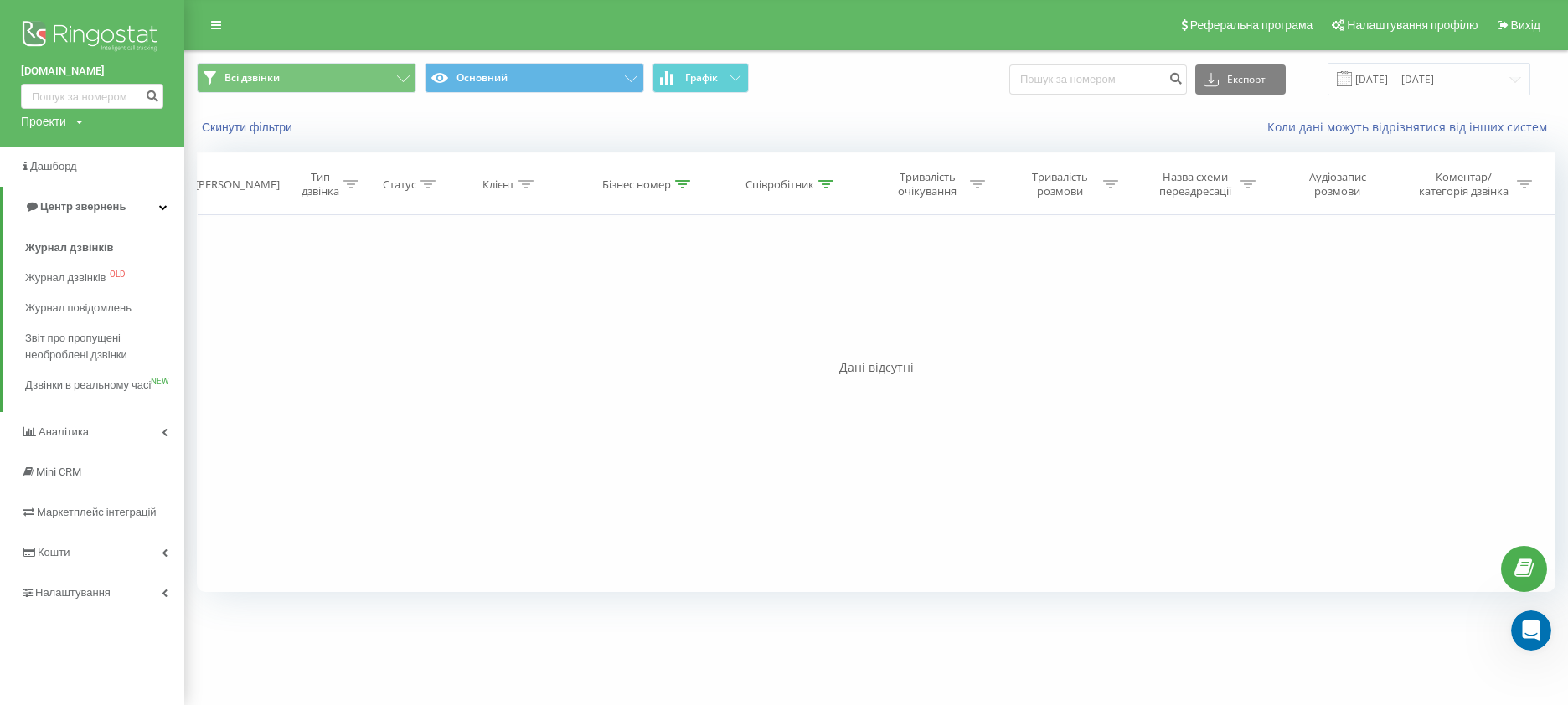 click 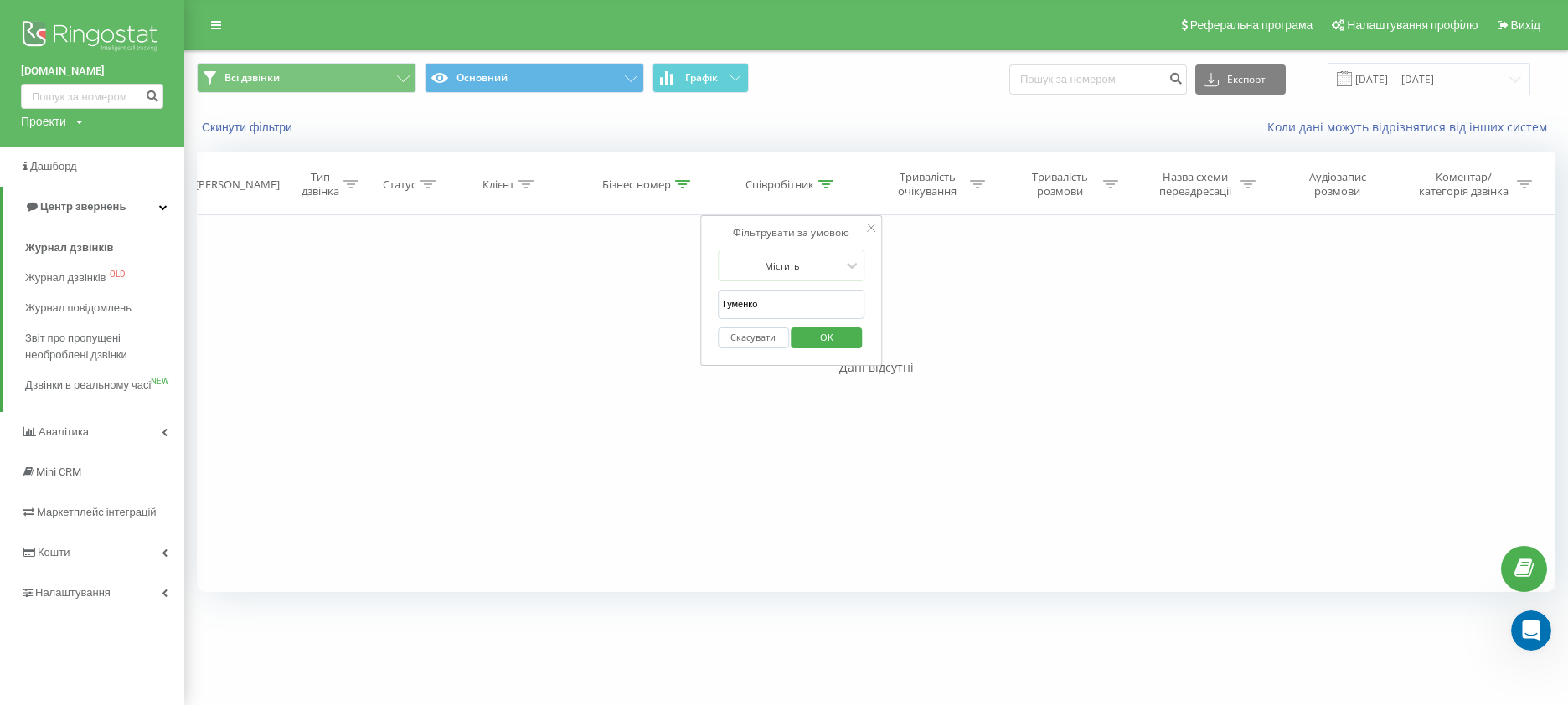 click 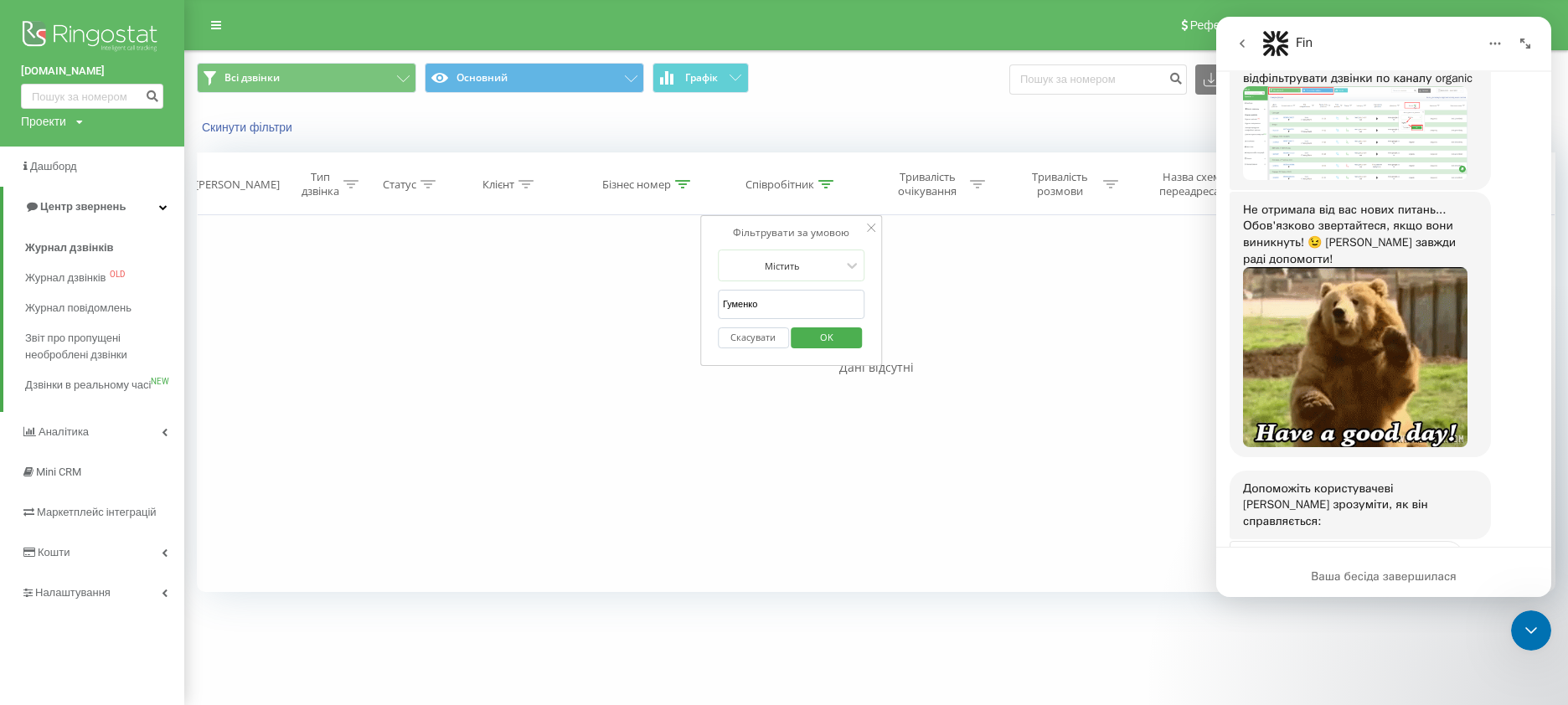 scroll, scrollTop: 519, scrollLeft: 0, axis: vertical 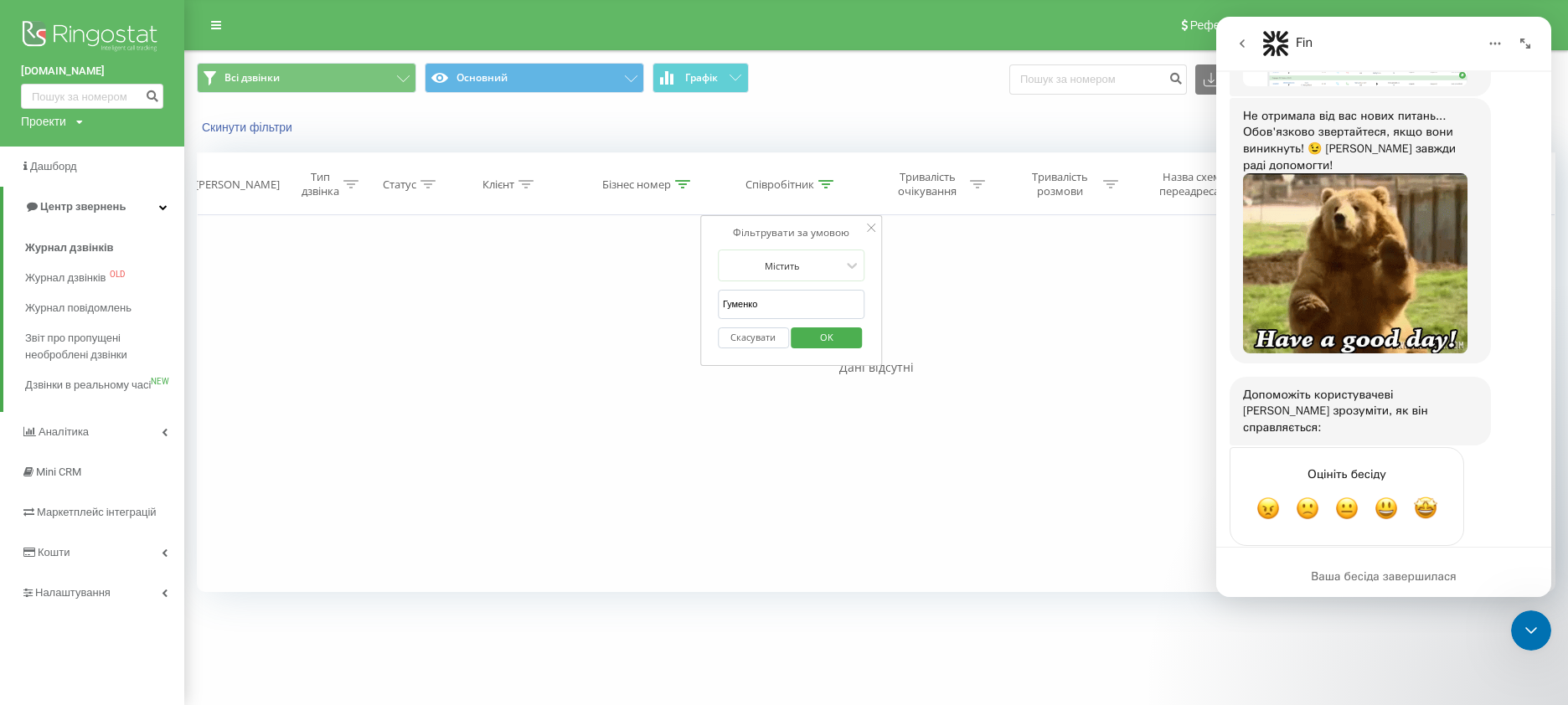 click 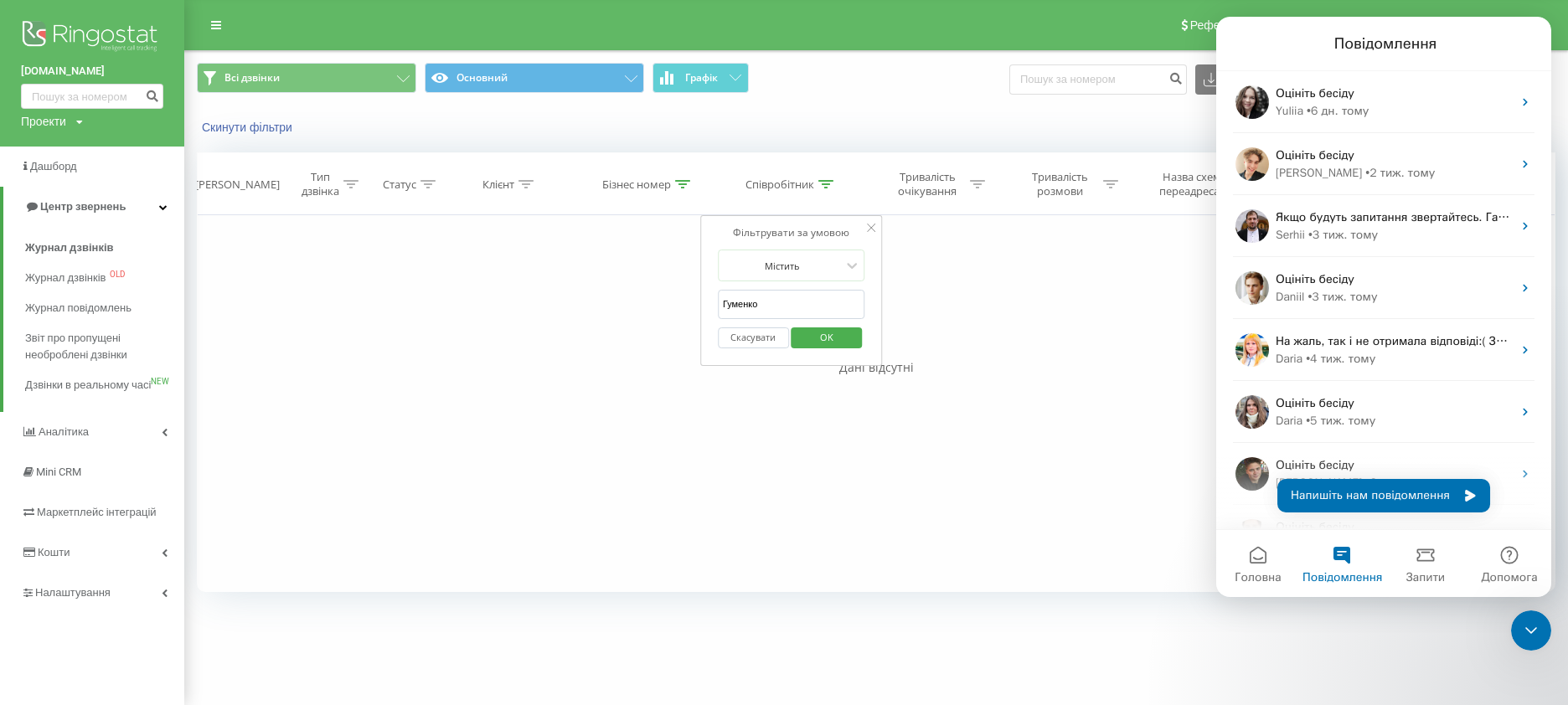 scroll, scrollTop: 0, scrollLeft: 0, axis: both 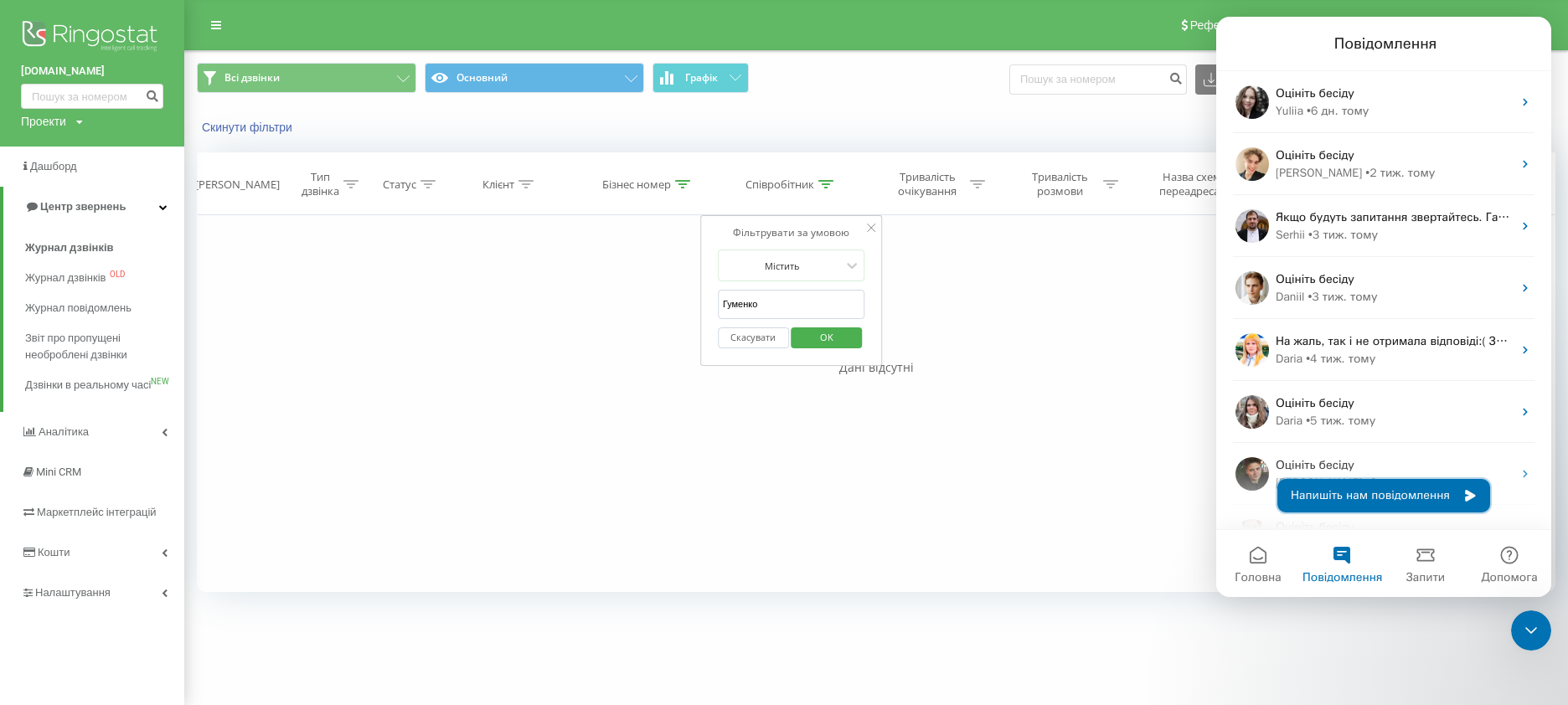 click on "Напишіть нам повідомлення" at bounding box center [1384, 496] 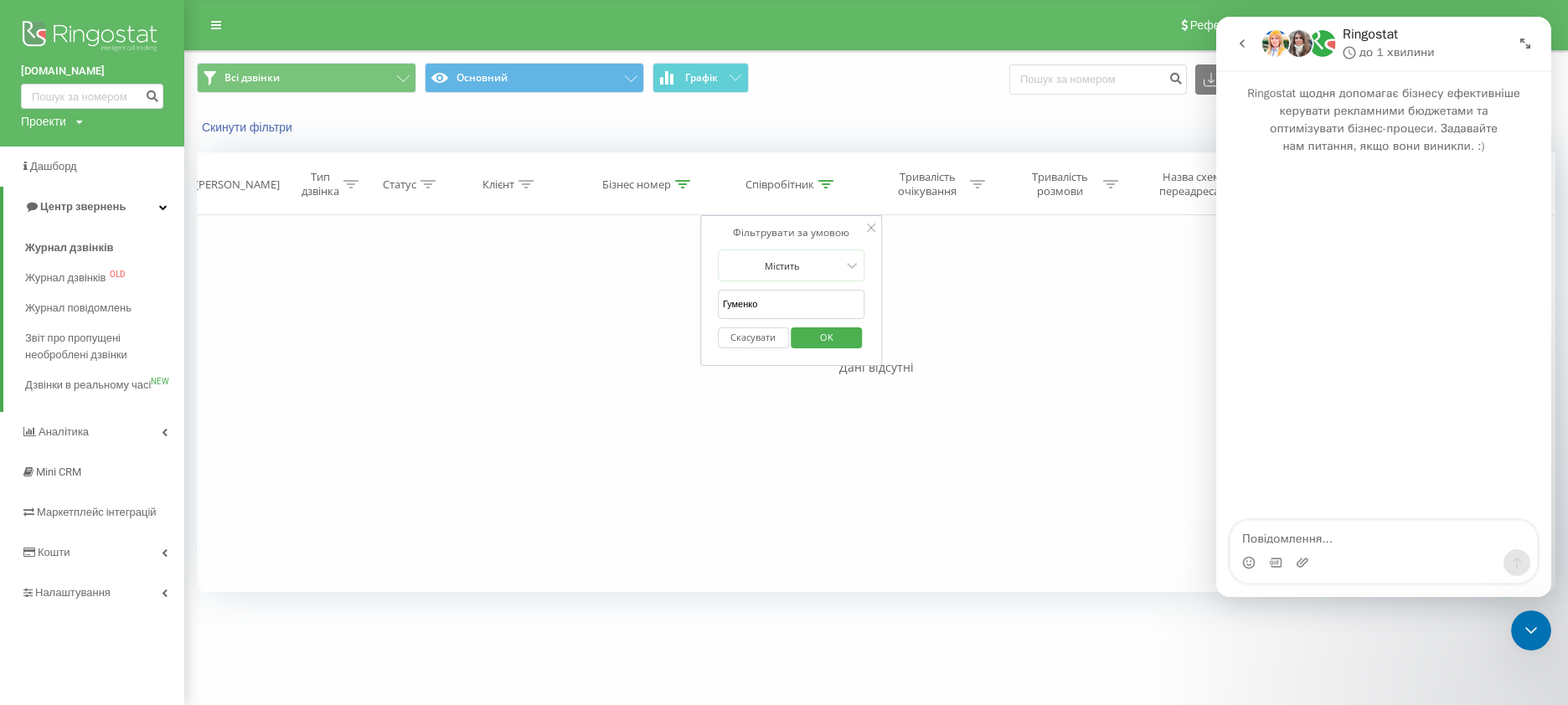 click at bounding box center [1384, 535] 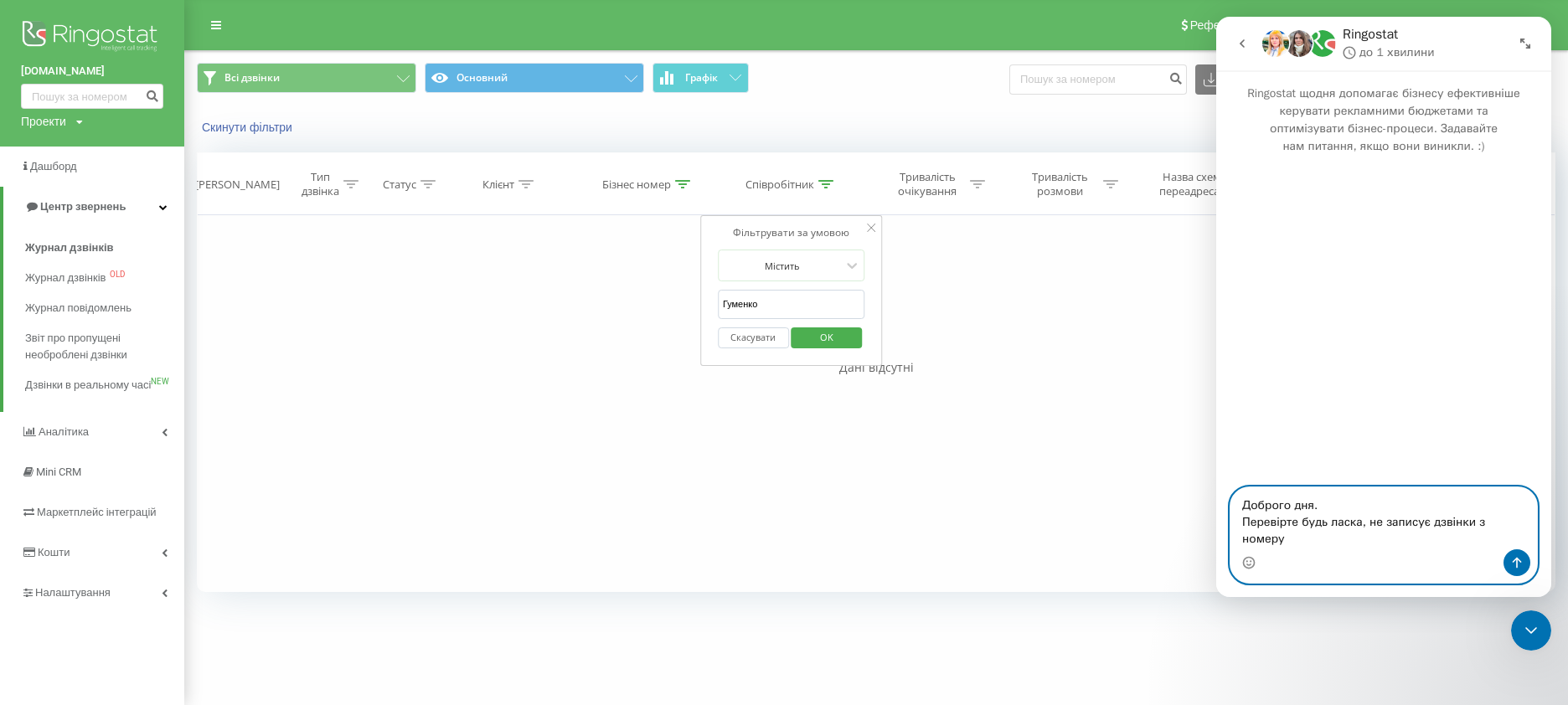 paste on "380636625313" 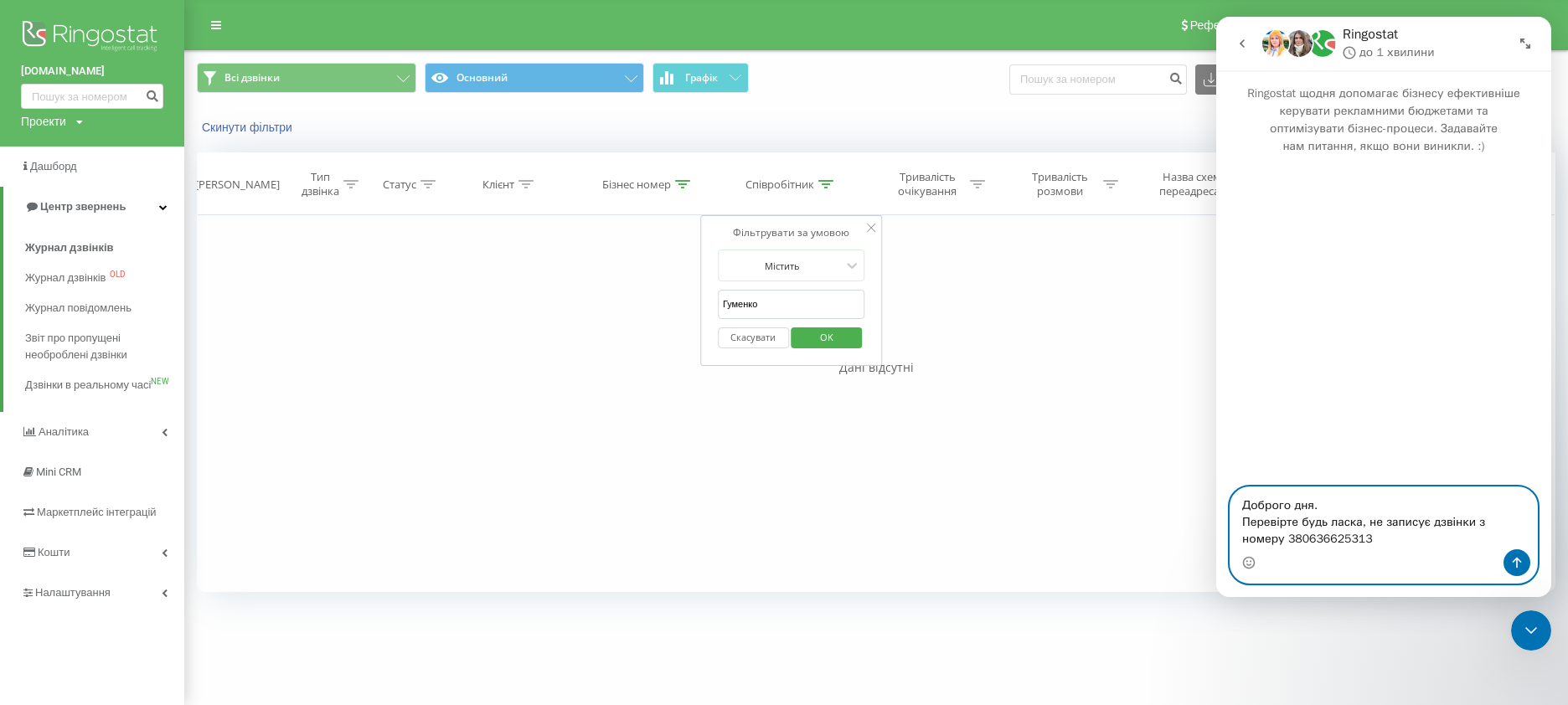 type 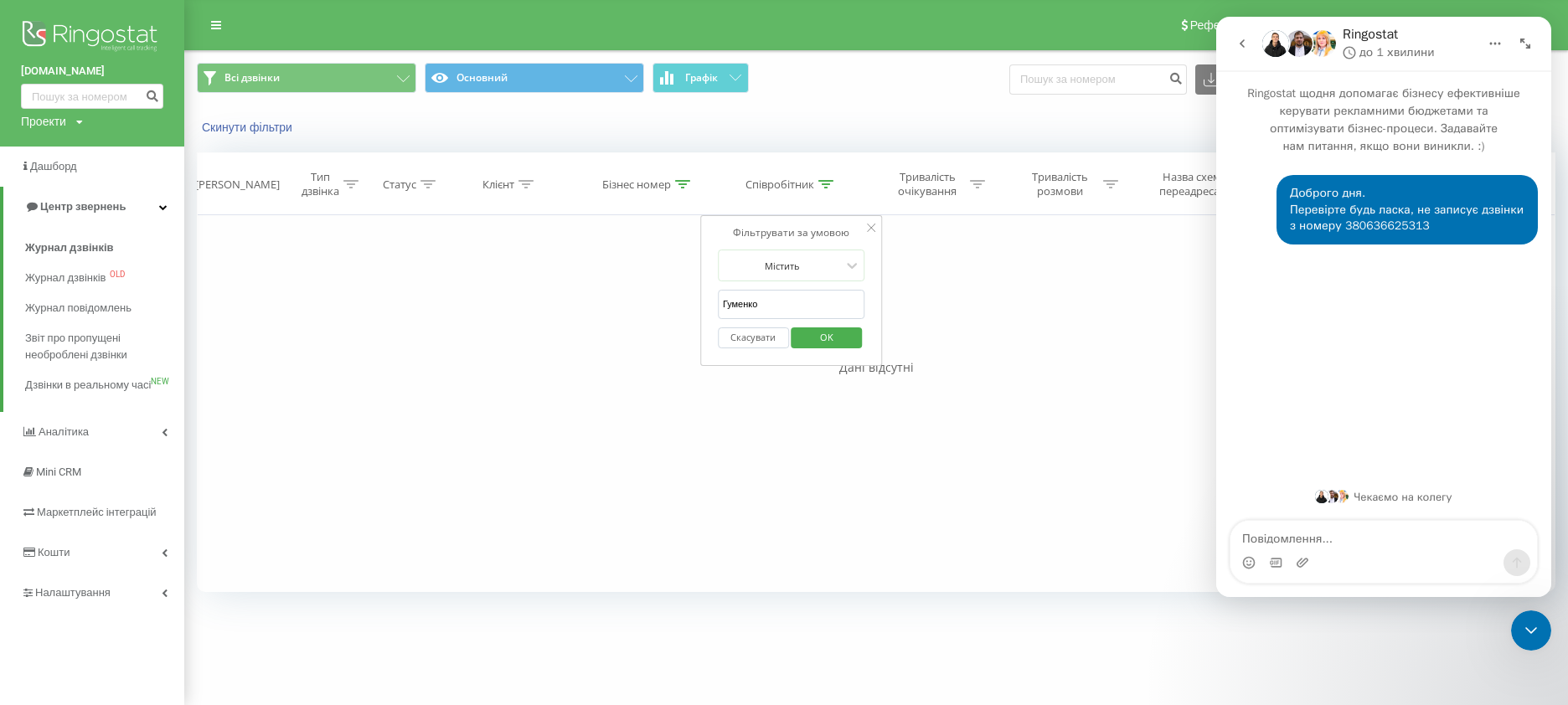 click 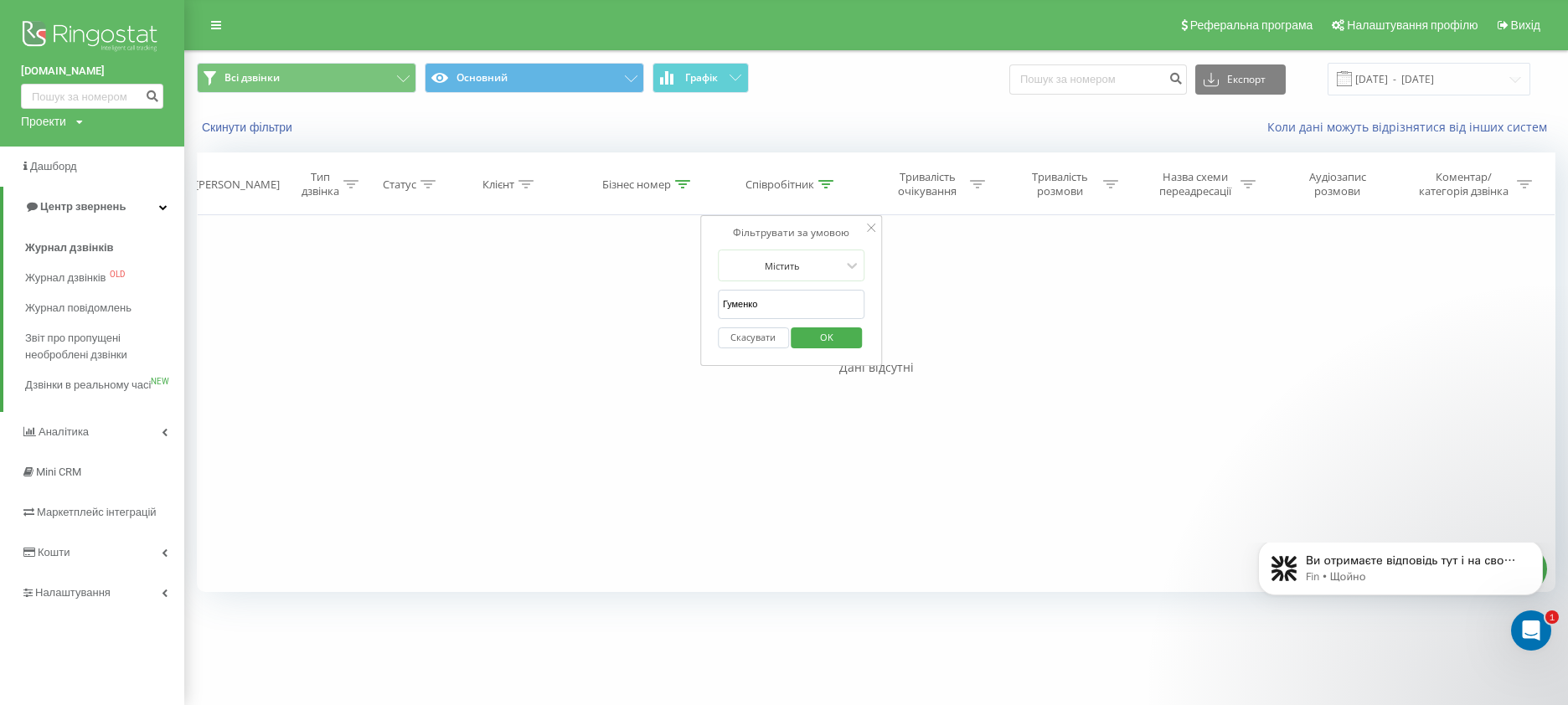 scroll, scrollTop: 0, scrollLeft: 0, axis: both 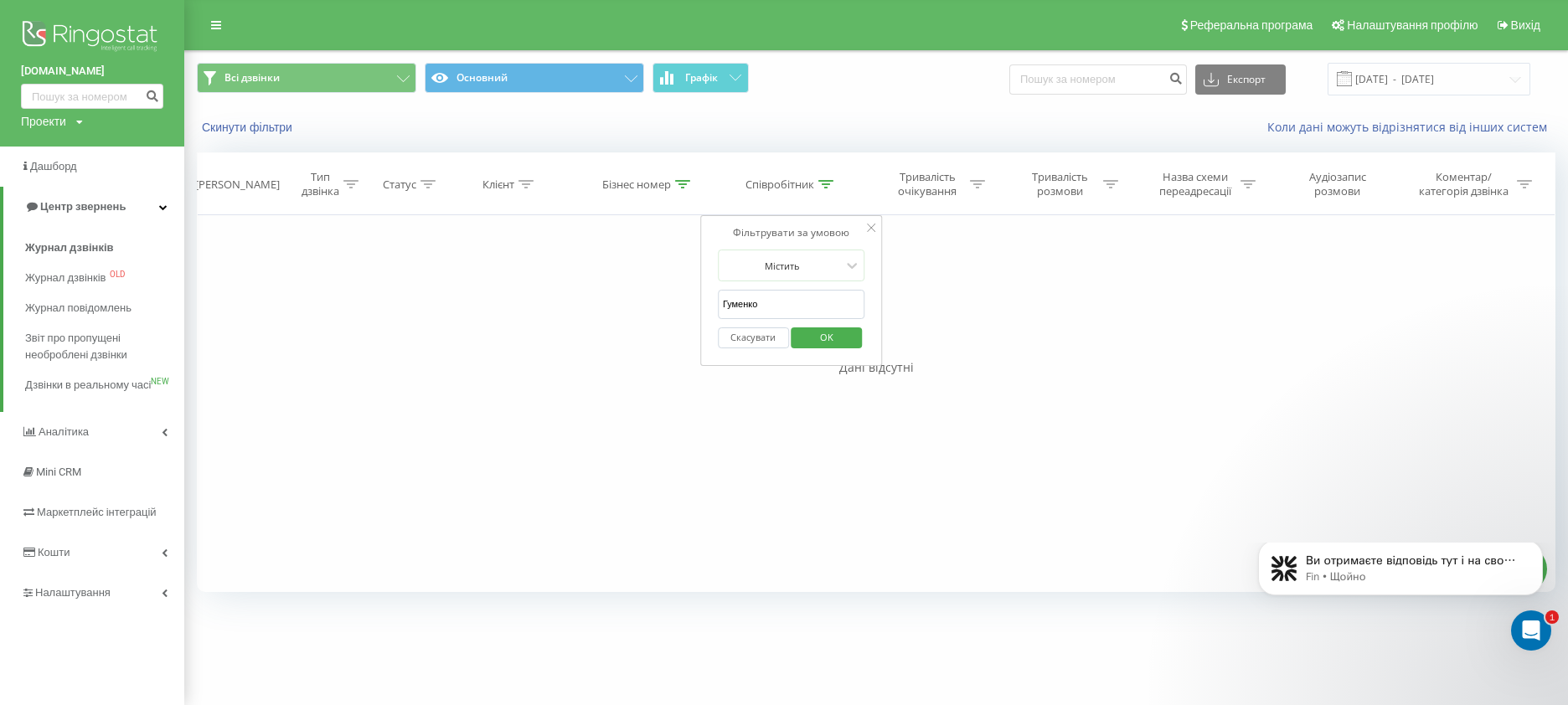 click 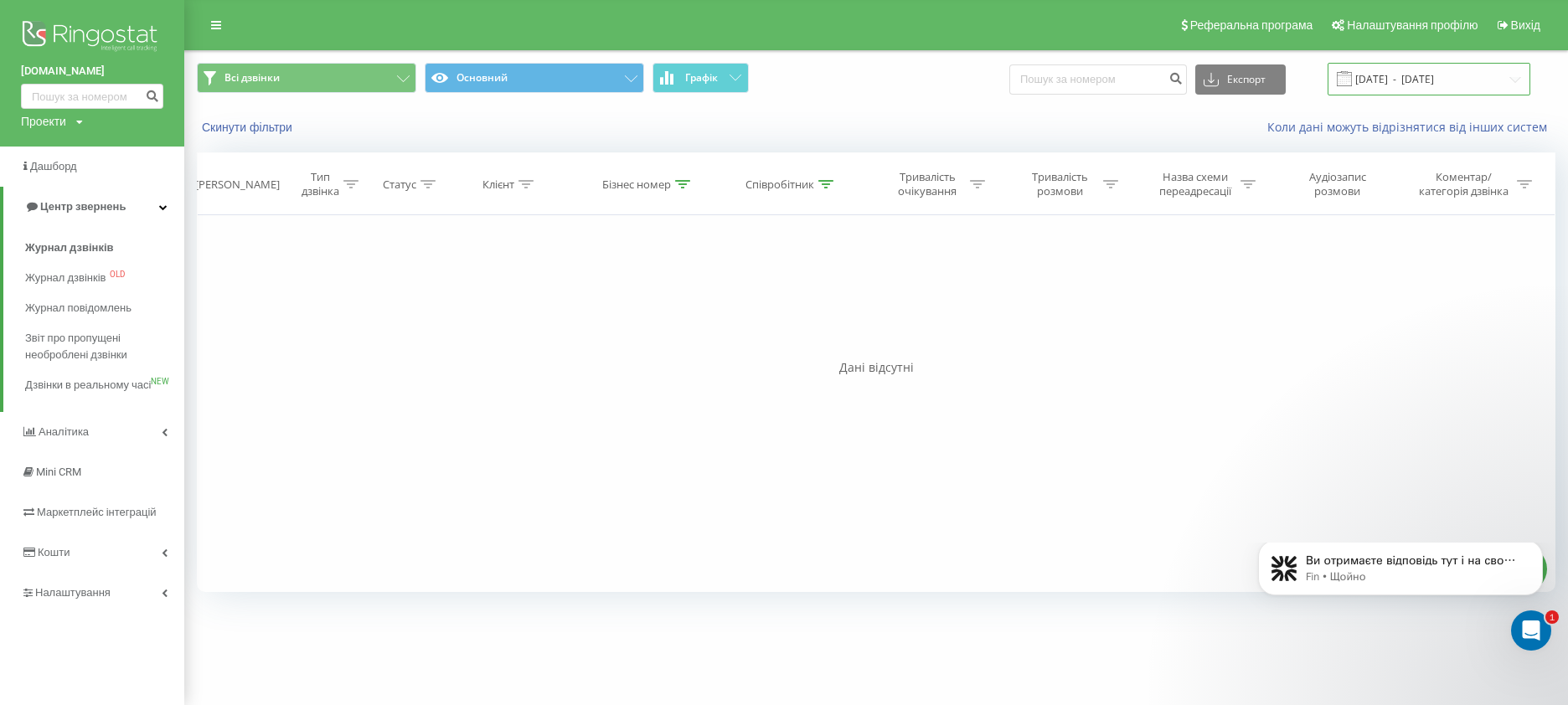 click on "01.06.2025  -  31.07.2025" at bounding box center (1429, 79) 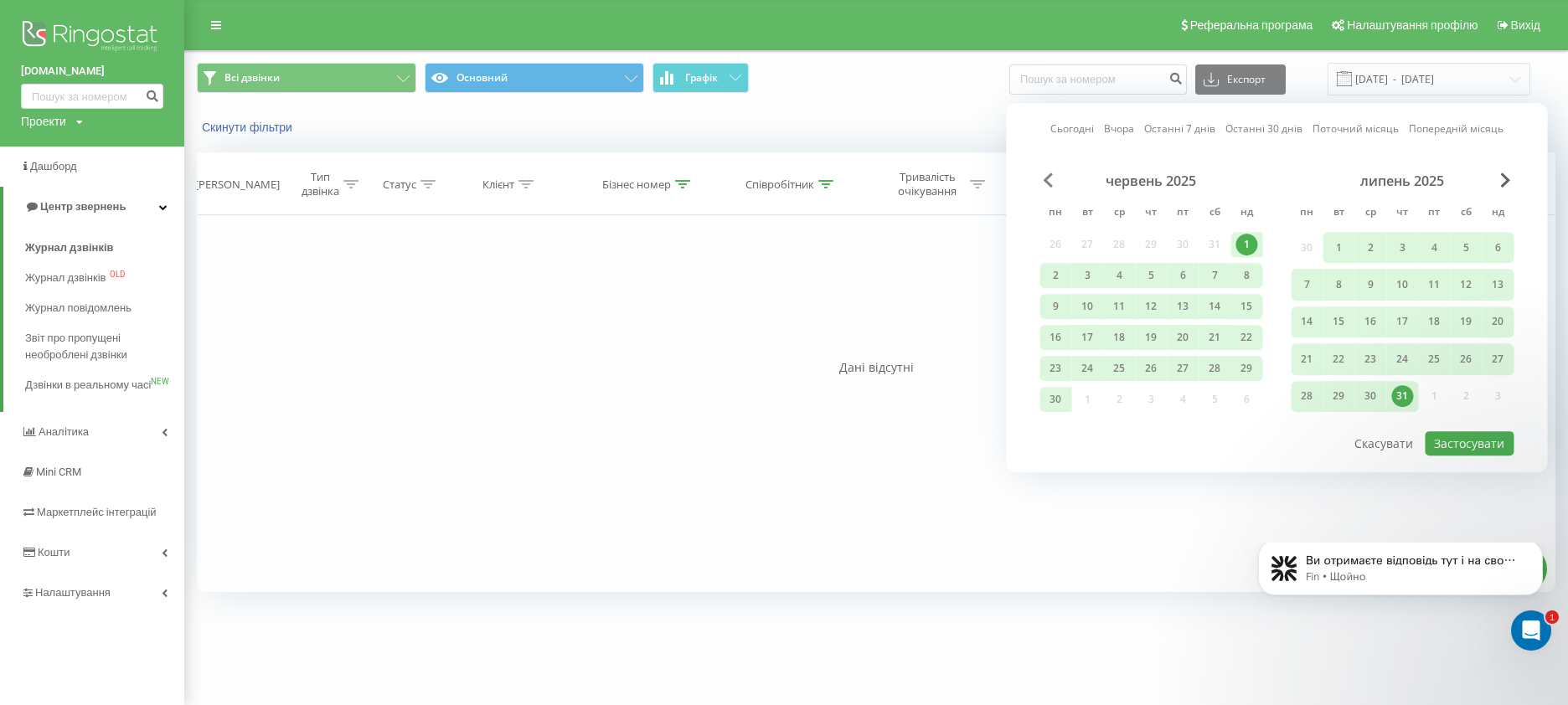 click at bounding box center (1048, 180) 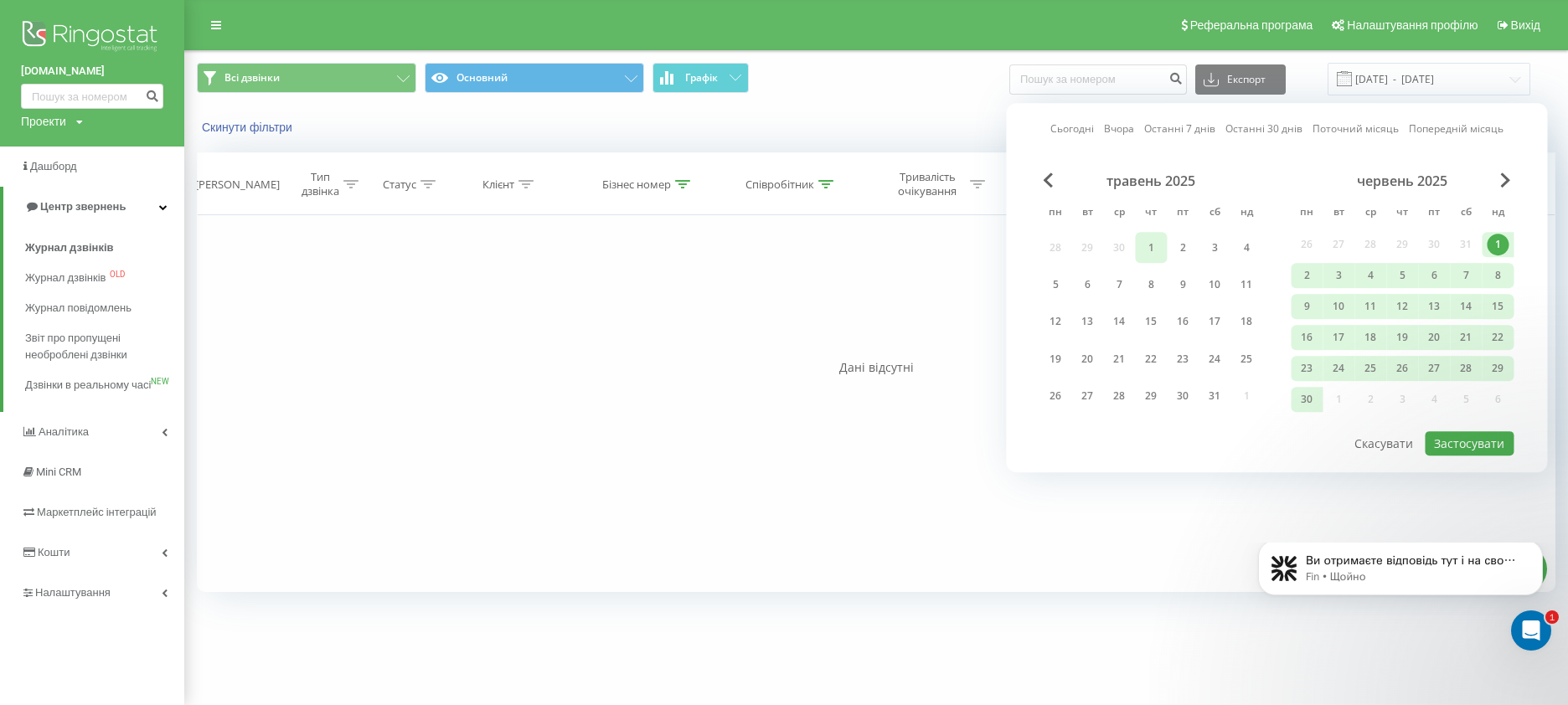 click on "1" at bounding box center (1151, 248) 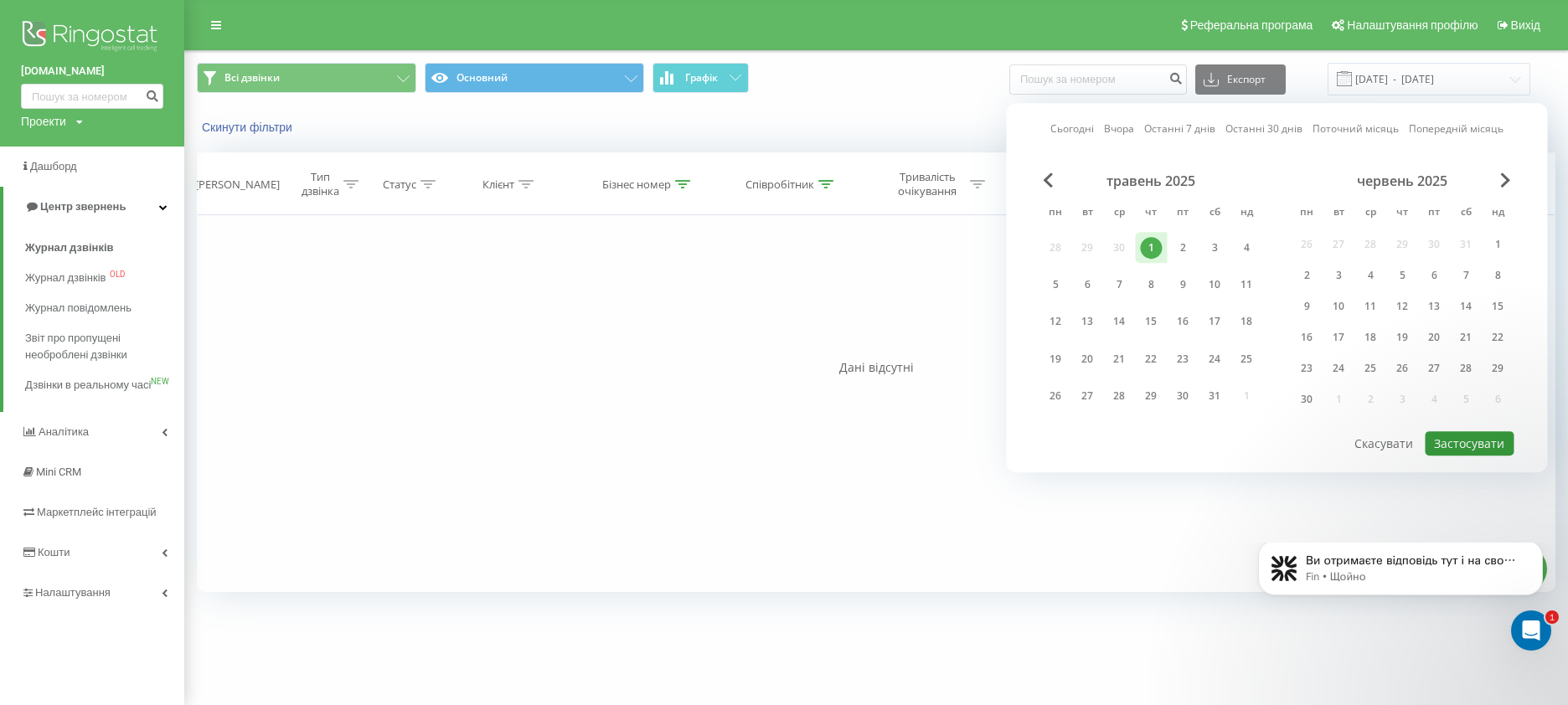 click on "Застосувати" at bounding box center [1469, 443] 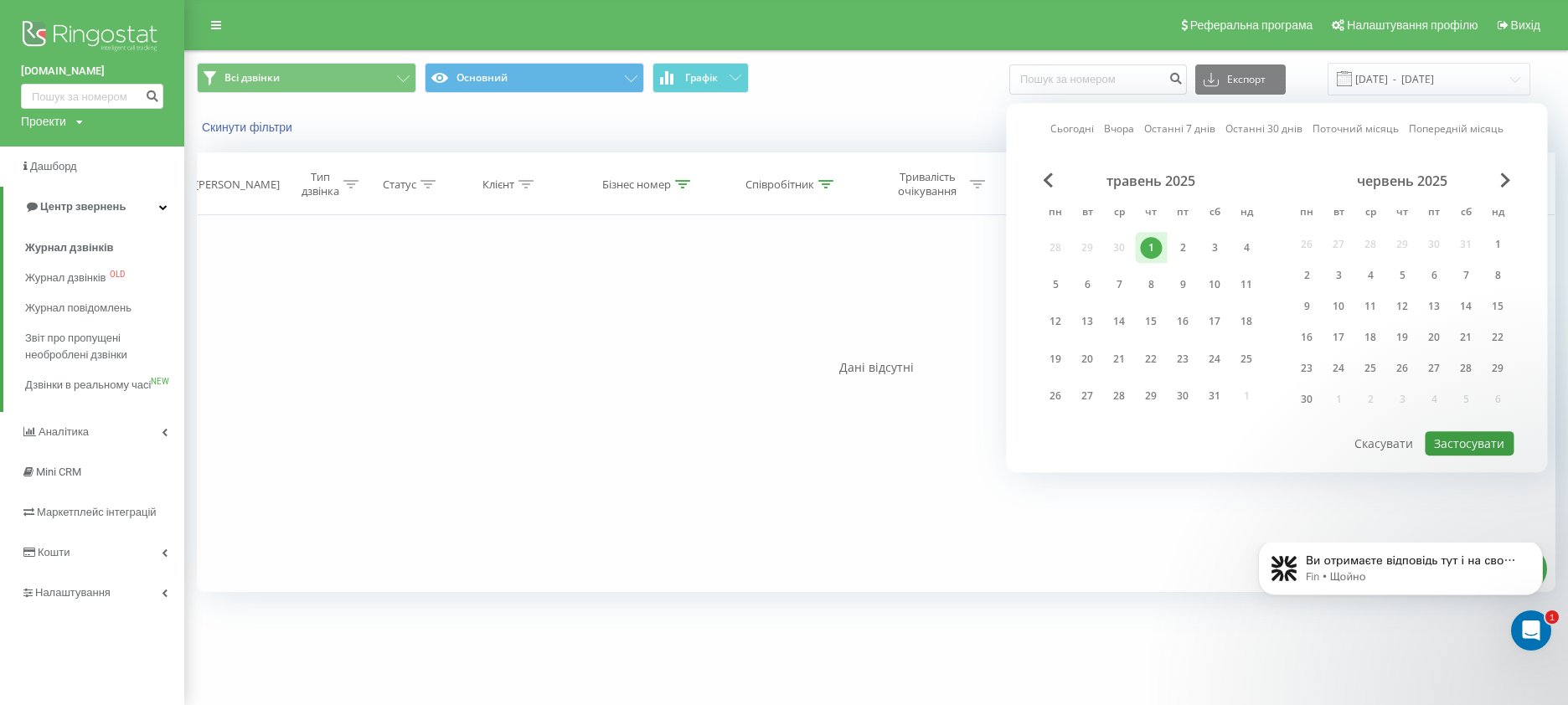 type on "01.05.2025  -  01.05.2025" 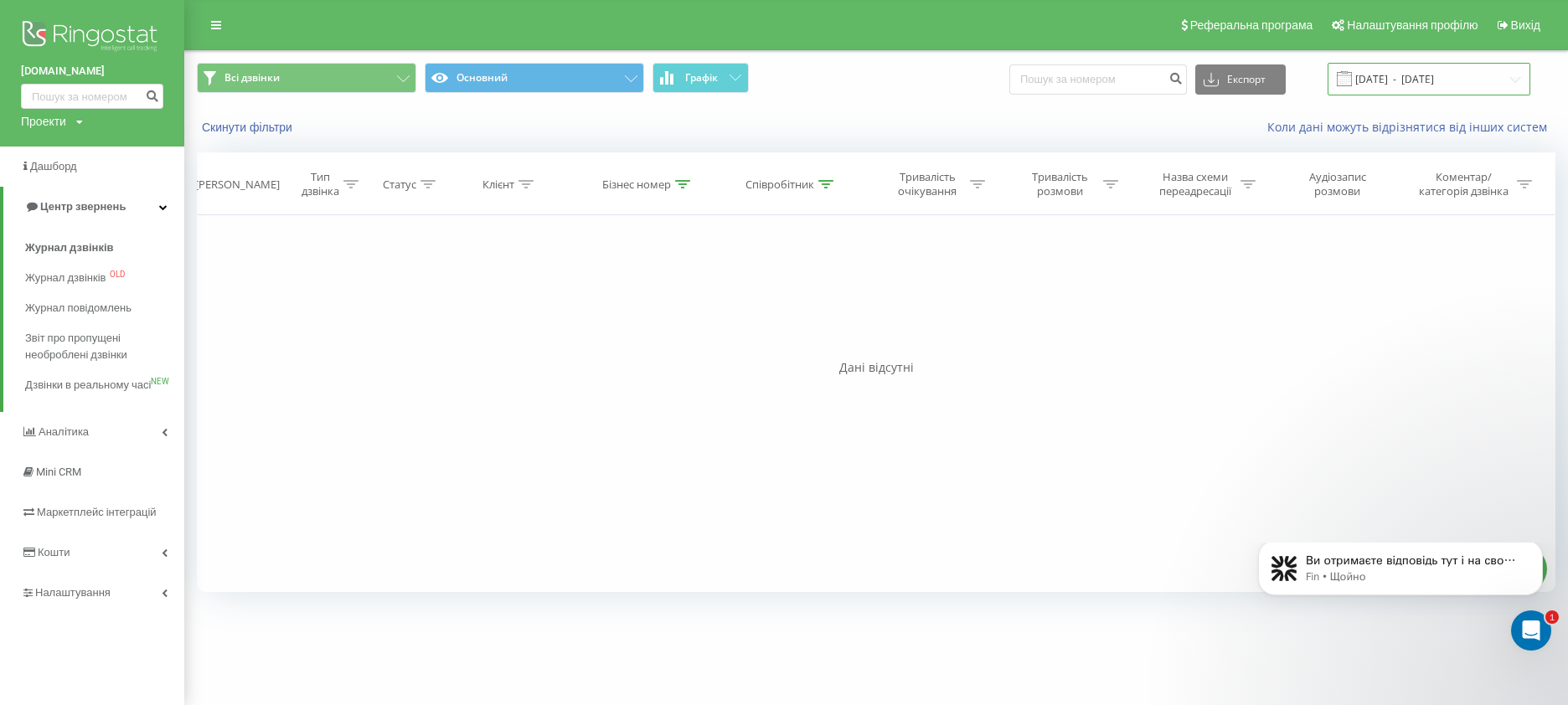 click on "01.05.2025  -  01.05.2025" at bounding box center [1429, 79] 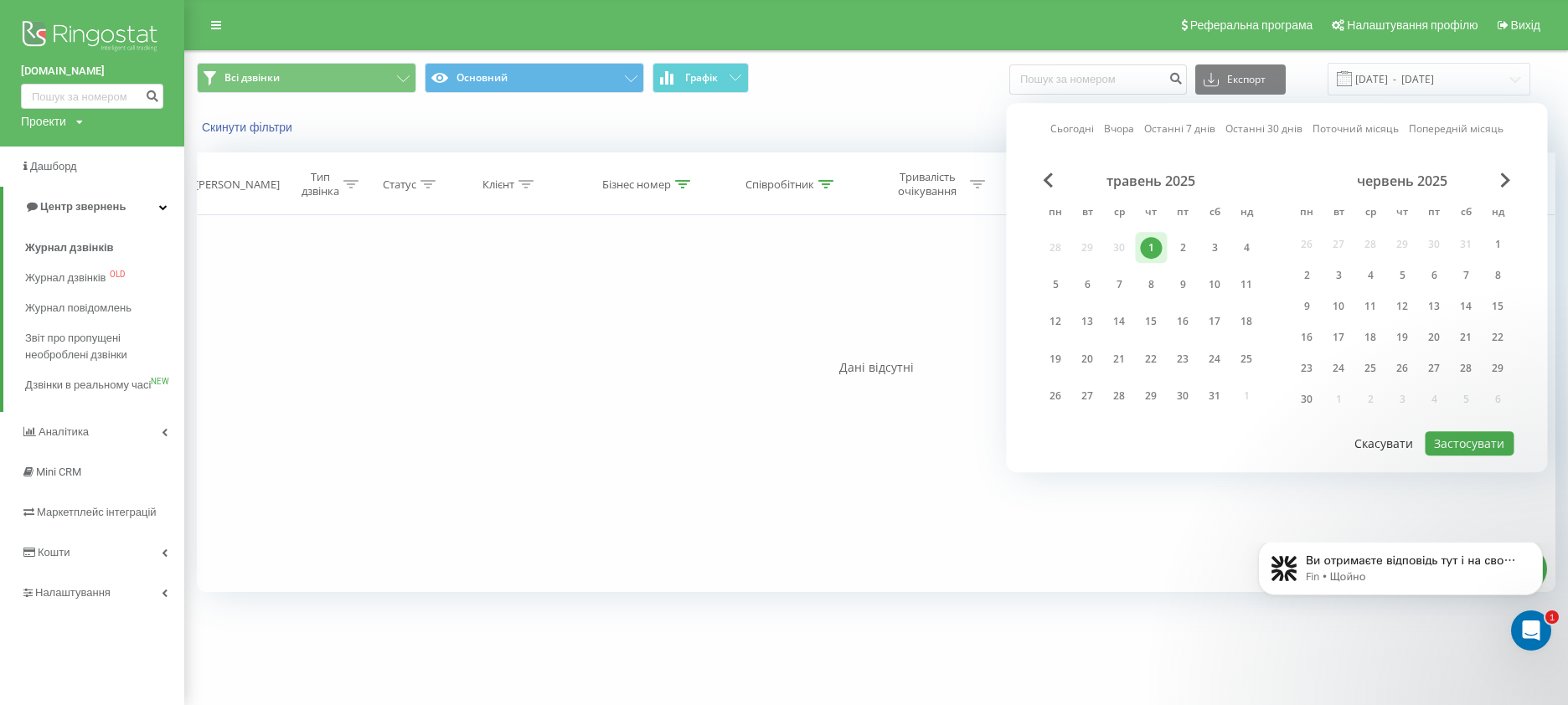 click on "Скасувати" at bounding box center [1384, 443] 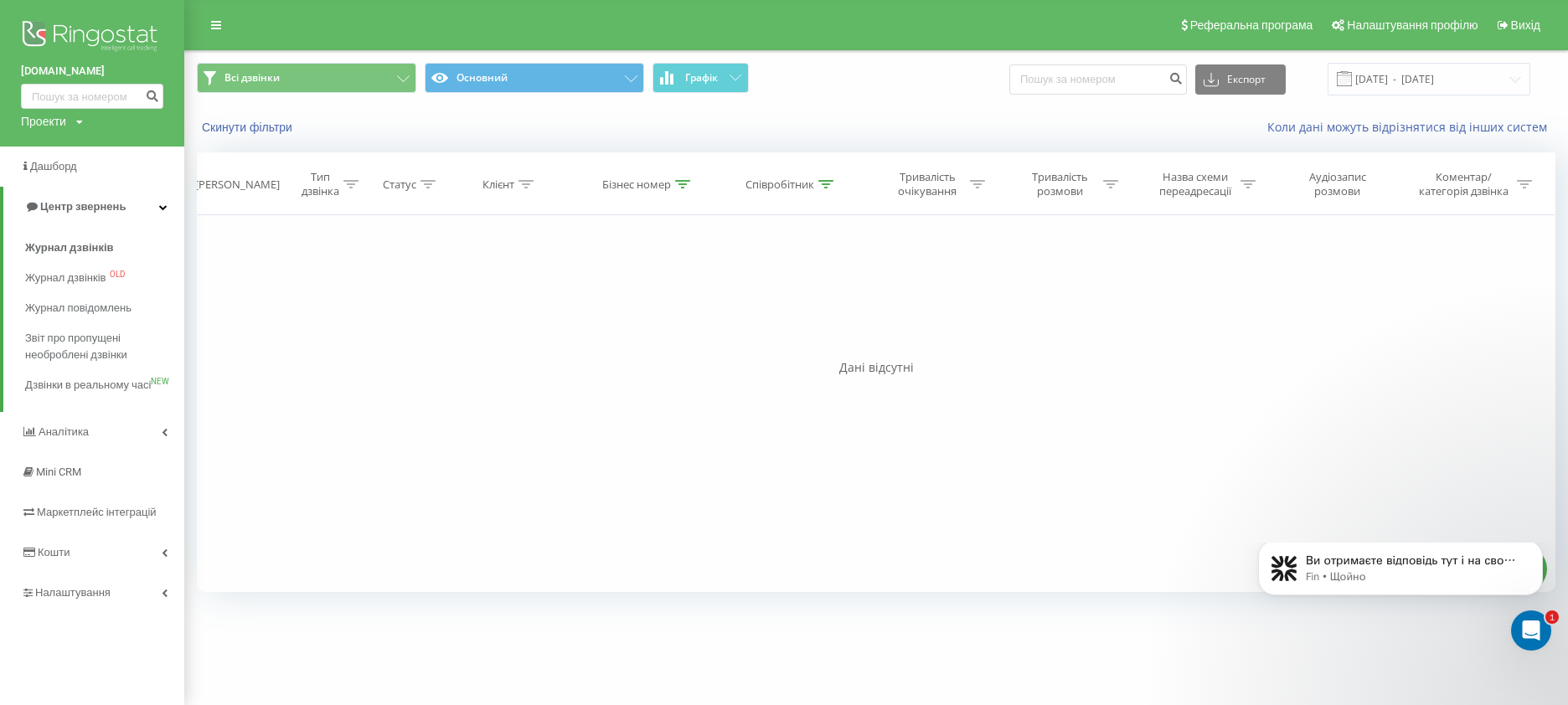 click on "Бізнес номер" at bounding box center (637, 184) 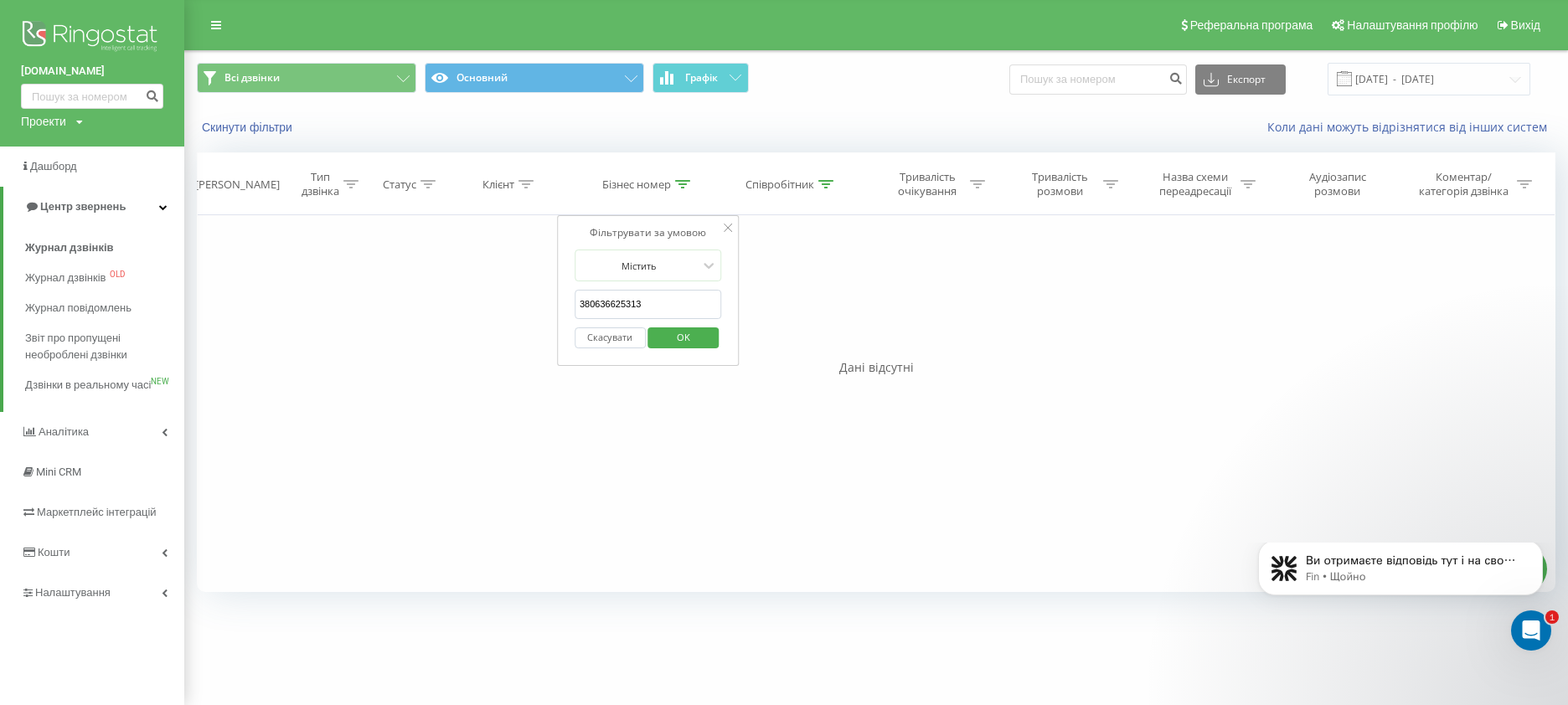drag, startPoint x: 854, startPoint y: 318, endPoint x: 880, endPoint y: 236, distance: 86.02325 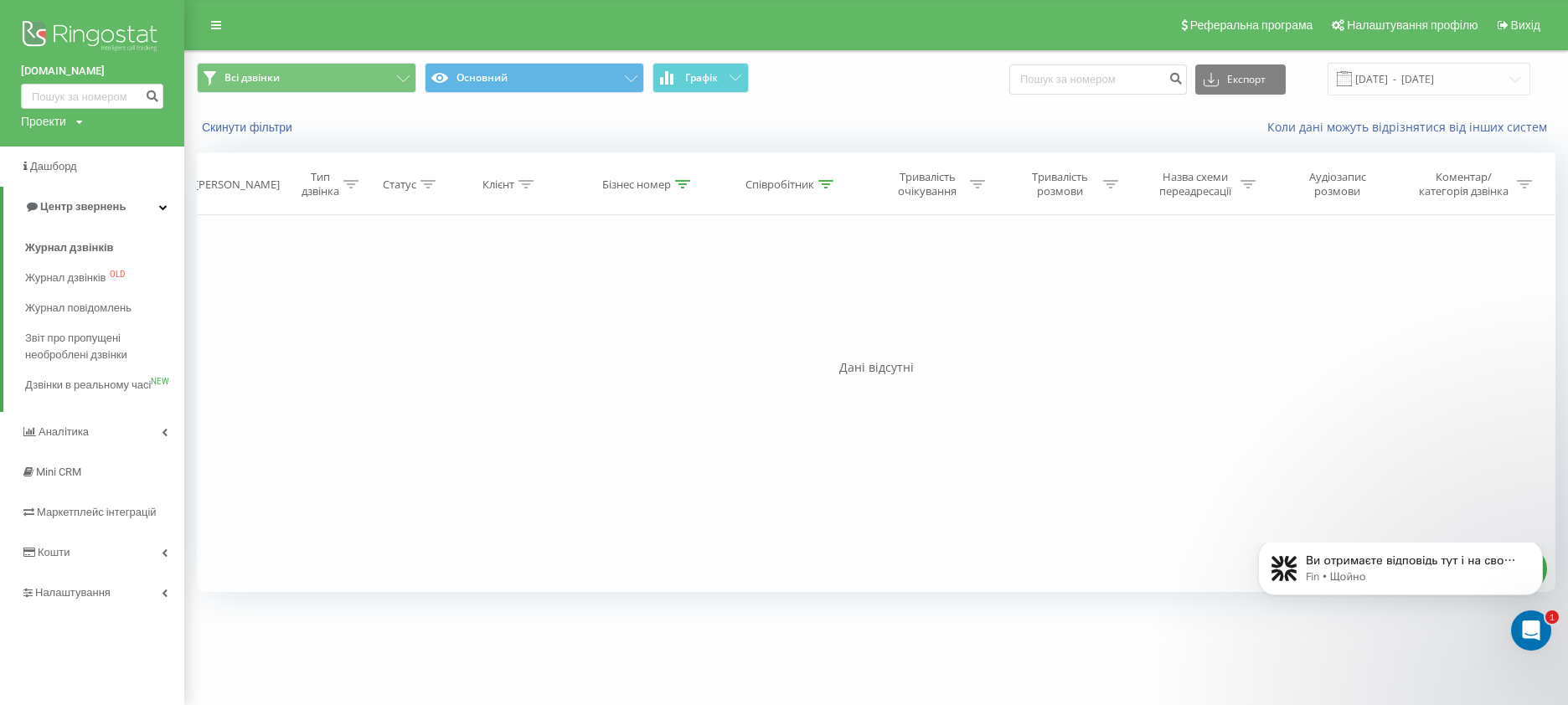click on "Співробітник" at bounding box center (791, 184) 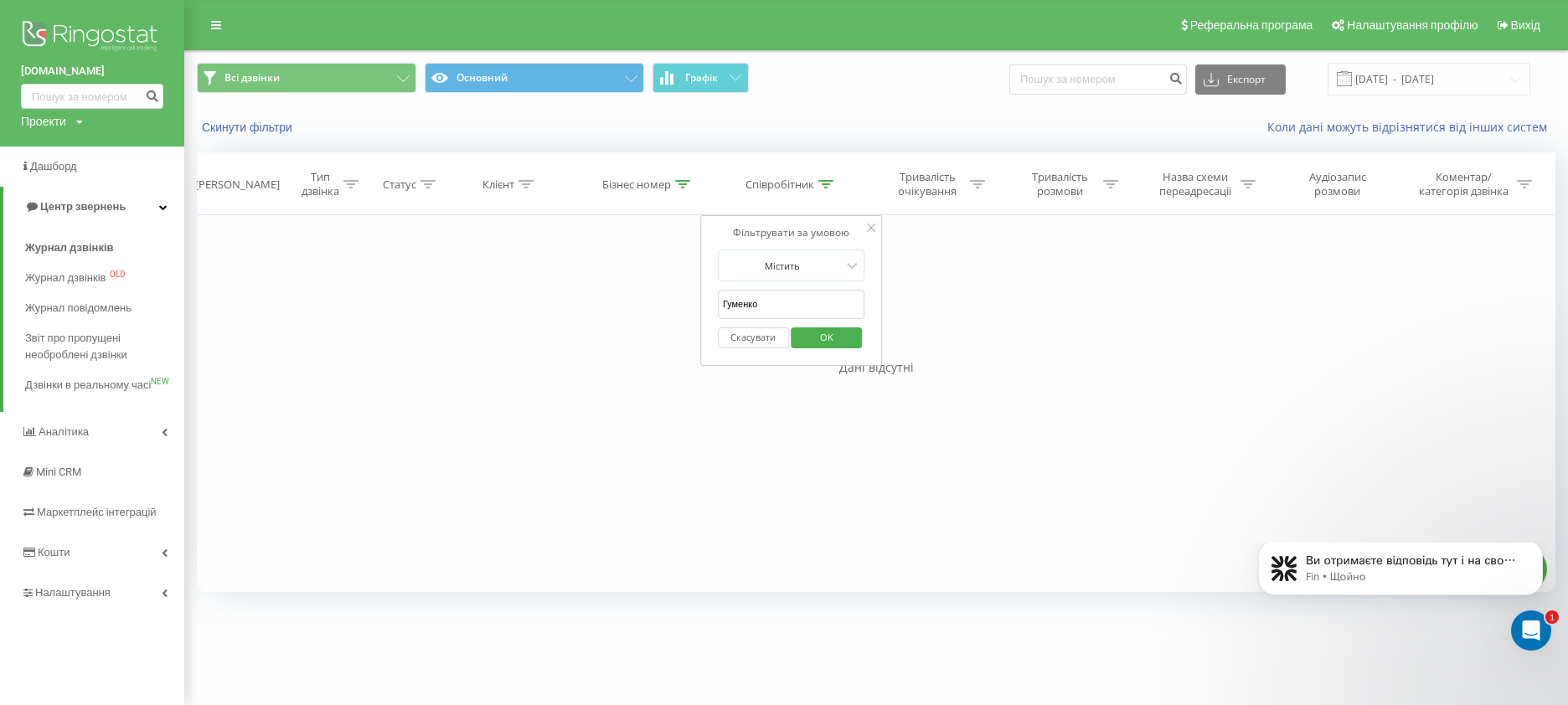 drag, startPoint x: 773, startPoint y: 304, endPoint x: 710, endPoint y: 291, distance: 64.327288 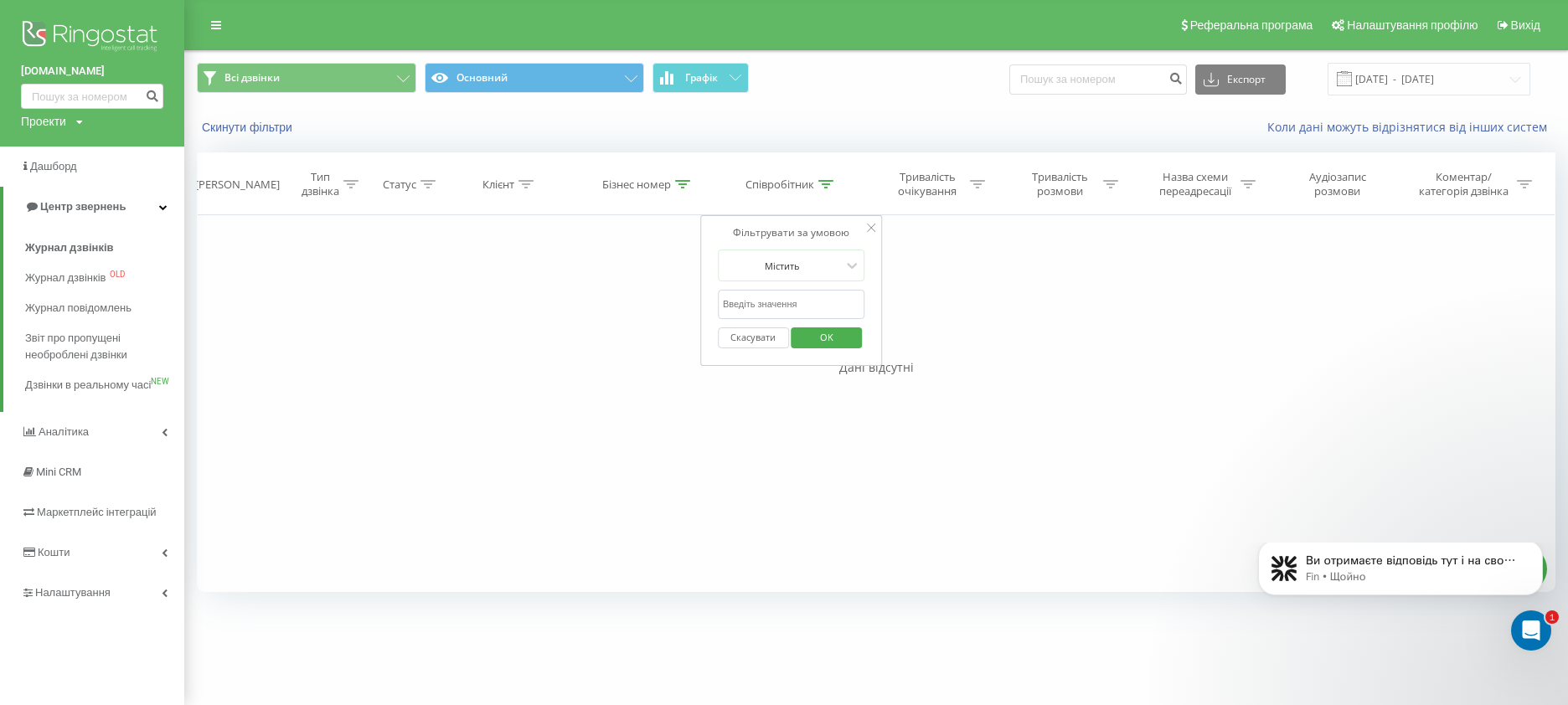 type 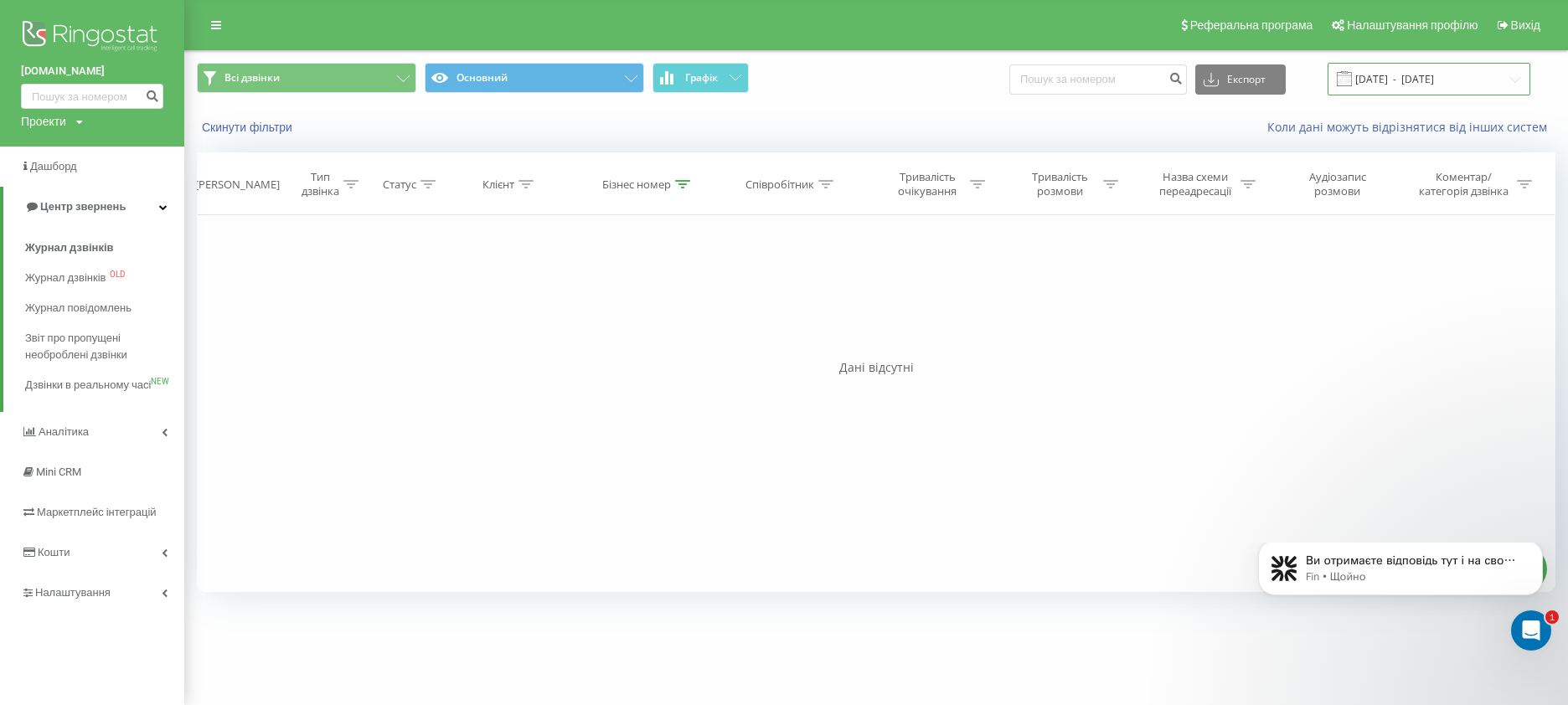 click on "01.05.2025  -  01.05.2025" at bounding box center [1429, 79] 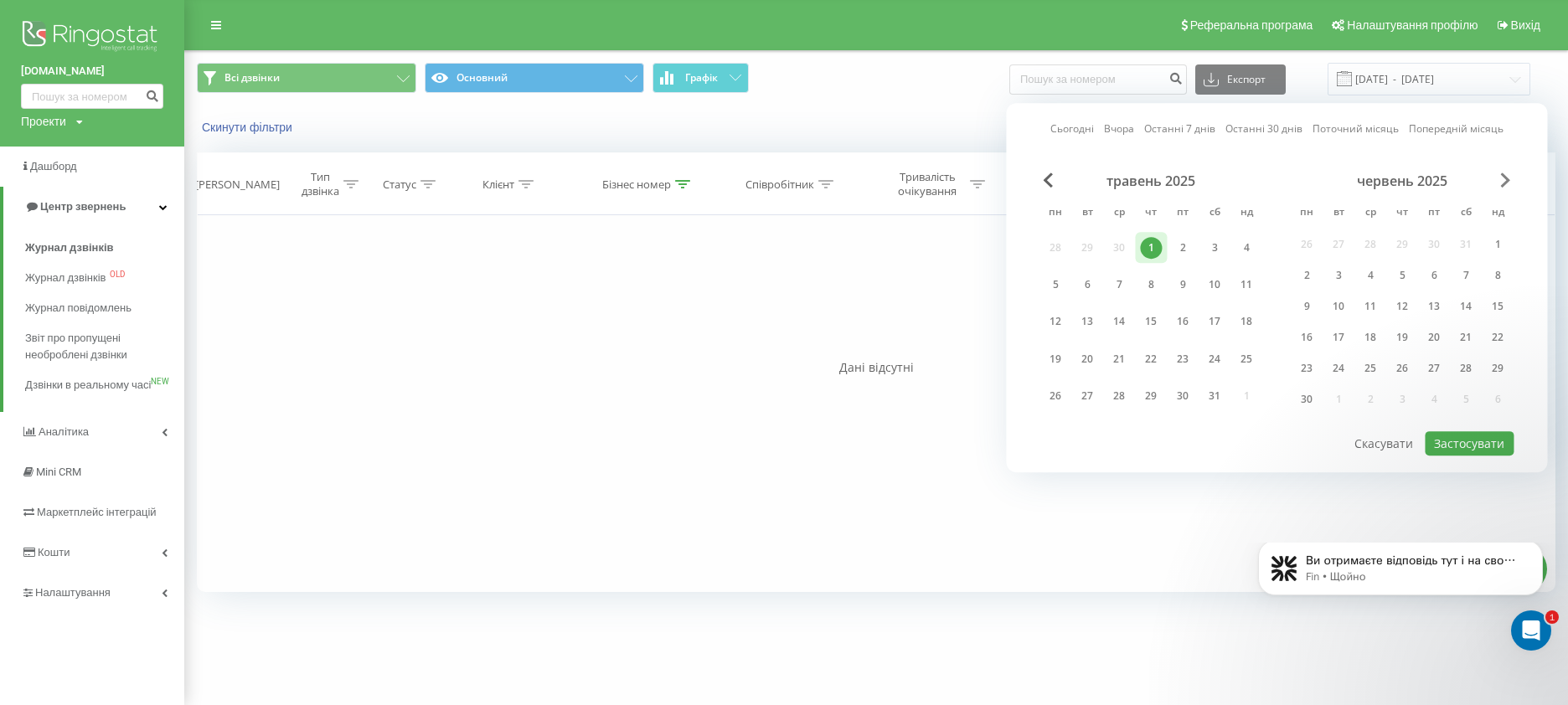 click at bounding box center [1505, 180] 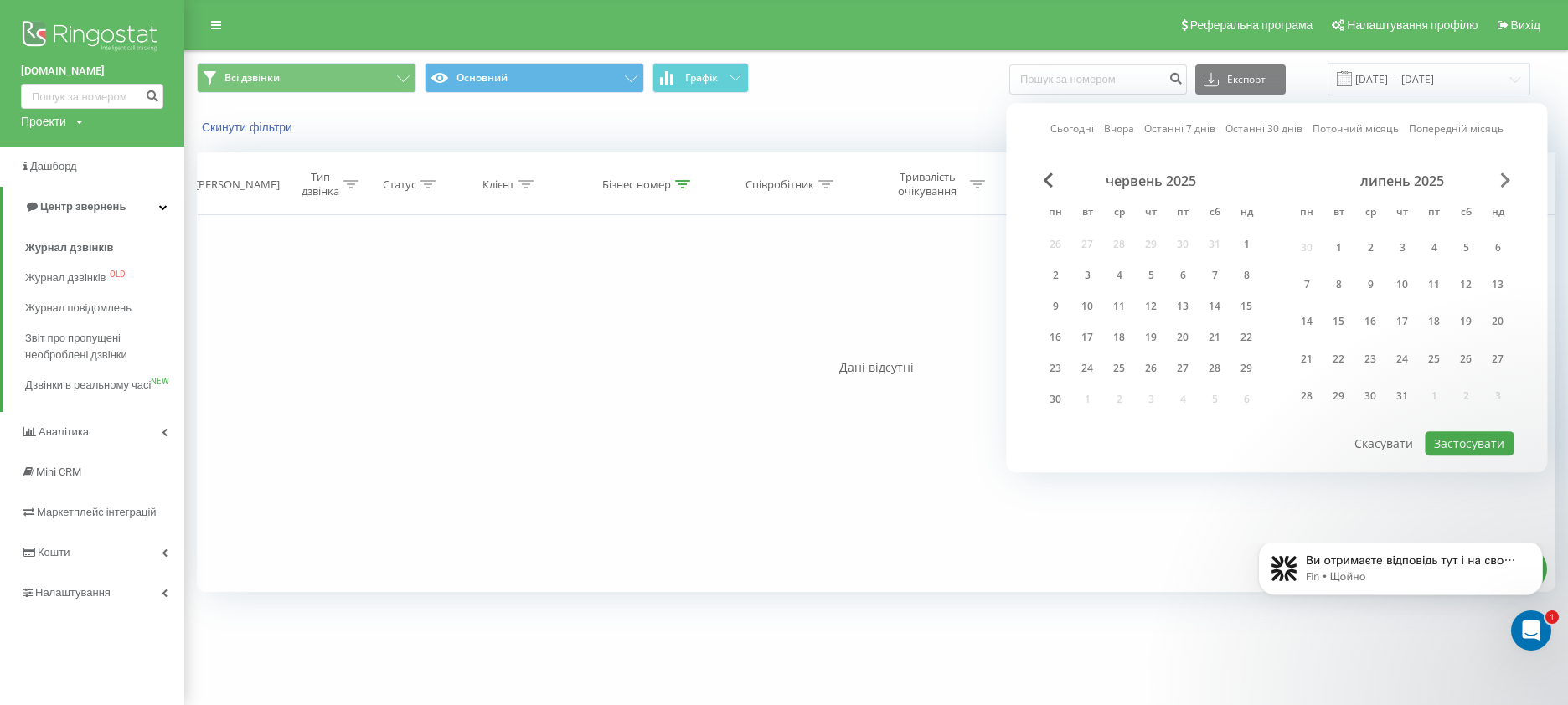 click at bounding box center [1505, 180] 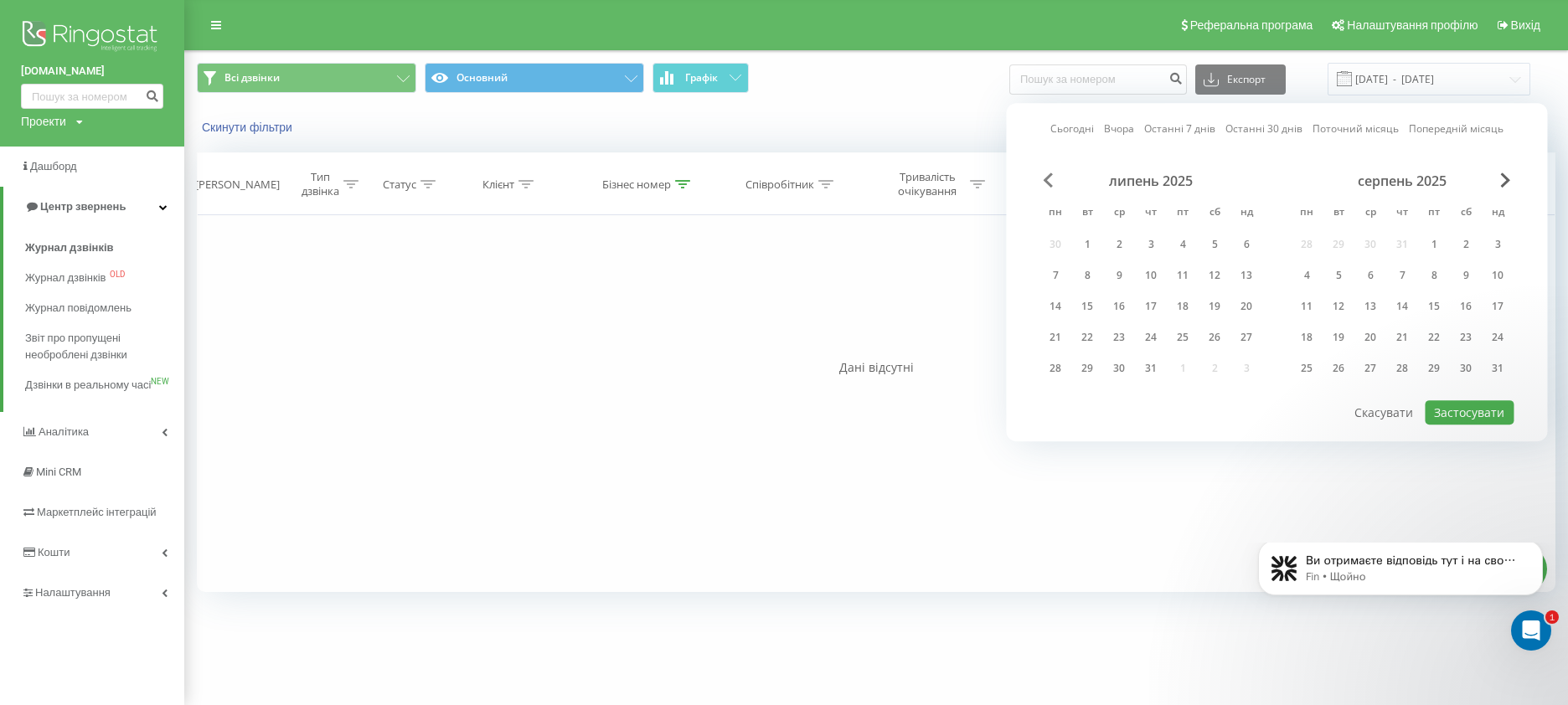 click at bounding box center [1048, 180] 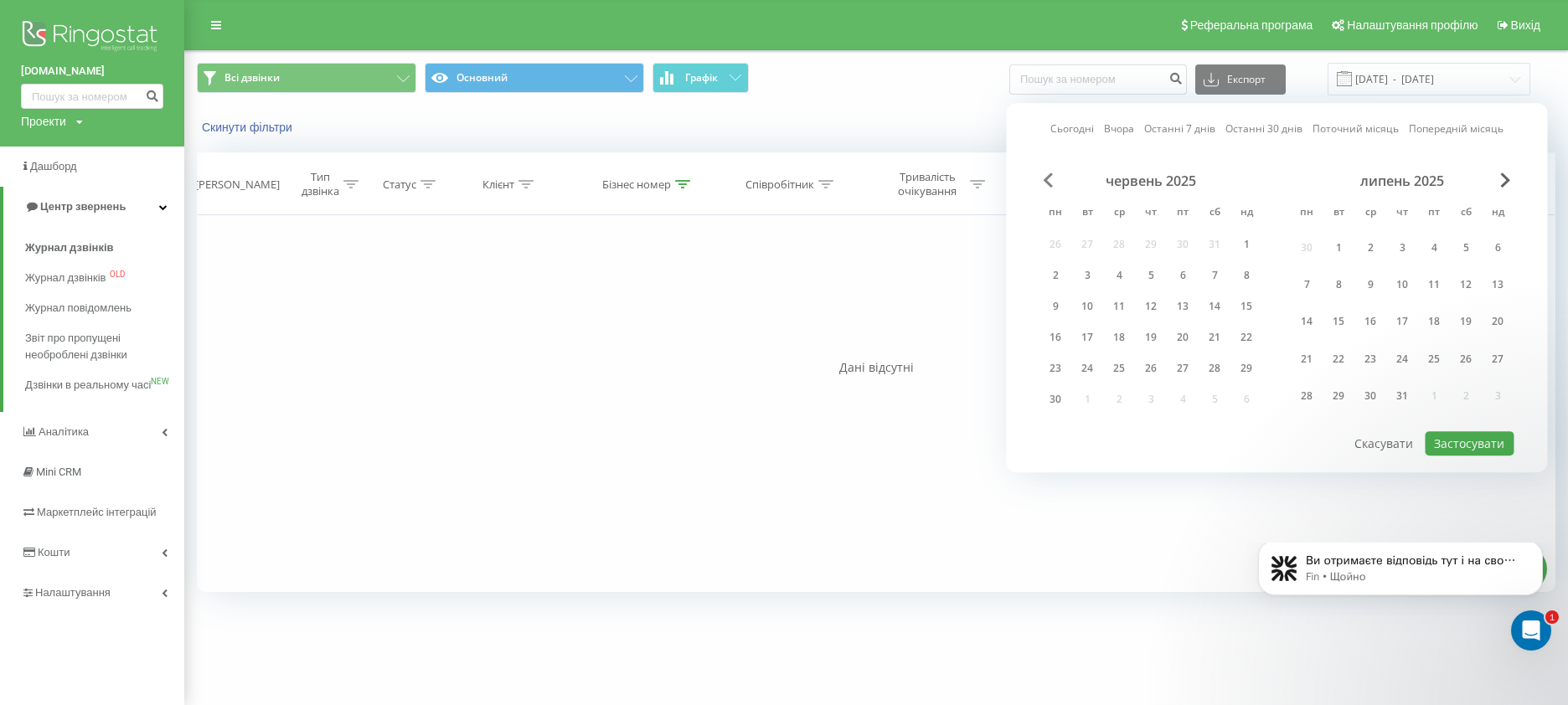 click at bounding box center [1048, 180] 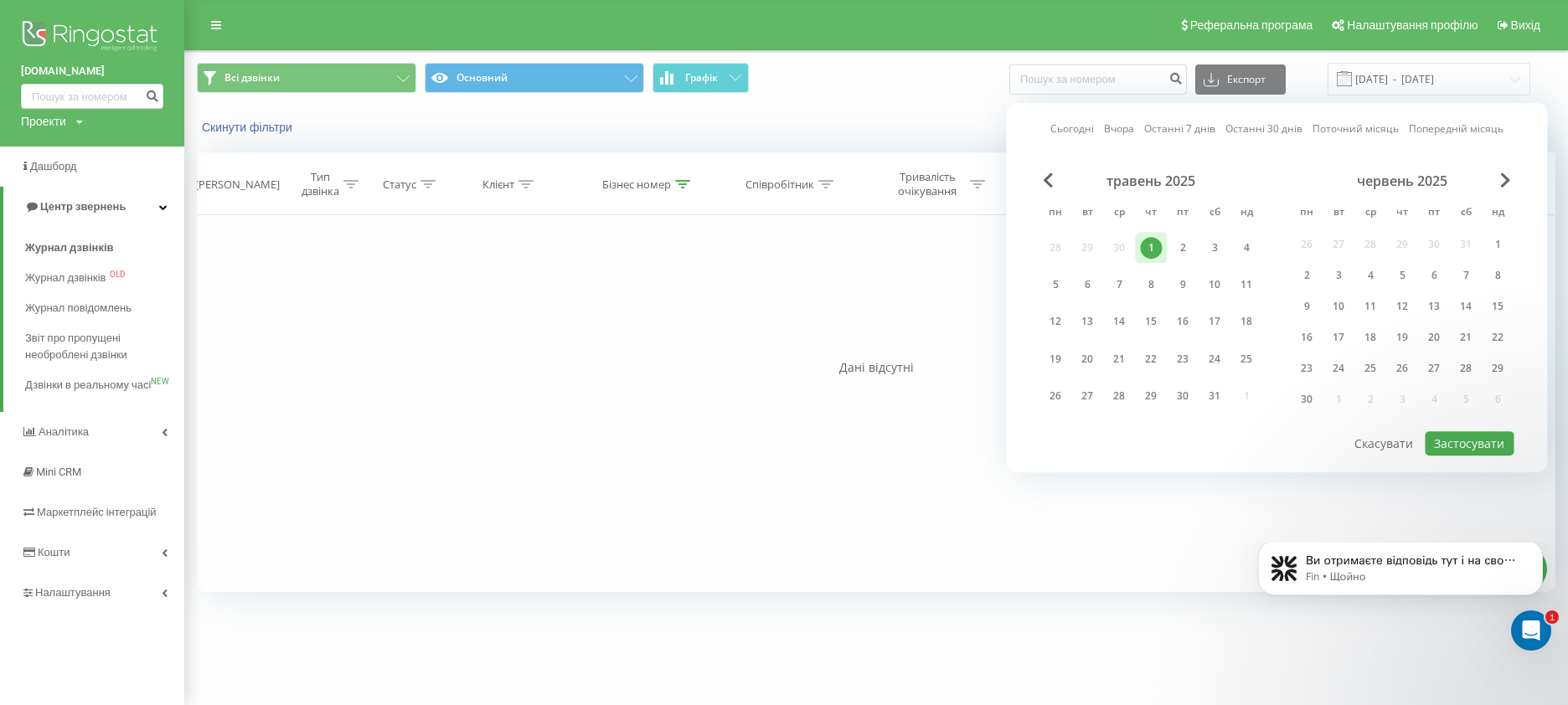 click on "1" at bounding box center (1151, 248) 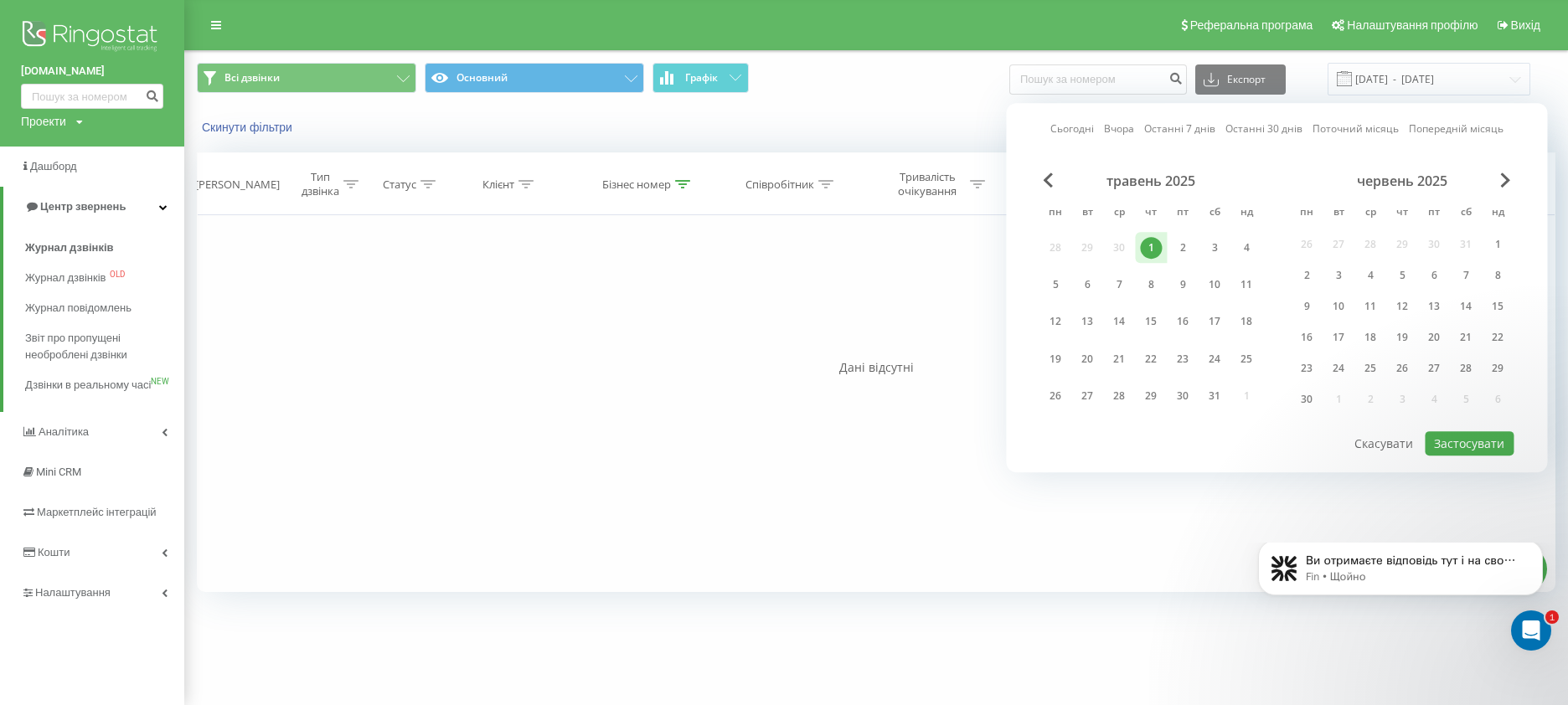 click on "червень 2025" at bounding box center (1402, 181) 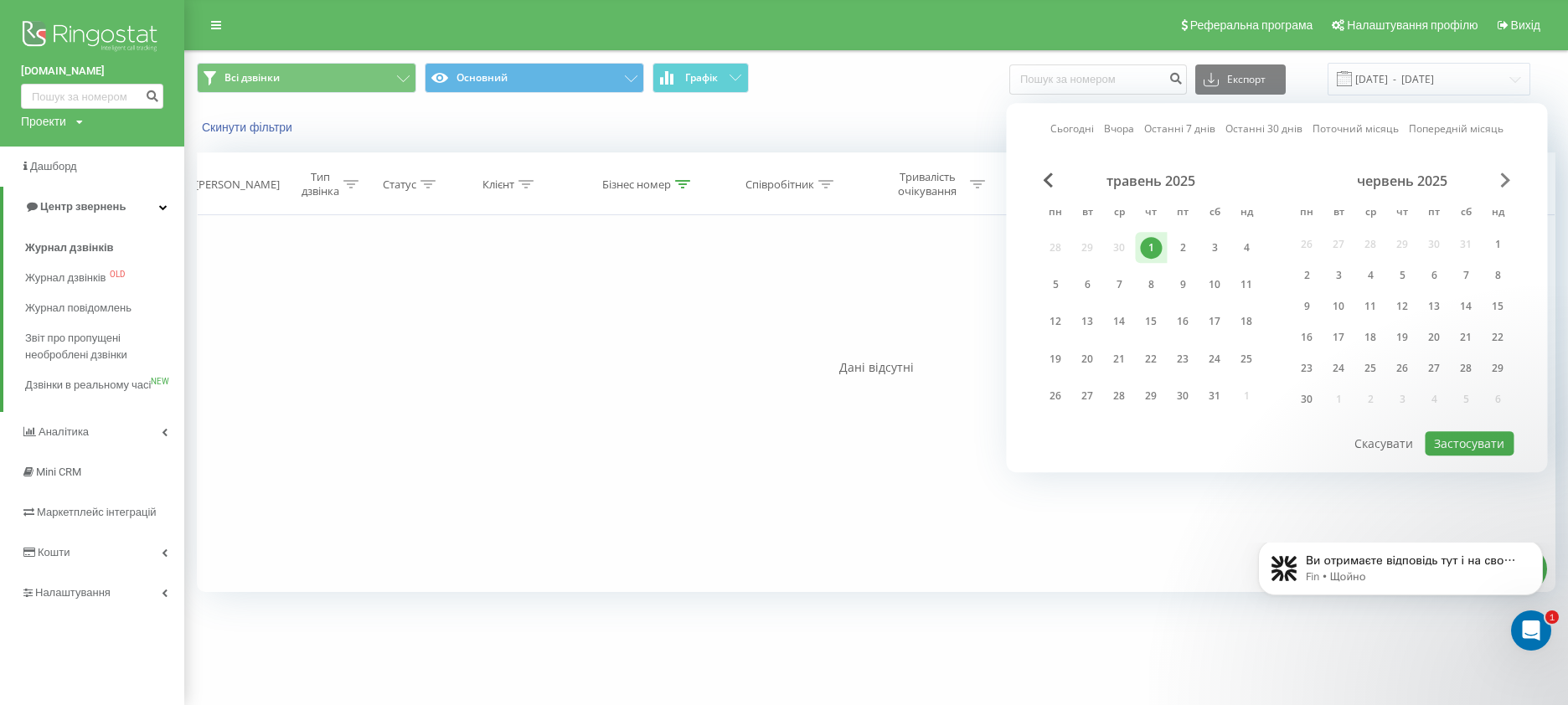 click at bounding box center [1505, 180] 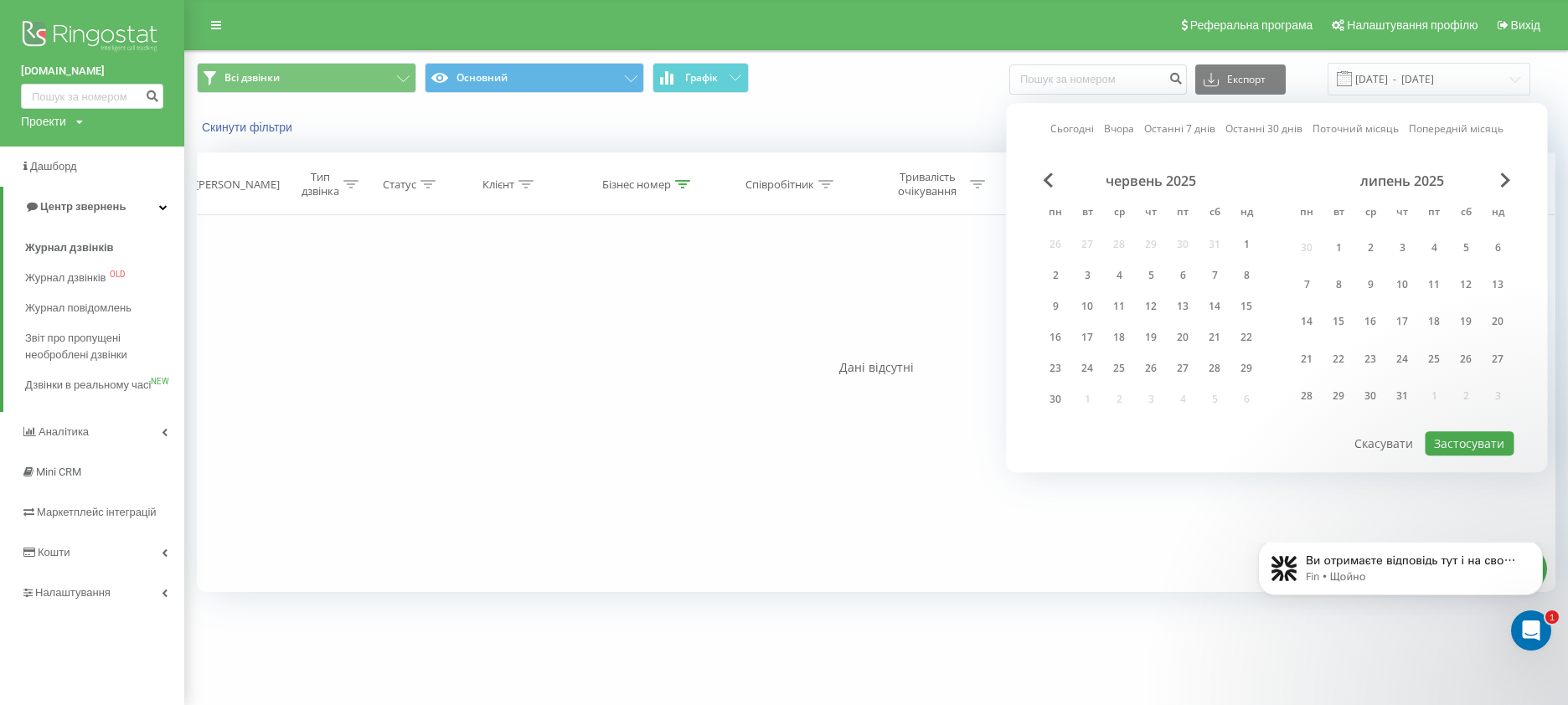 click on "31" at bounding box center (1402, 396) 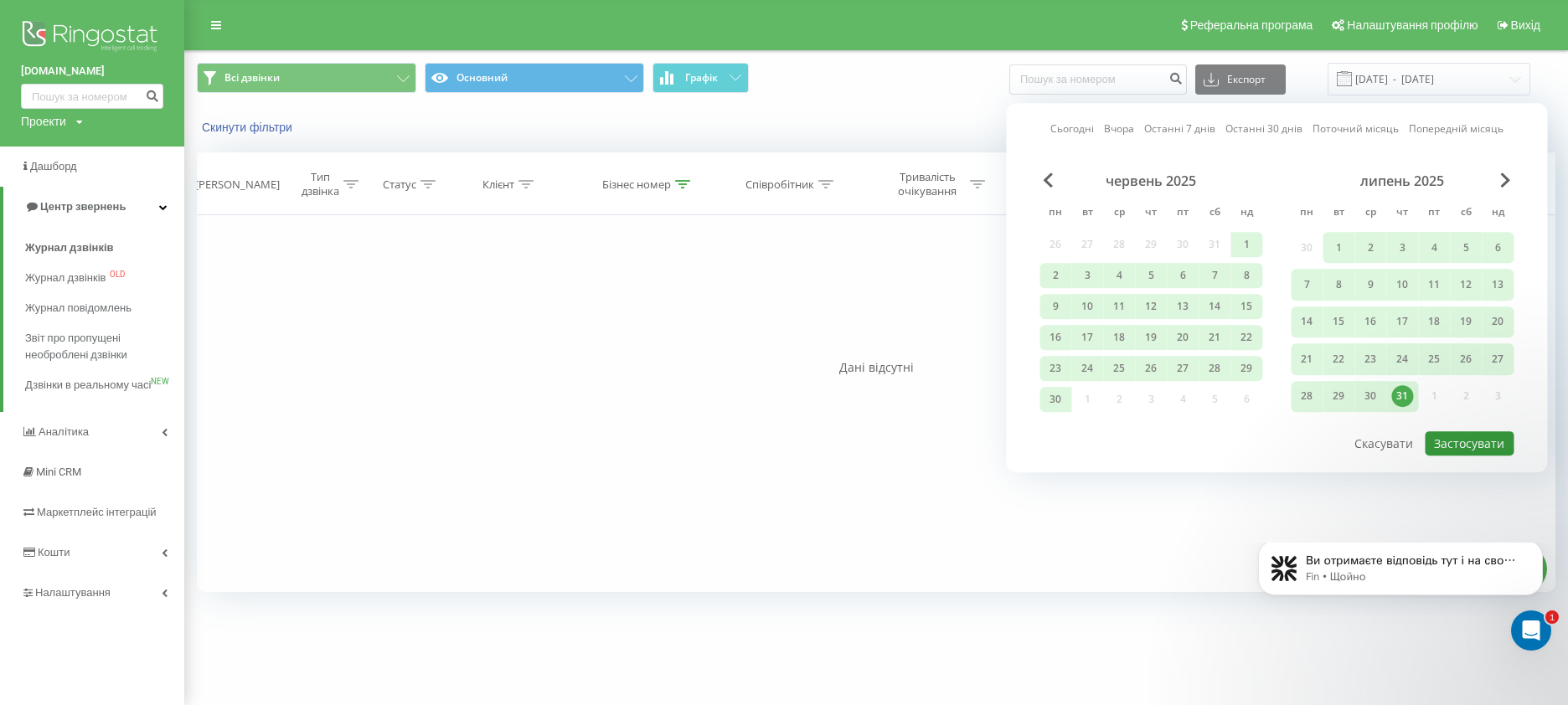 click on "Застосувати" at bounding box center [1469, 443] 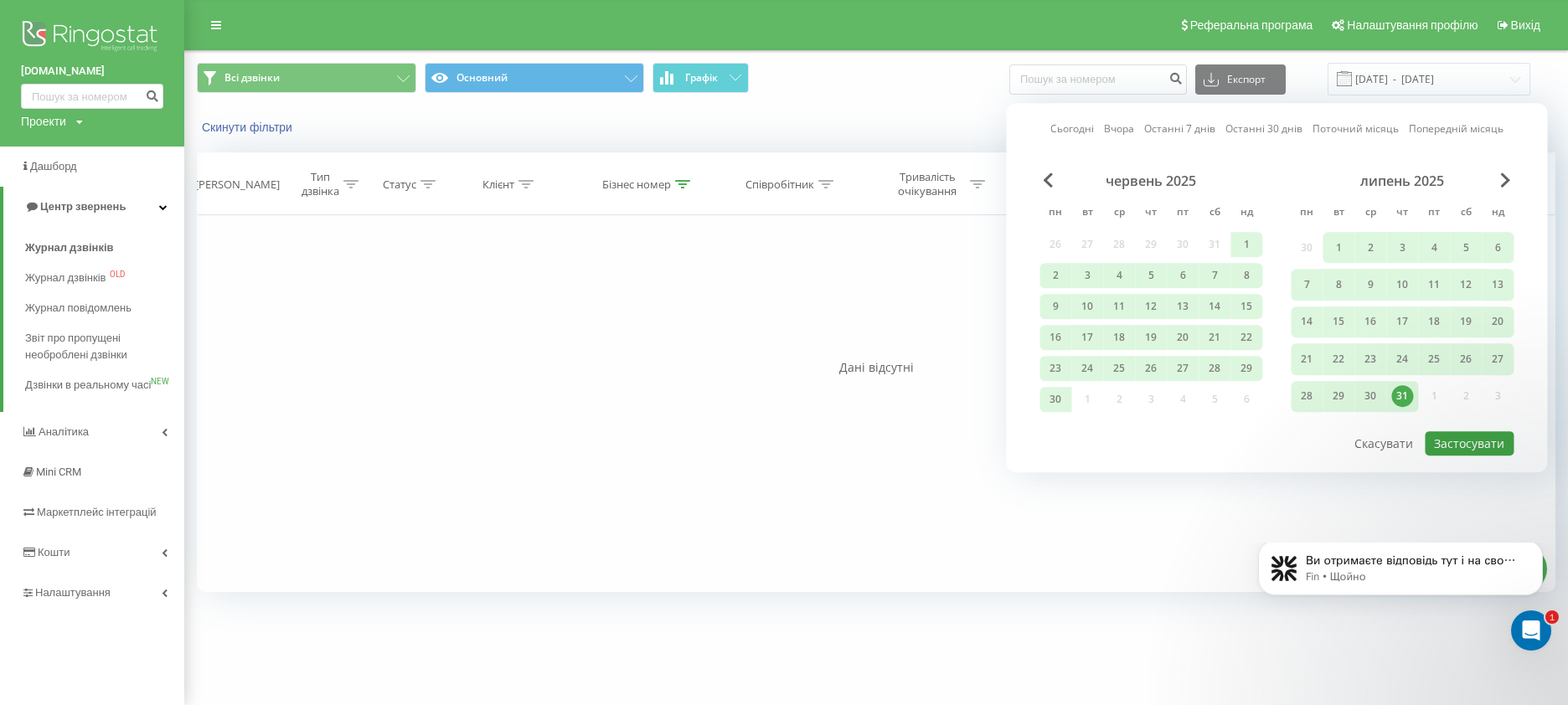 type on "01.05.2025  -  31.07.2025" 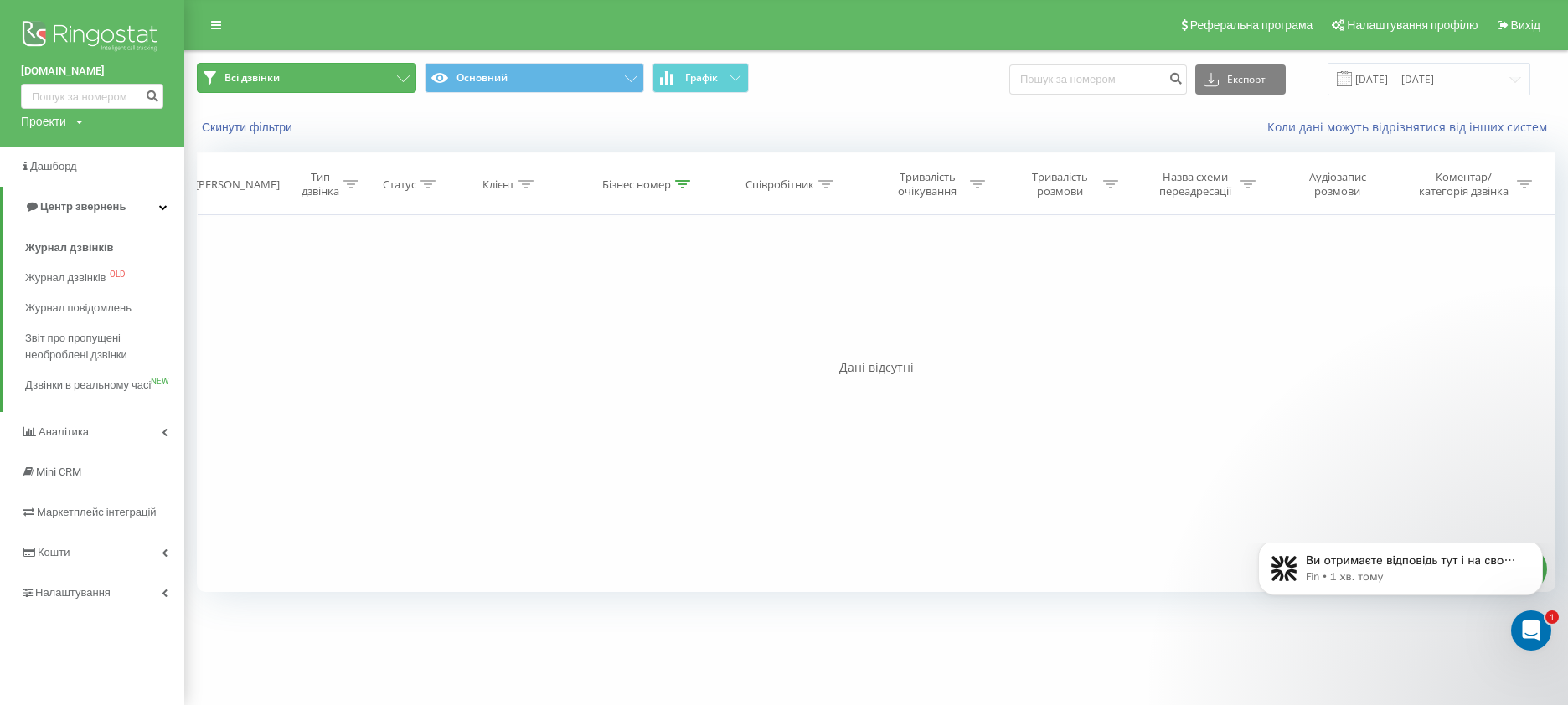 click on "Всі дзвінки" at bounding box center [307, 78] 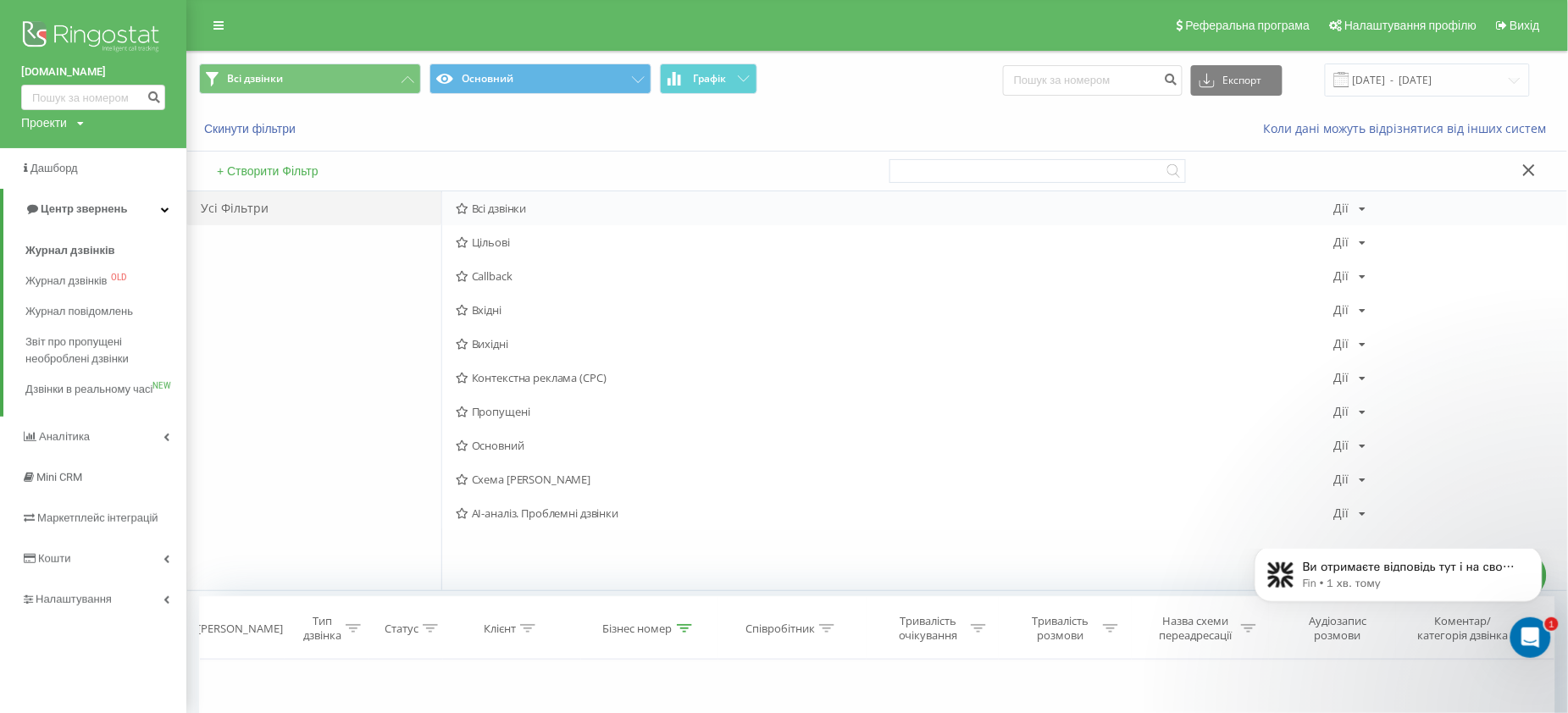 click on "Всі дзвінки" at bounding box center [895, 208] 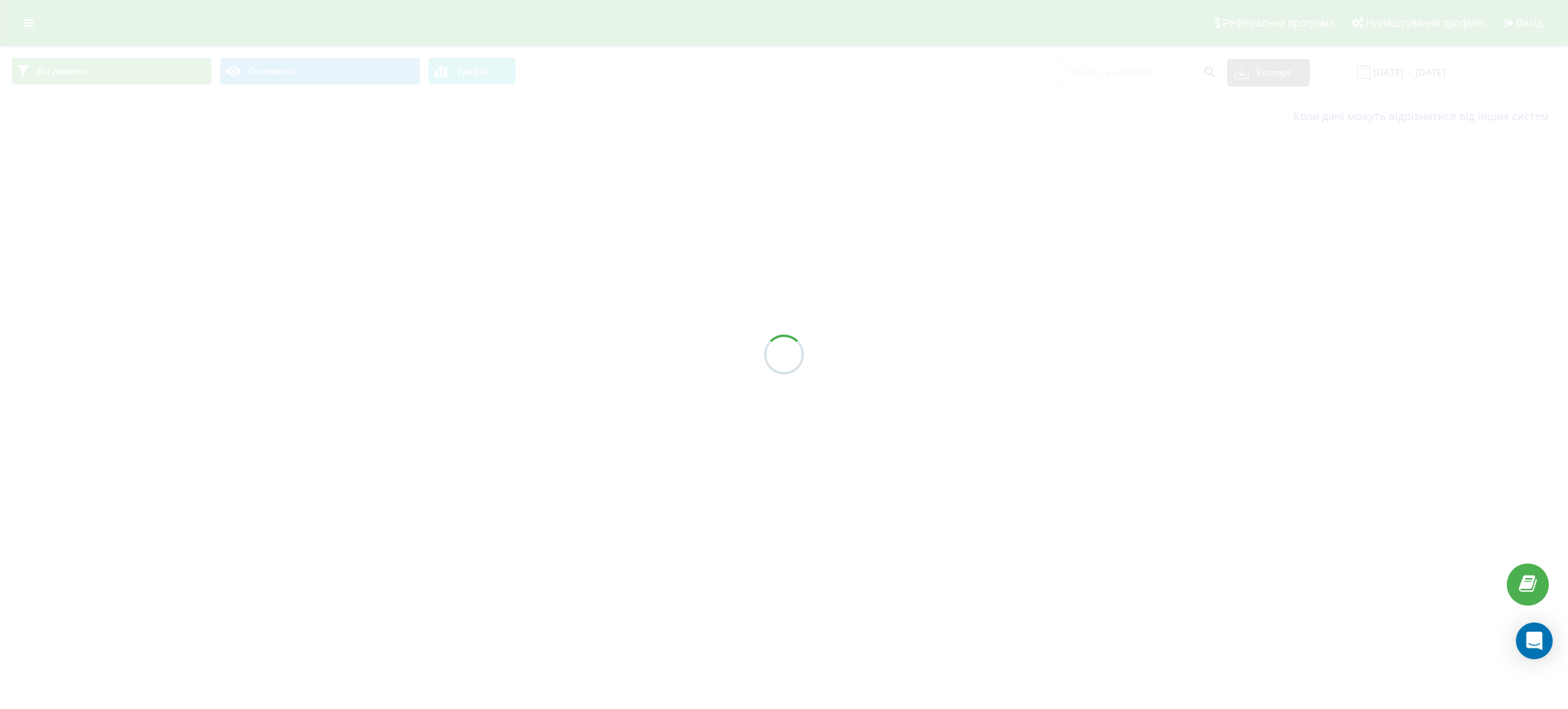 scroll, scrollTop: 0, scrollLeft: 0, axis: both 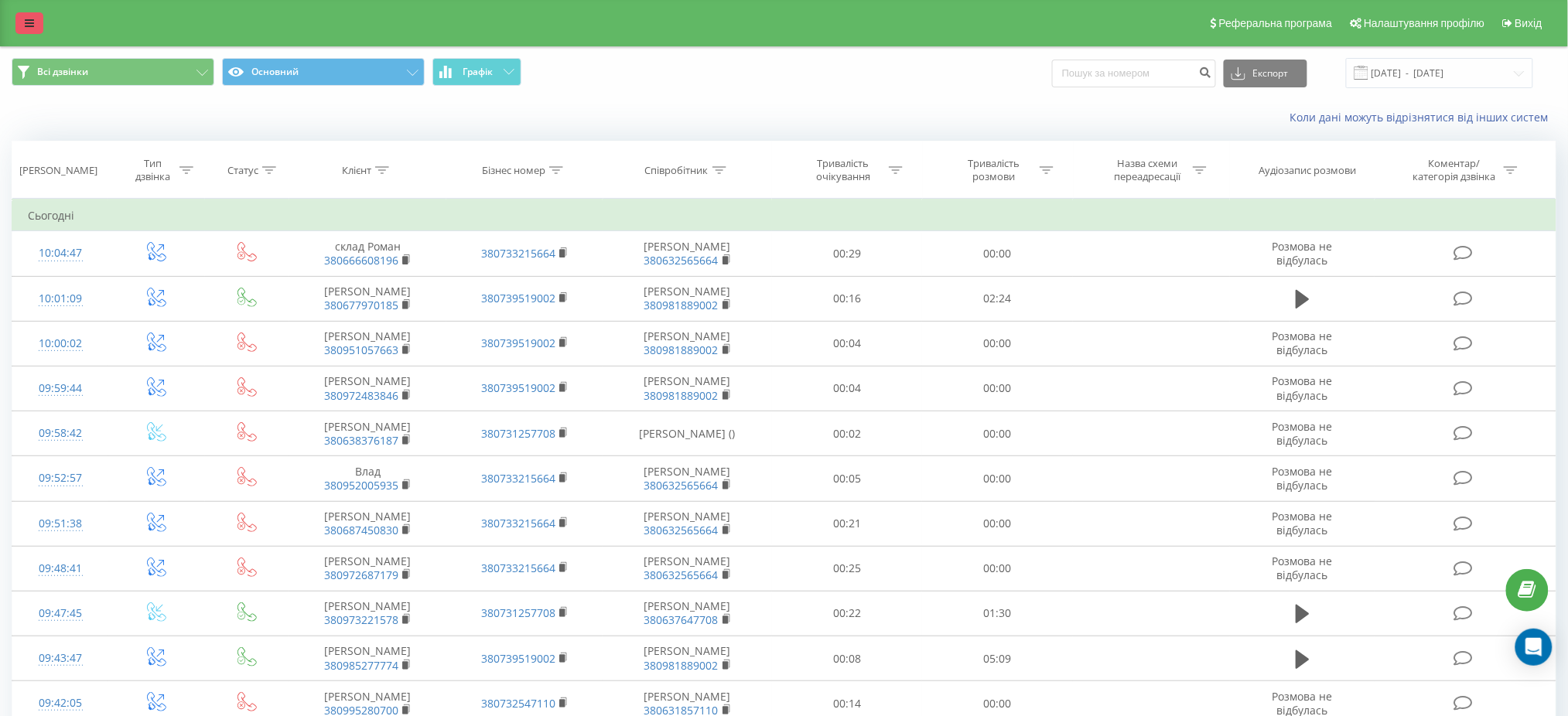 click at bounding box center [29, 23] 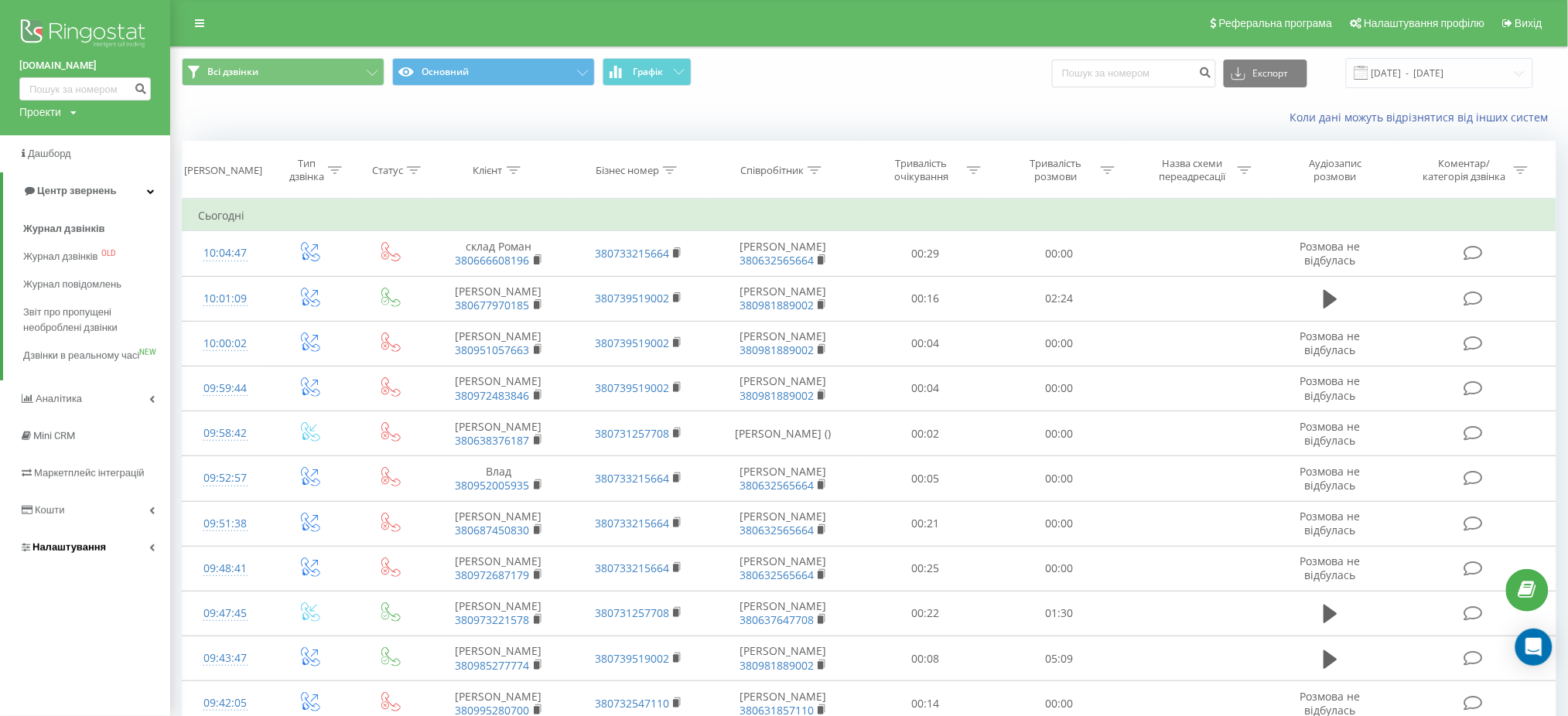 click on "Налаштування" at bounding box center (69, 547) 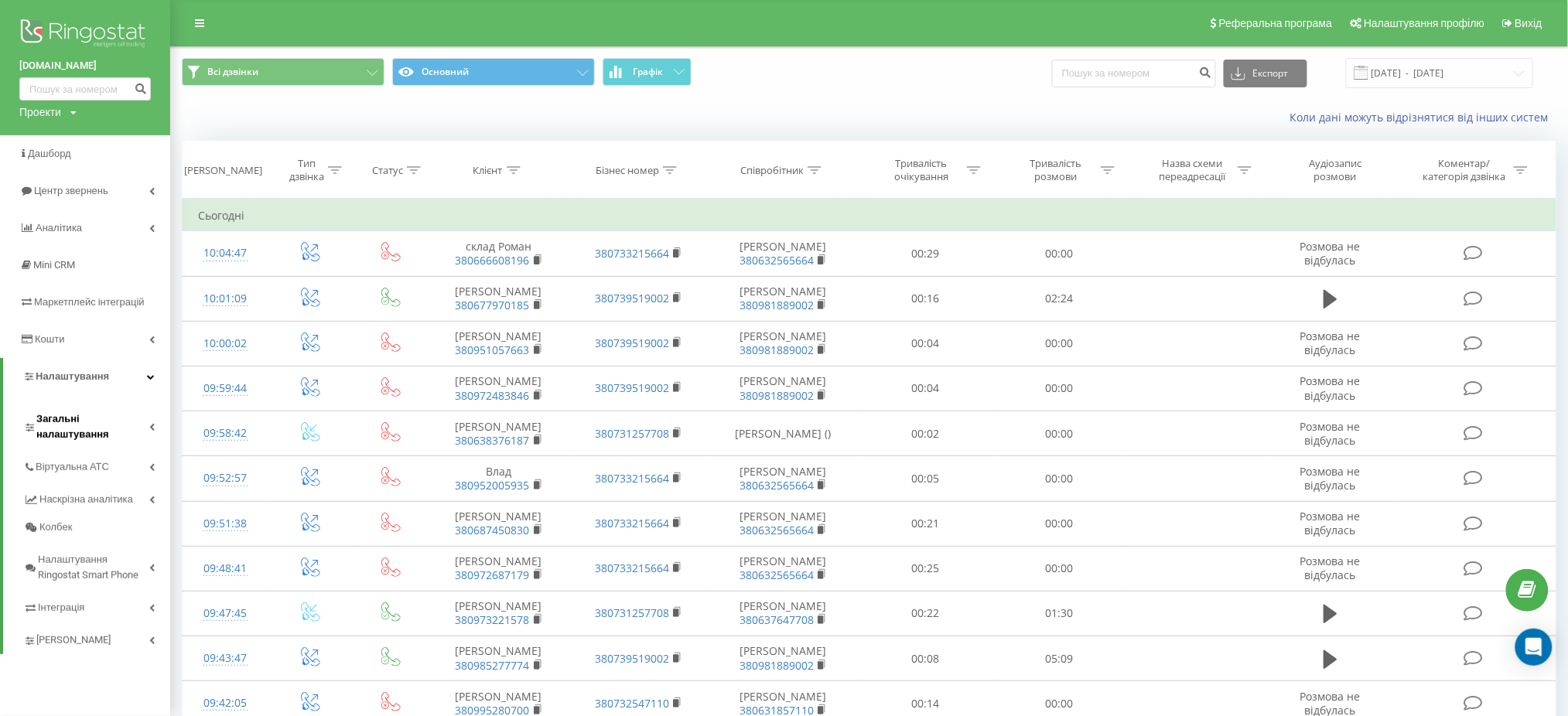 click on "Загальні налаштування" at bounding box center (93, 427) 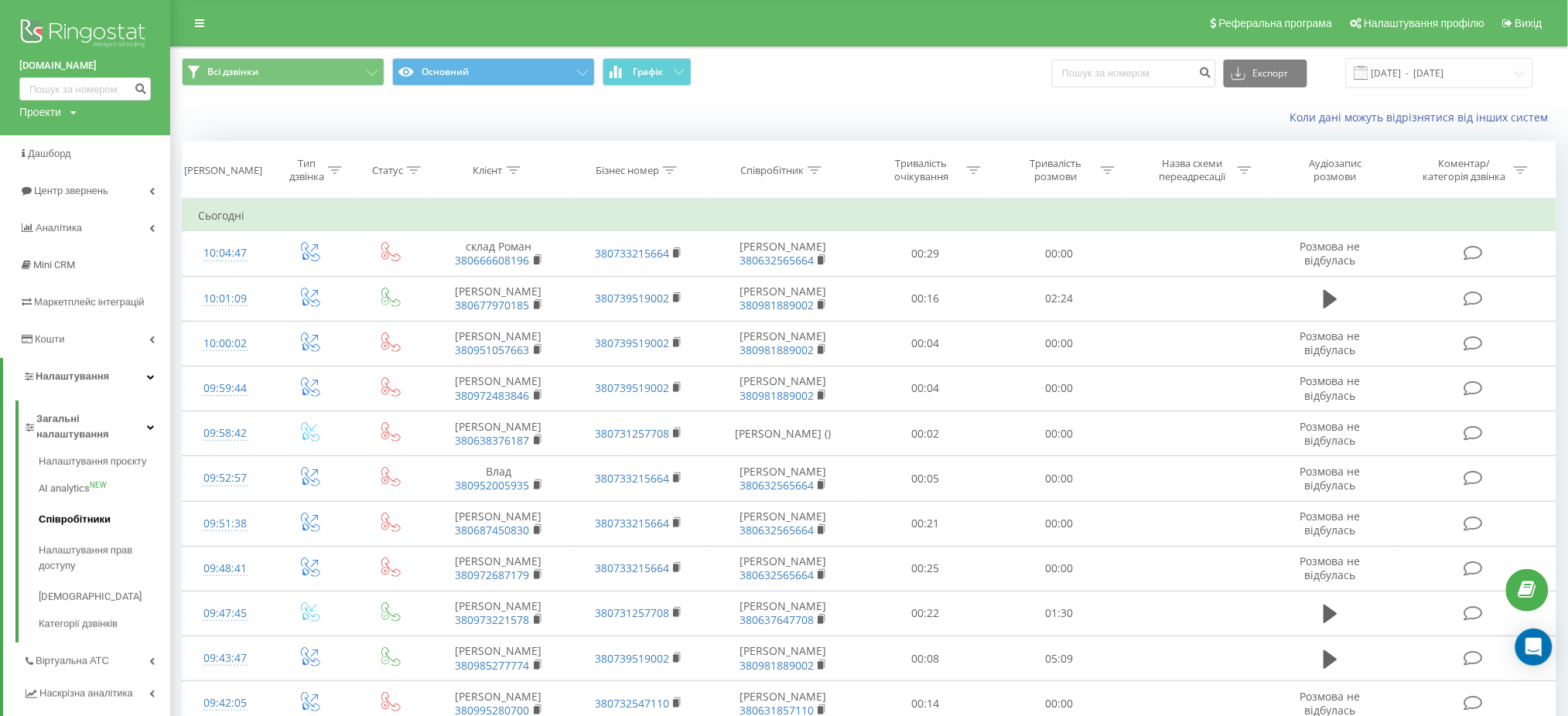click on "Співробітники" at bounding box center [104, 520] 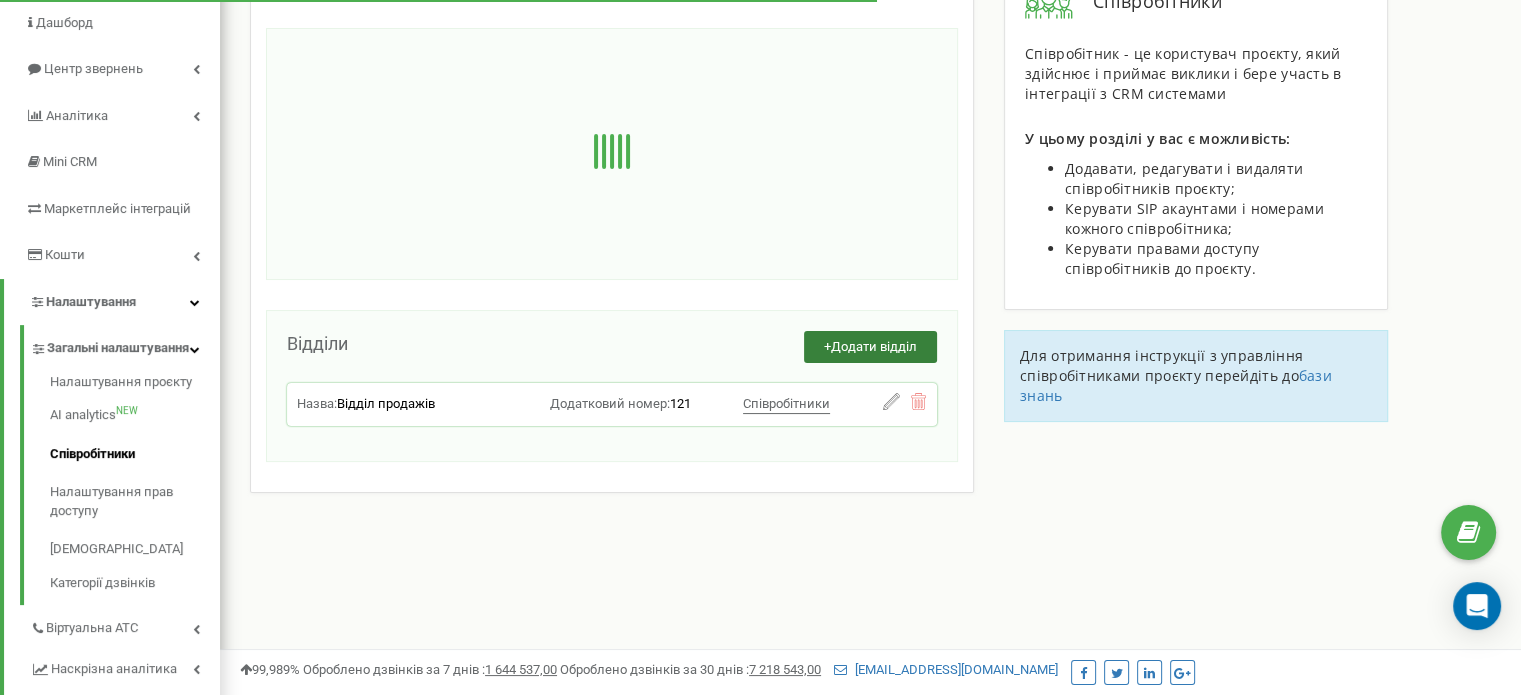 scroll, scrollTop: 0, scrollLeft: 0, axis: both 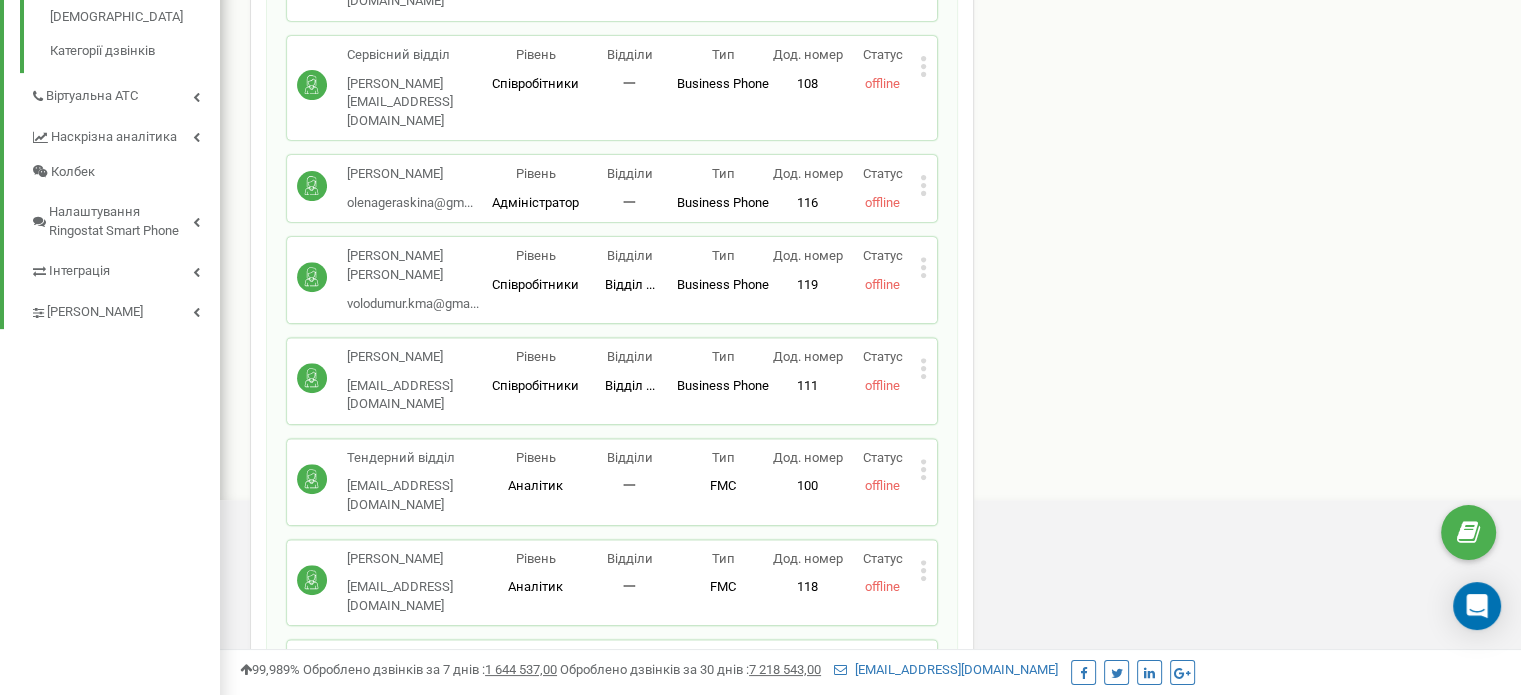 click 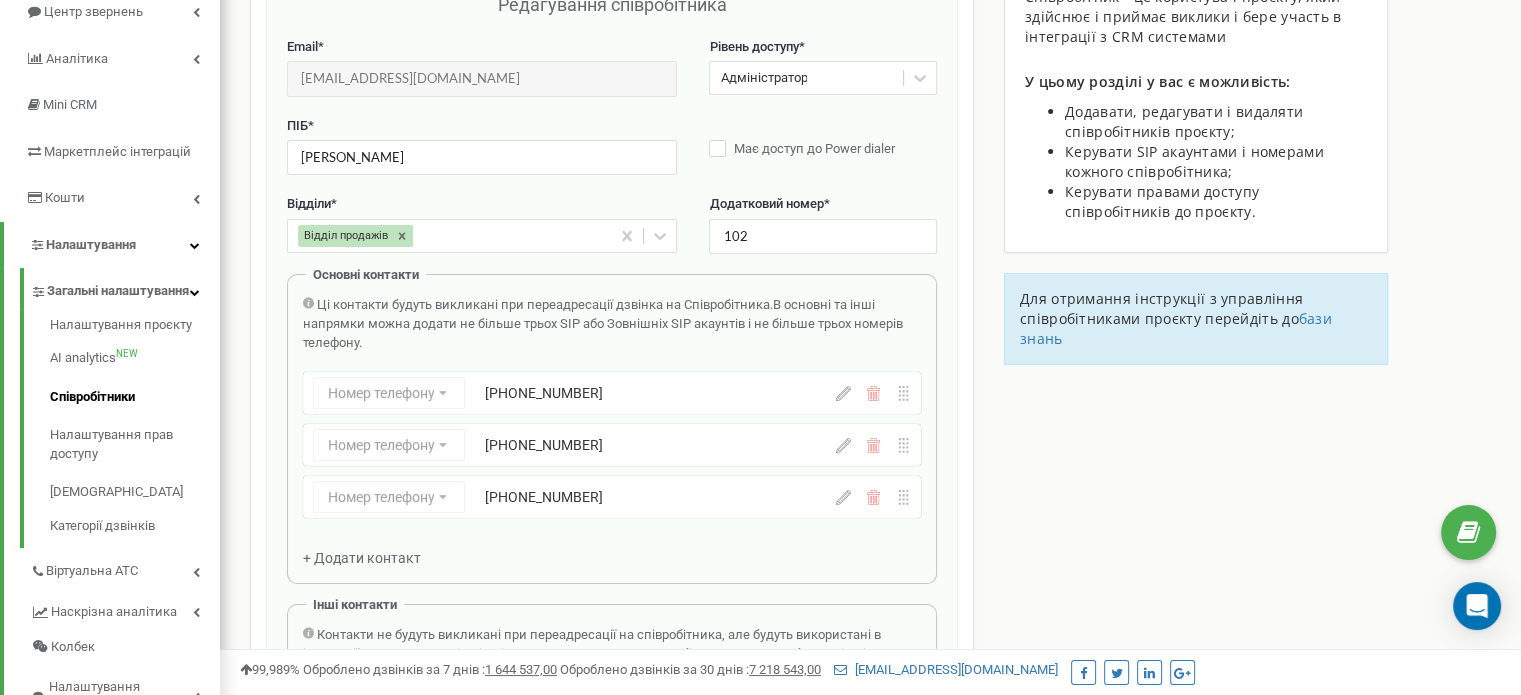 scroll, scrollTop: 200, scrollLeft: 0, axis: vertical 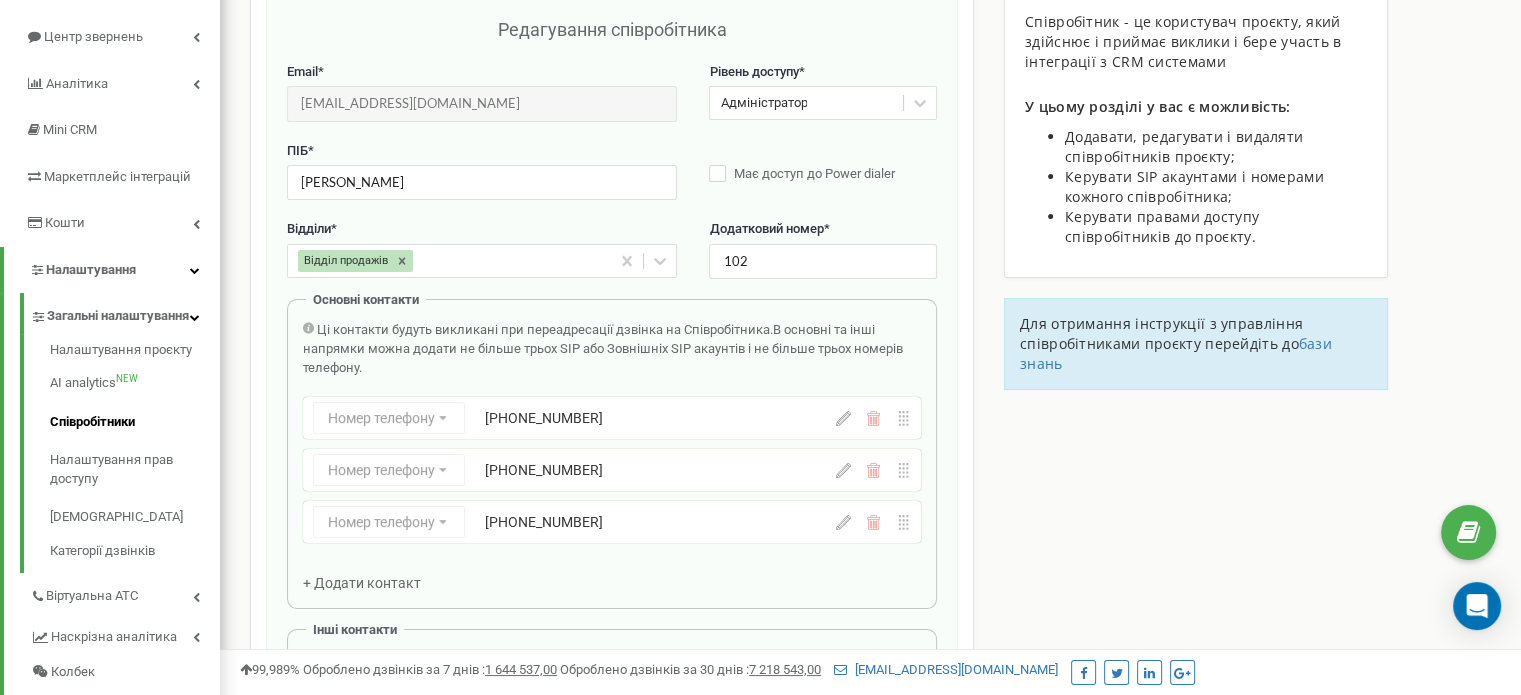 click 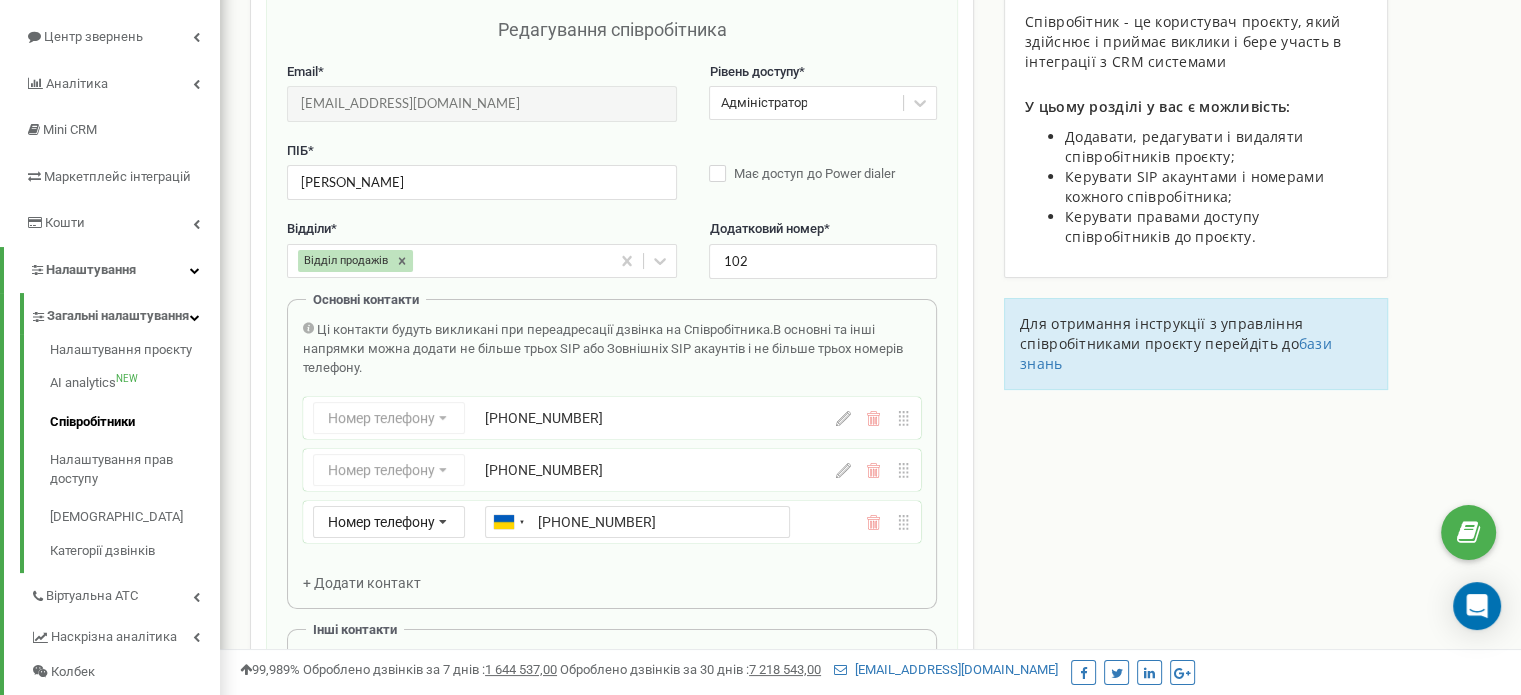 drag, startPoint x: 649, startPoint y: 524, endPoint x: 547, endPoint y: 525, distance: 102.0049 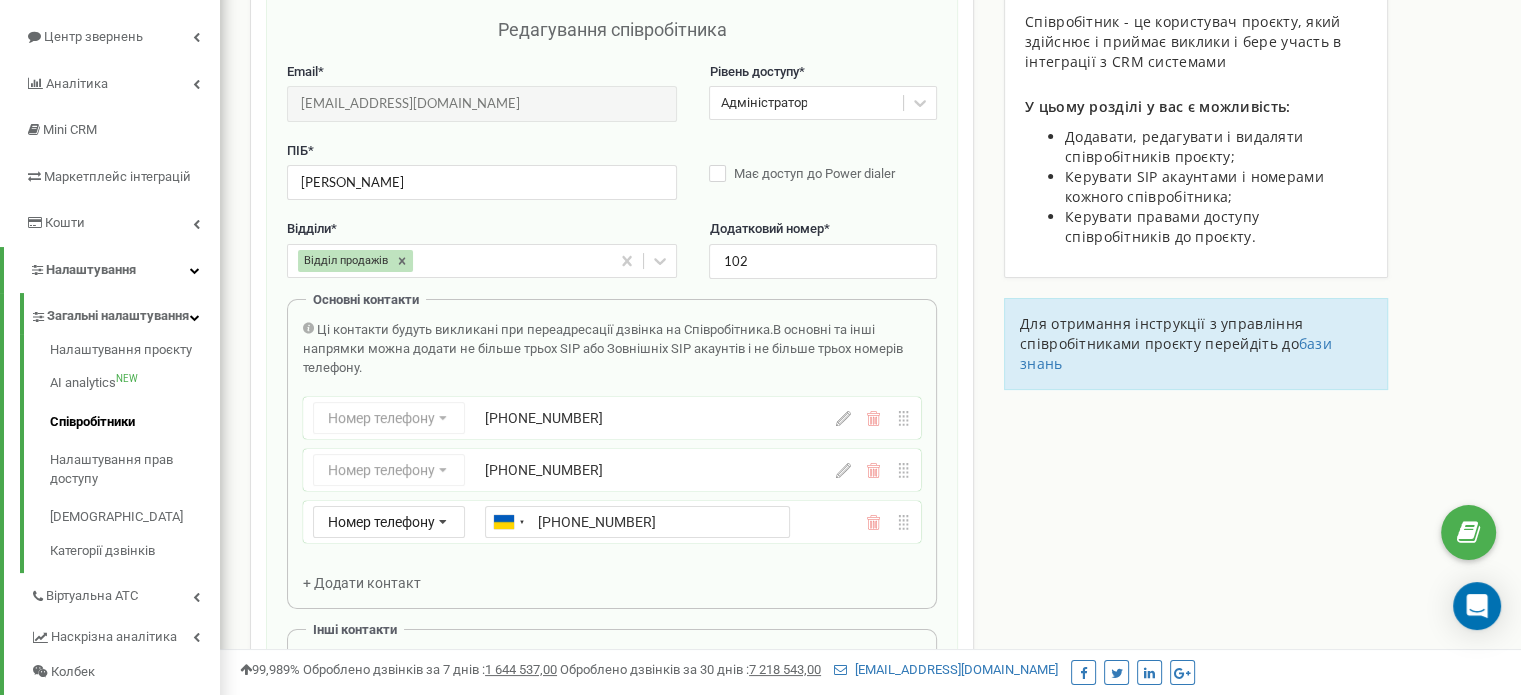 click on "[PHONE_NUMBER]" at bounding box center [637, 522] 